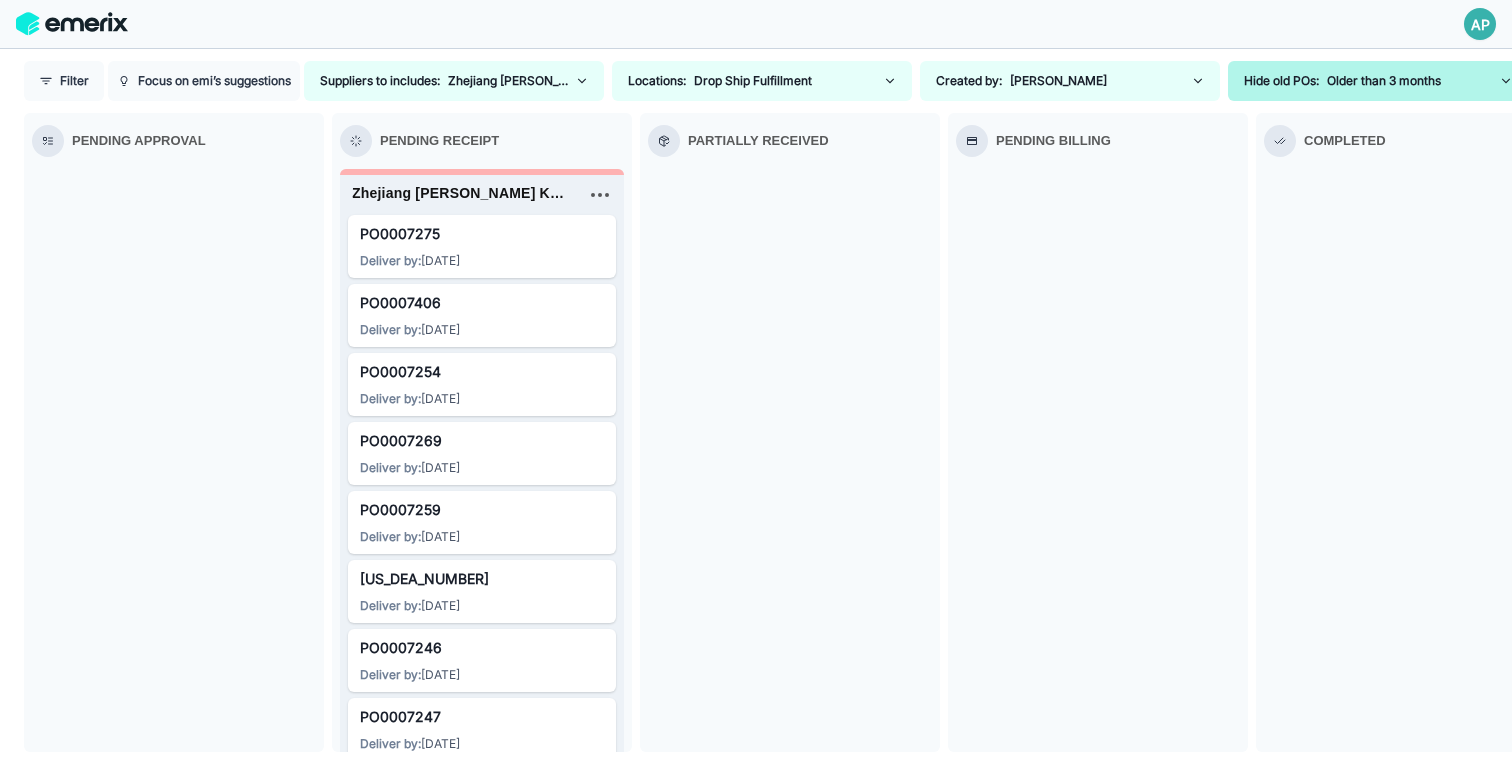 scroll, scrollTop: 0, scrollLeft: 0, axis: both 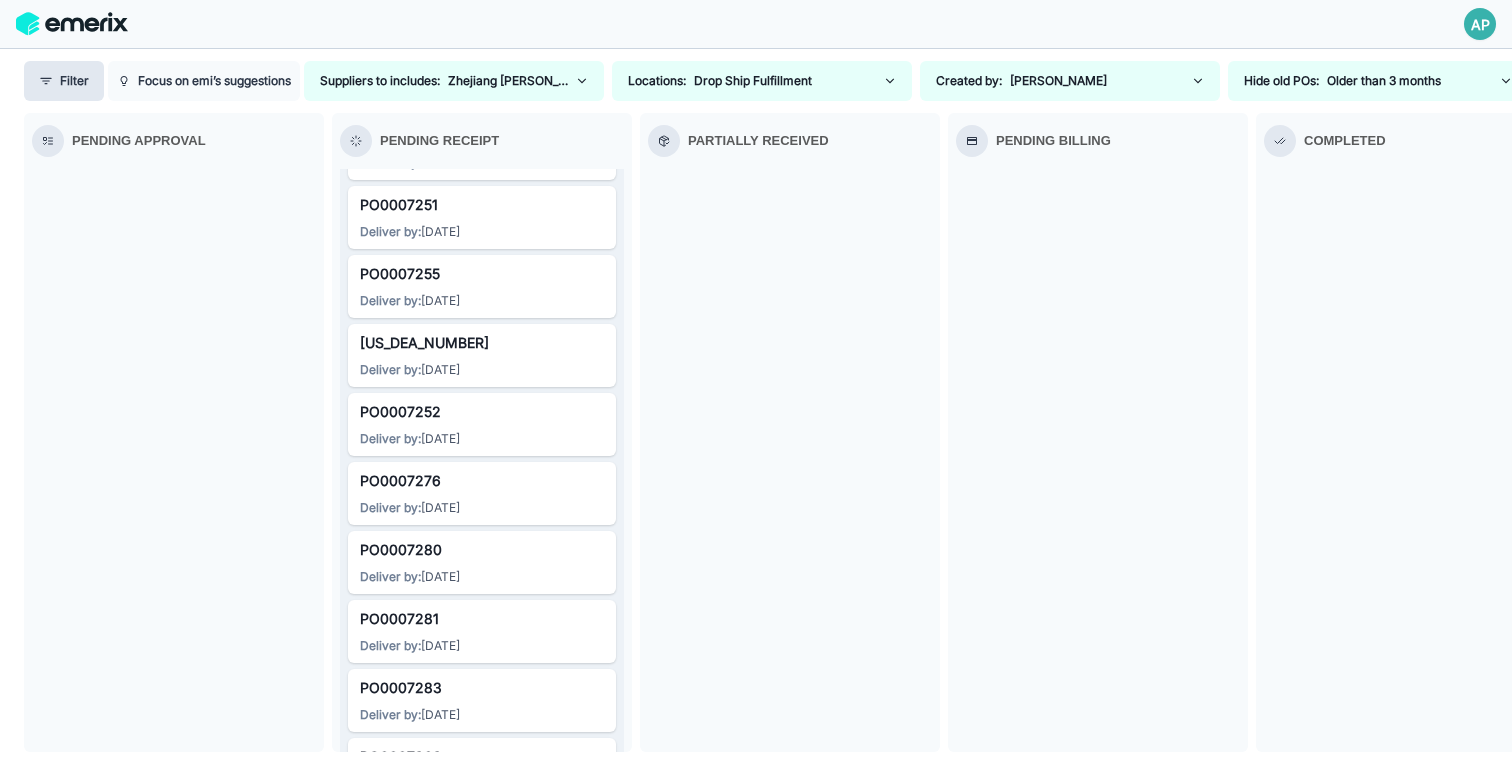 click on "Filter" at bounding box center (64, 81) 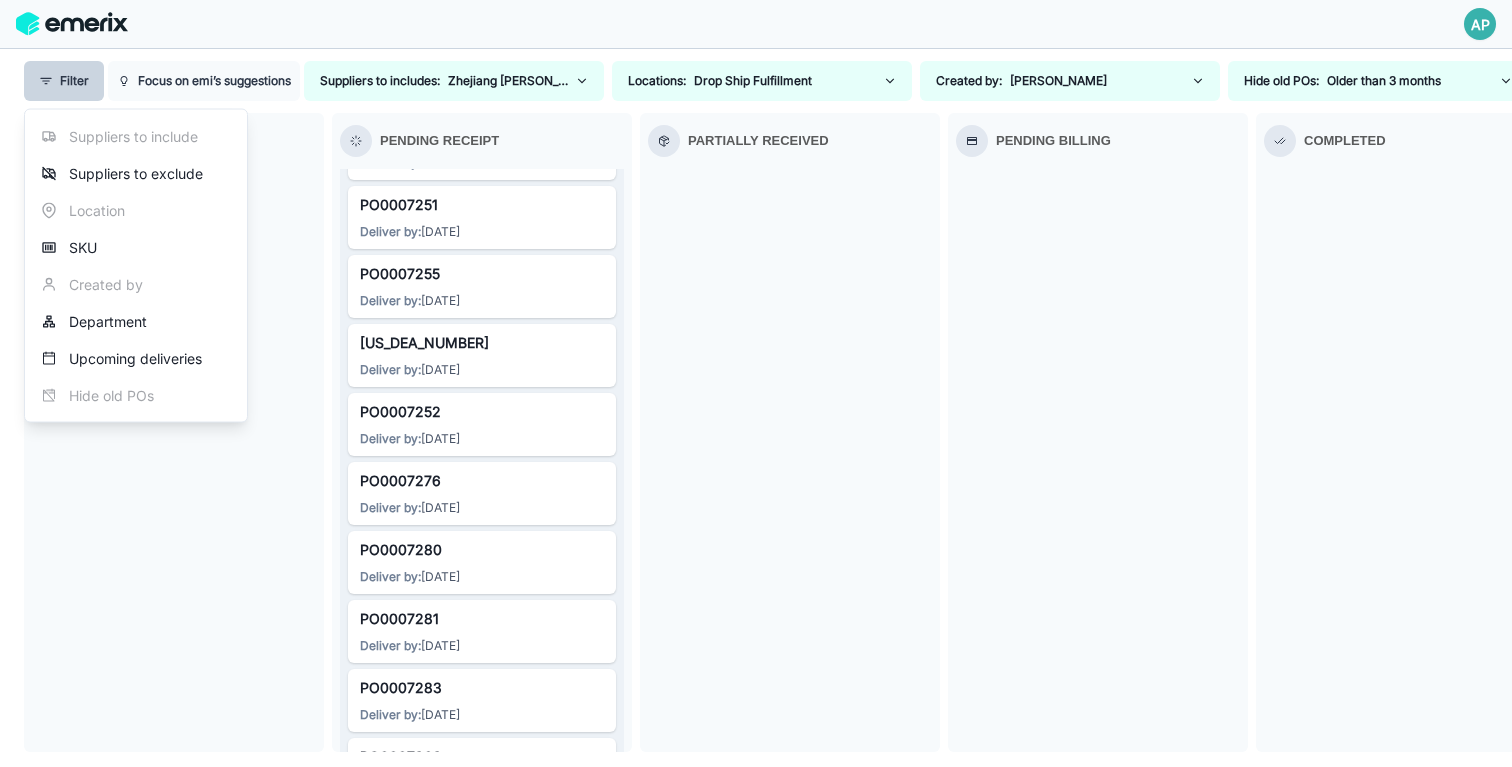 click at bounding box center [790, 460] 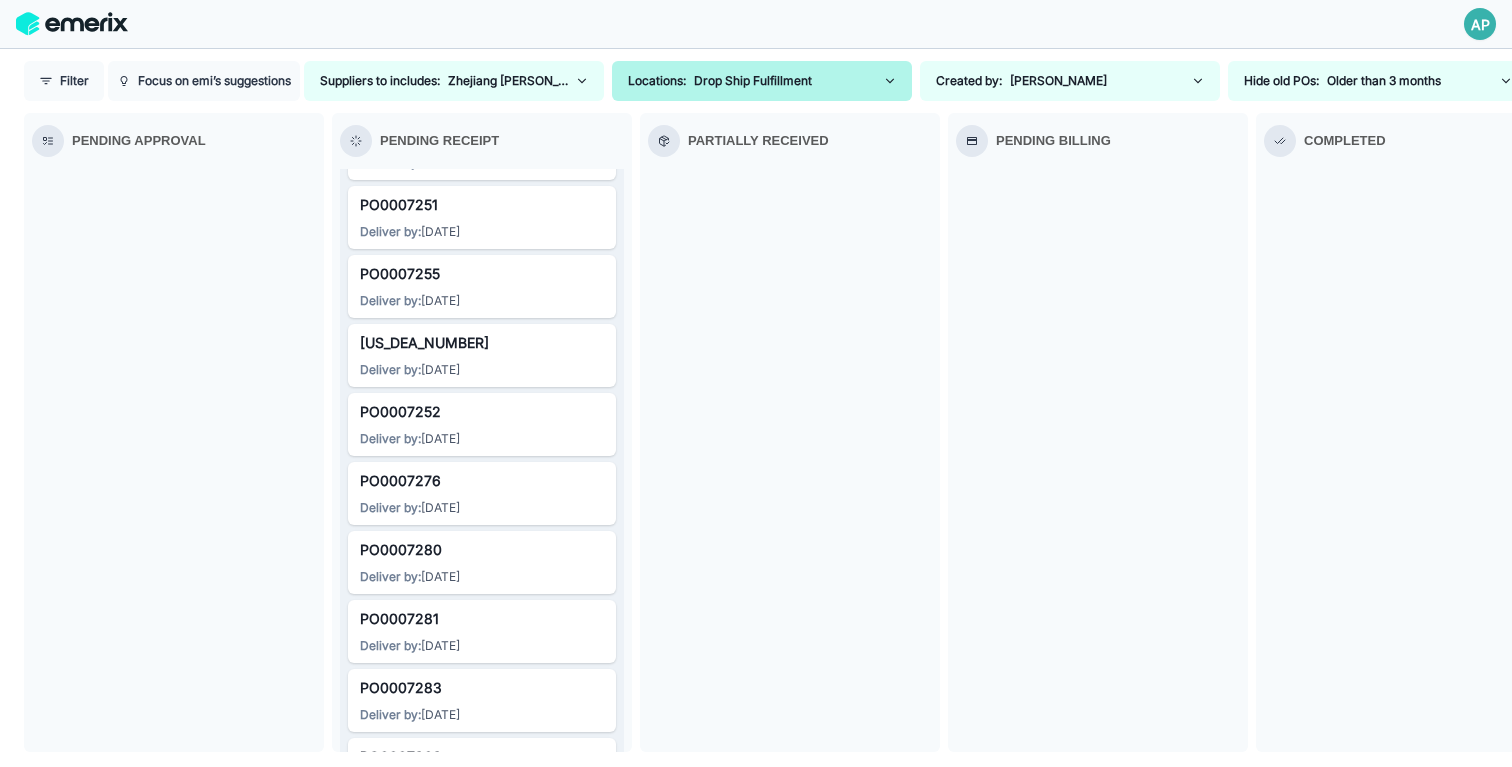 click on "Locations: Drop Ship Fulfillment" at bounding box center (762, 81) 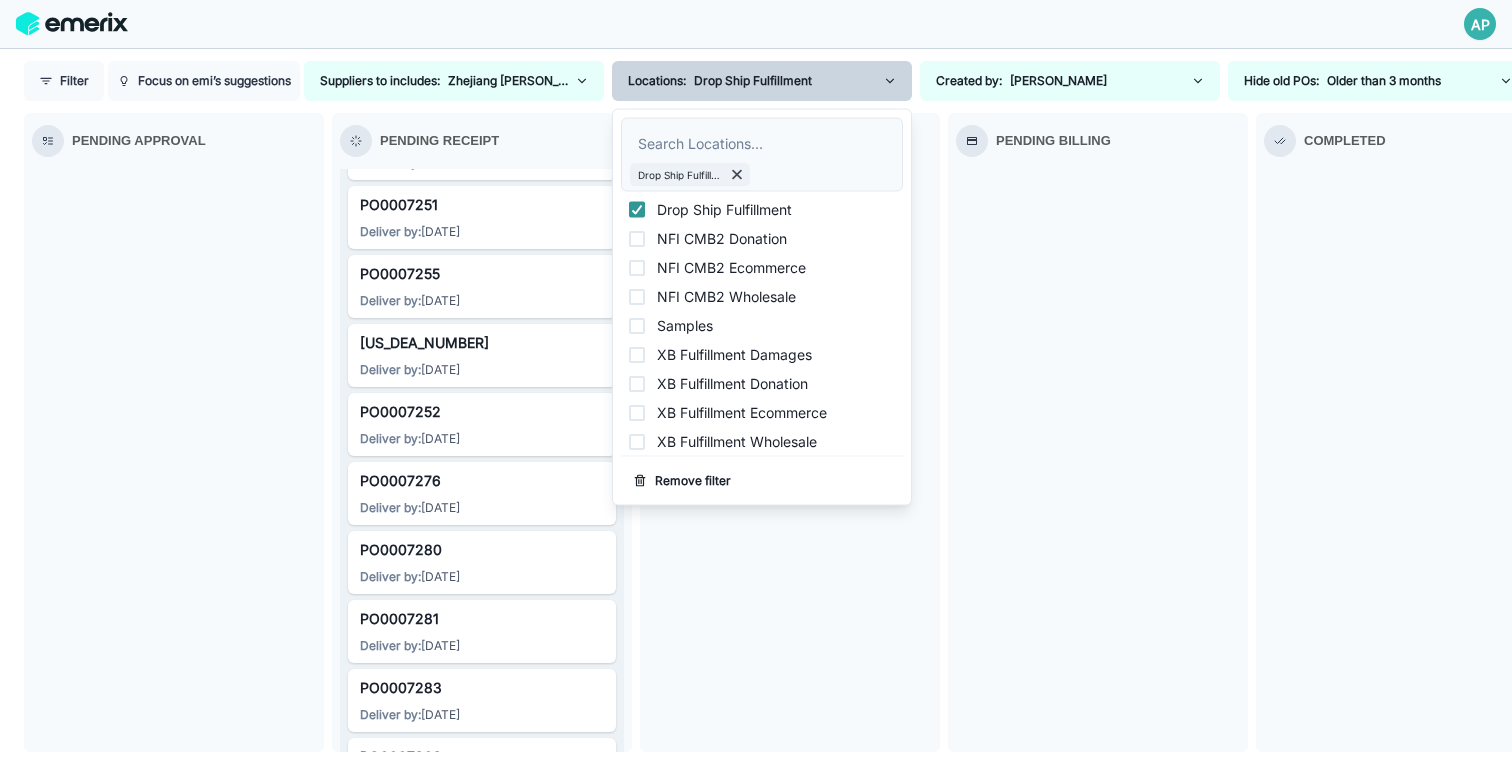 click 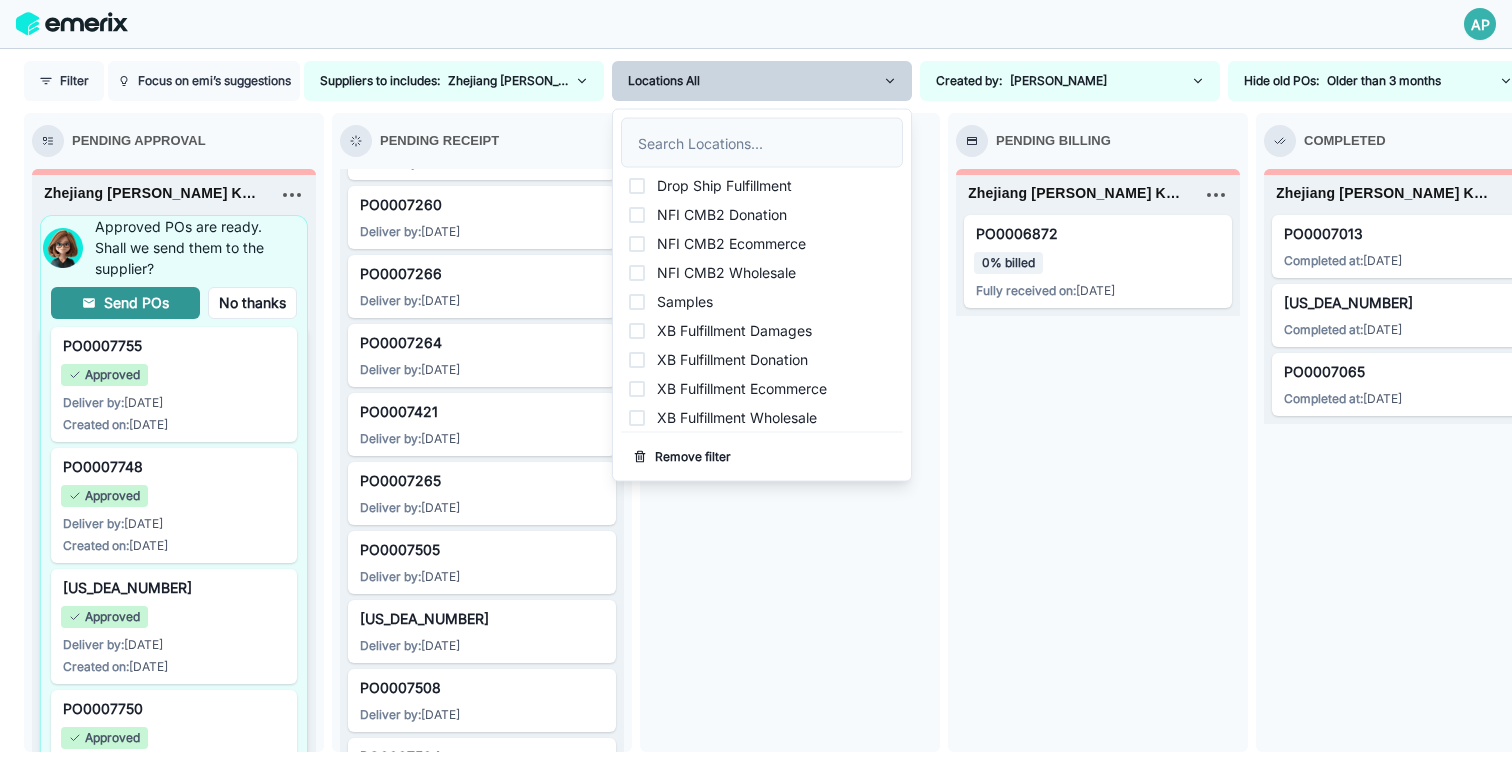 click at bounding box center (1130, 24) 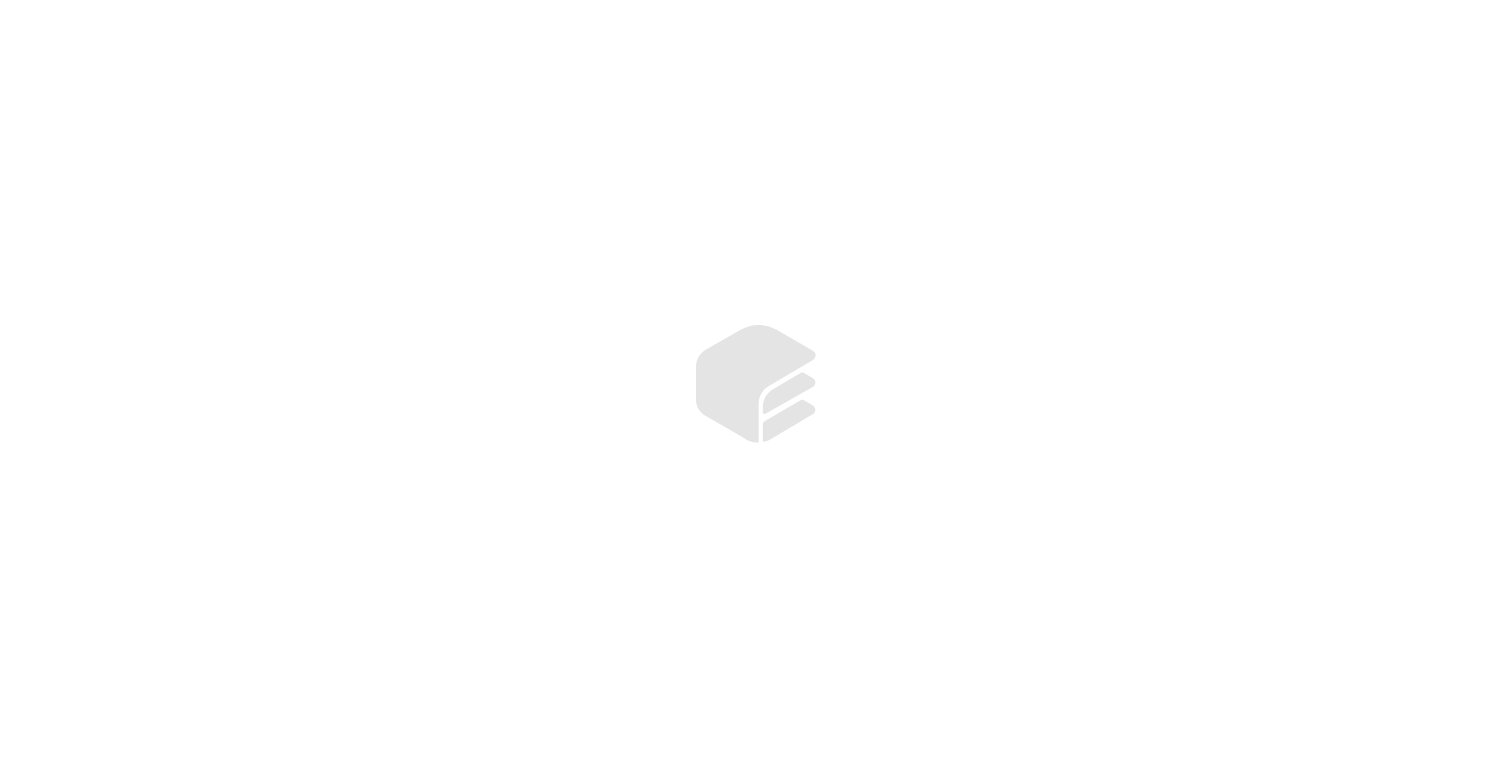 scroll, scrollTop: 0, scrollLeft: 0, axis: both 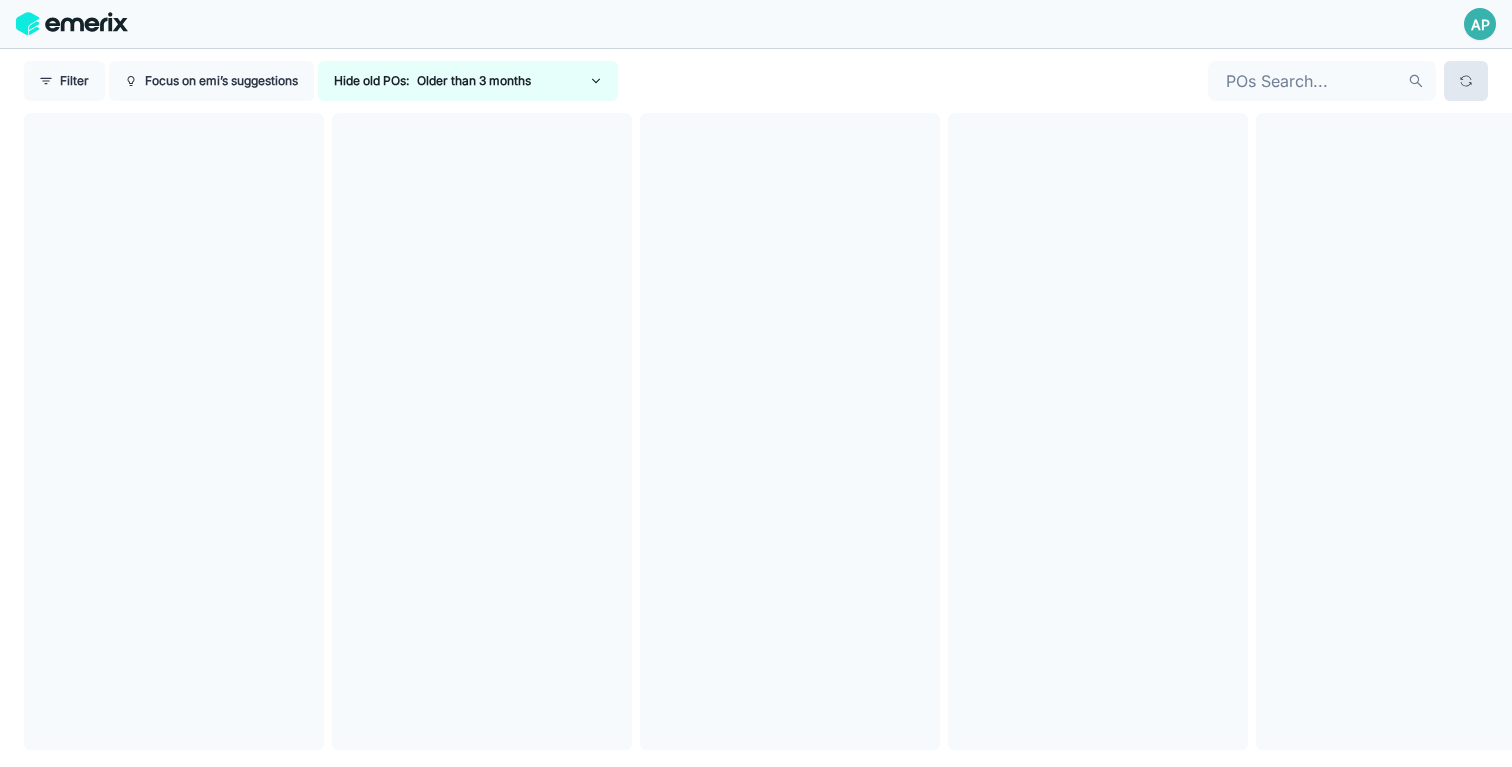 click at bounding box center (1466, 81) 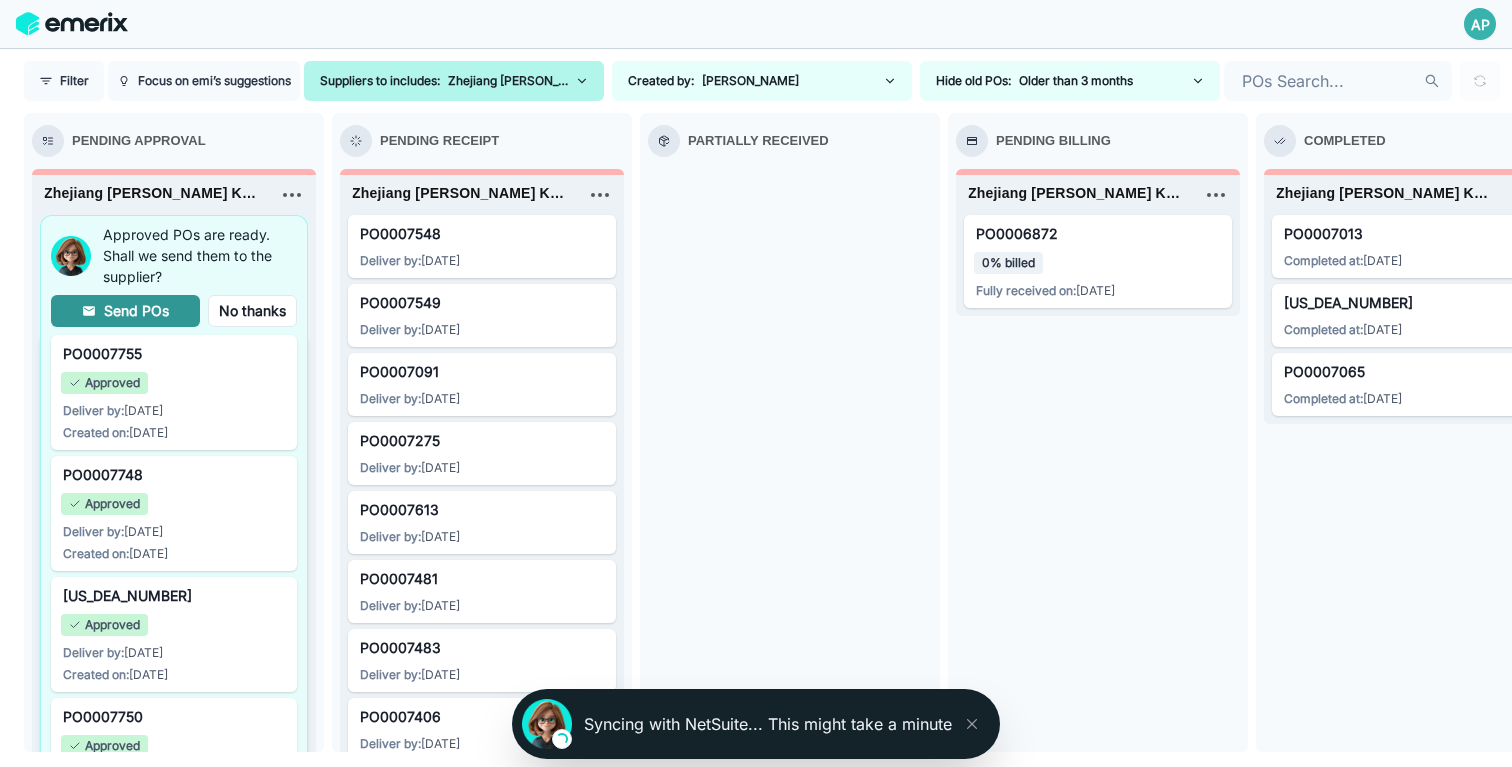 click 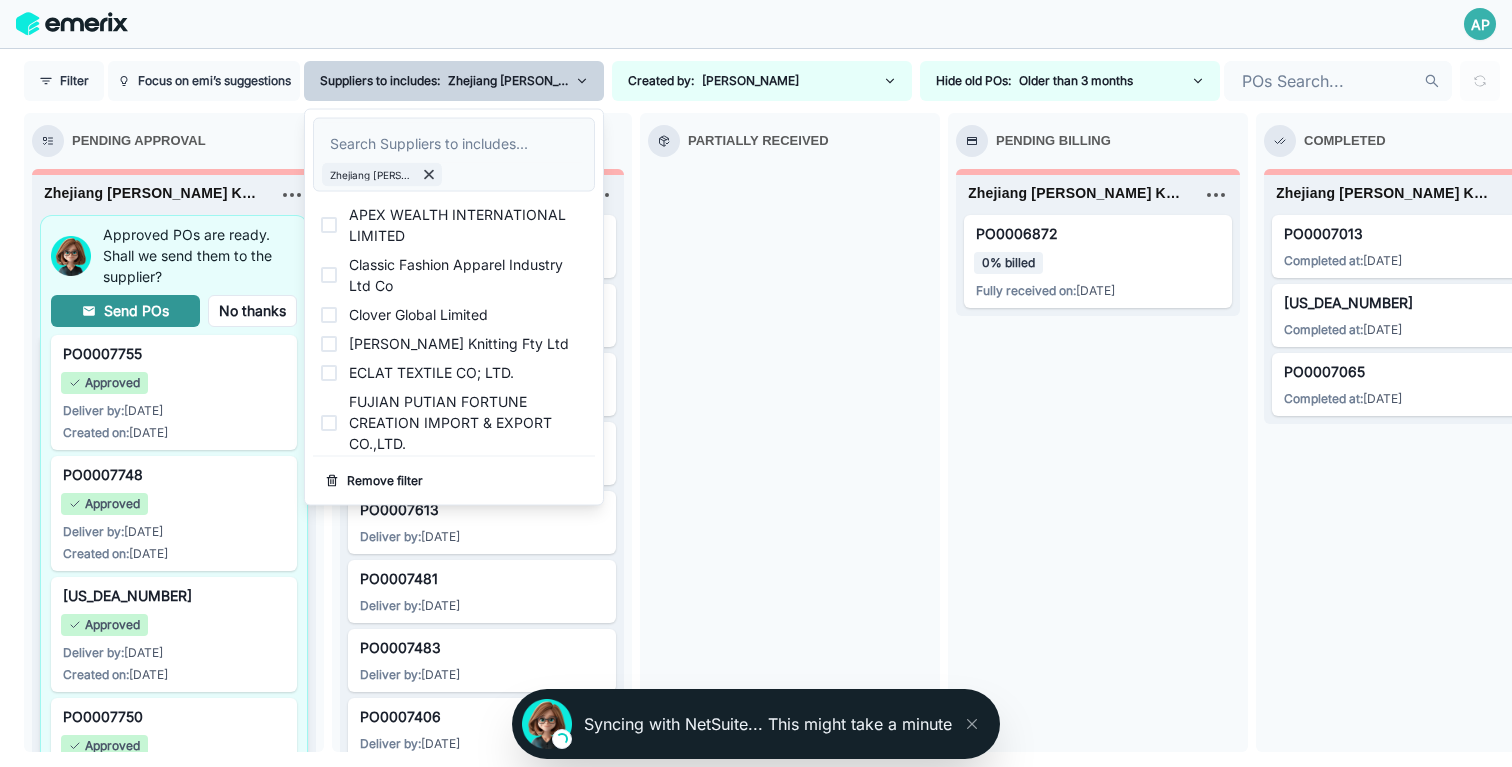click 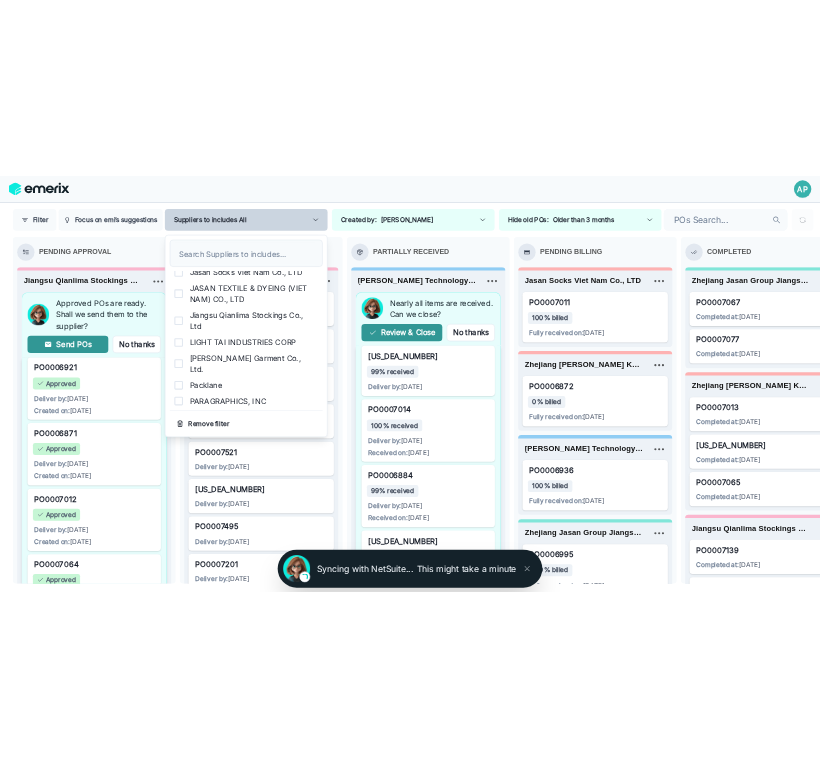 scroll, scrollTop: 346, scrollLeft: 0, axis: vertical 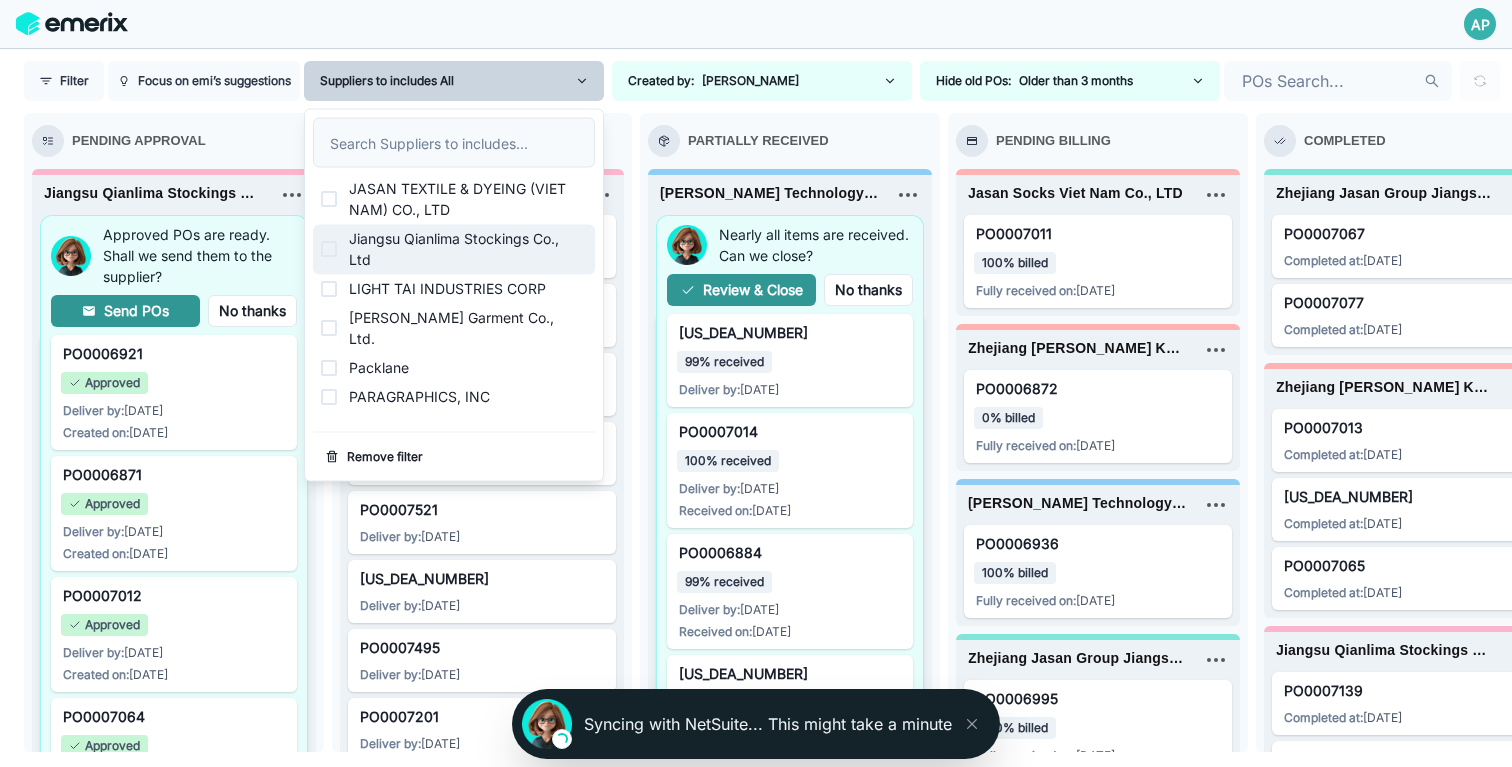 click on "Jiangsu Qianlima Stockings Co., Ltd" at bounding box center [466, 250] 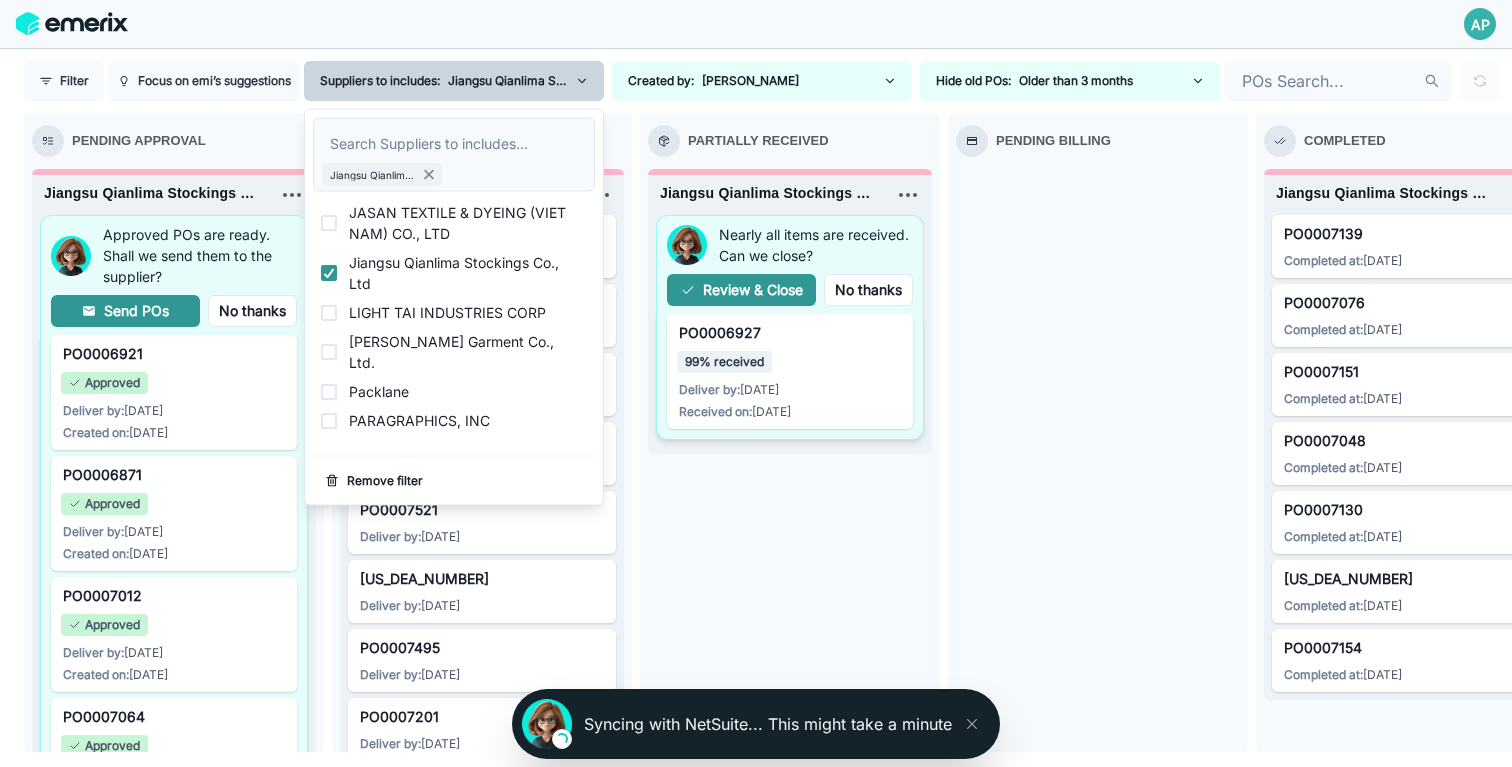 click at bounding box center (1130, 24) 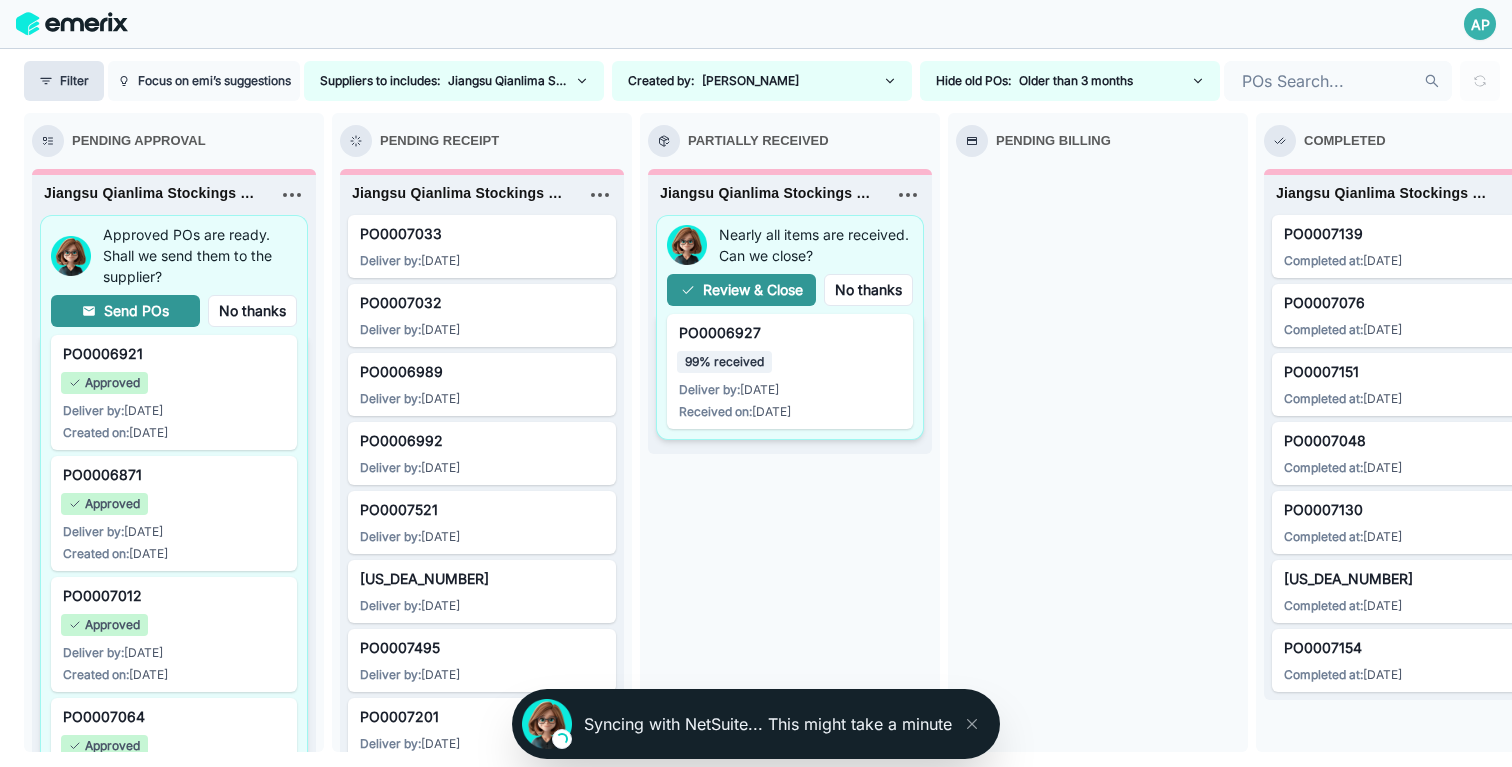 click on "Filter" at bounding box center [64, 81] 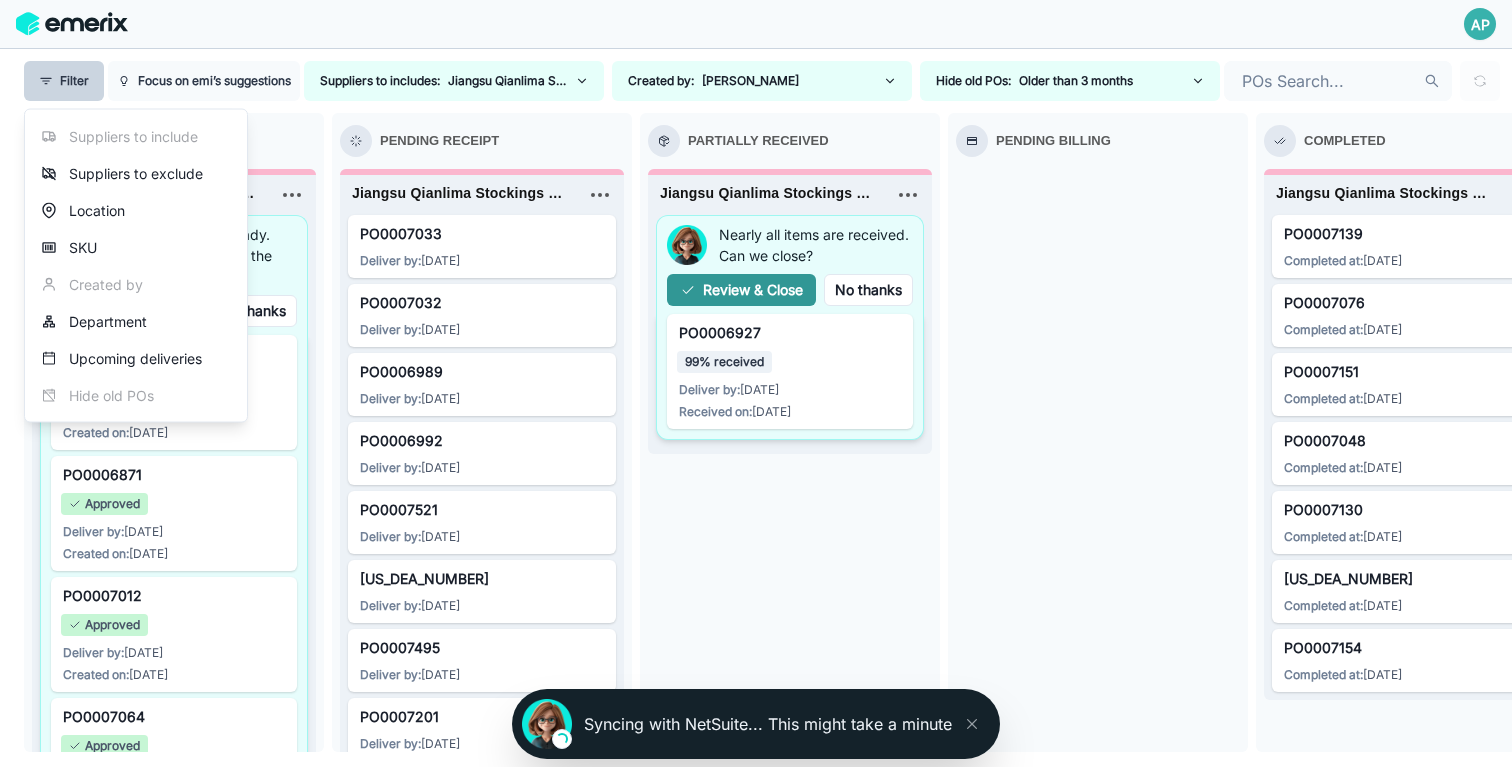 click at bounding box center (1098, 460) 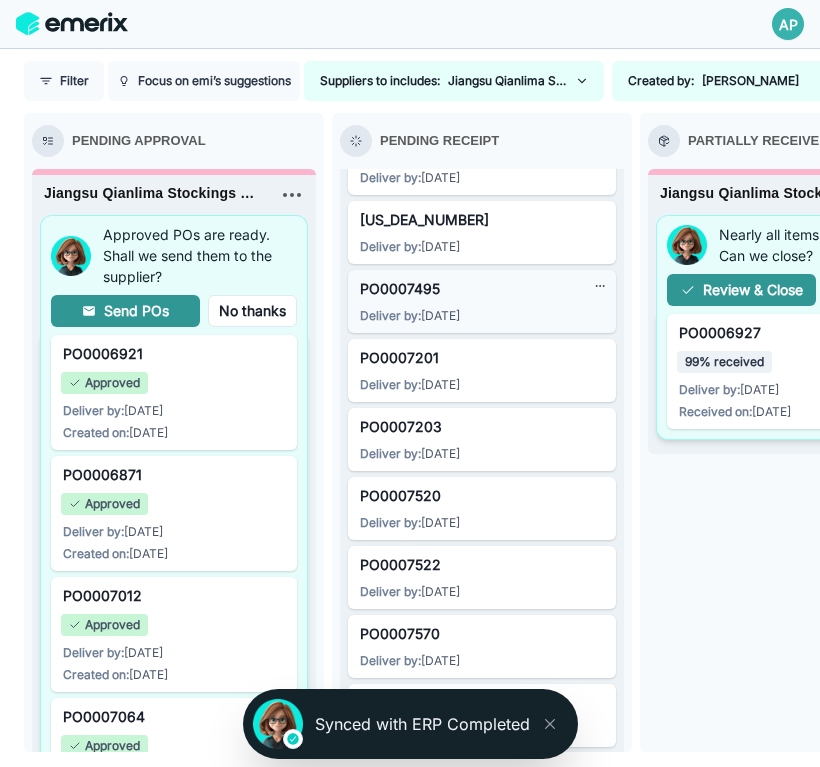 scroll, scrollTop: 421, scrollLeft: 0, axis: vertical 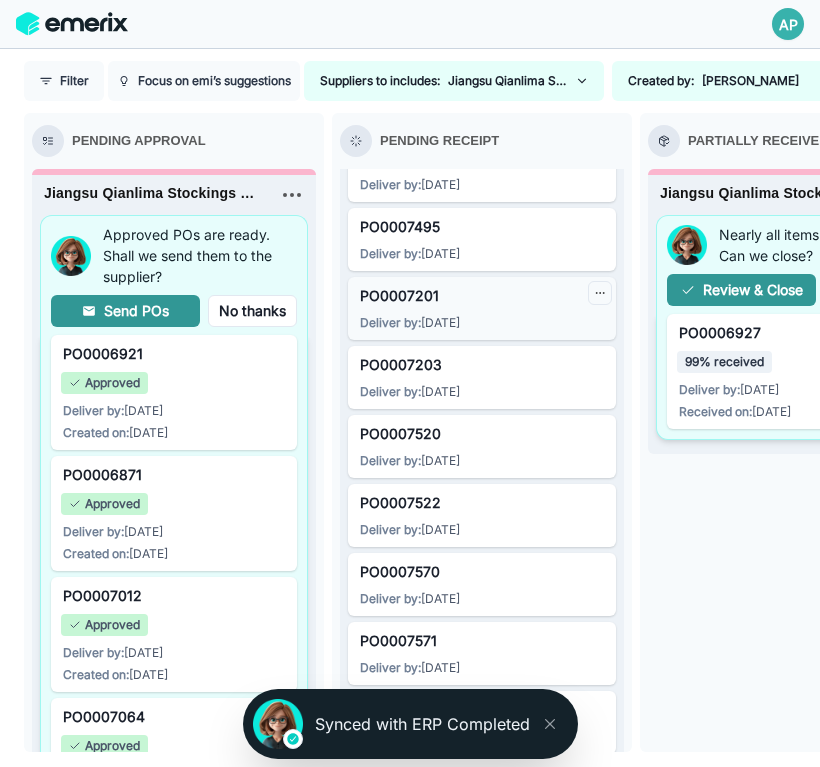 click 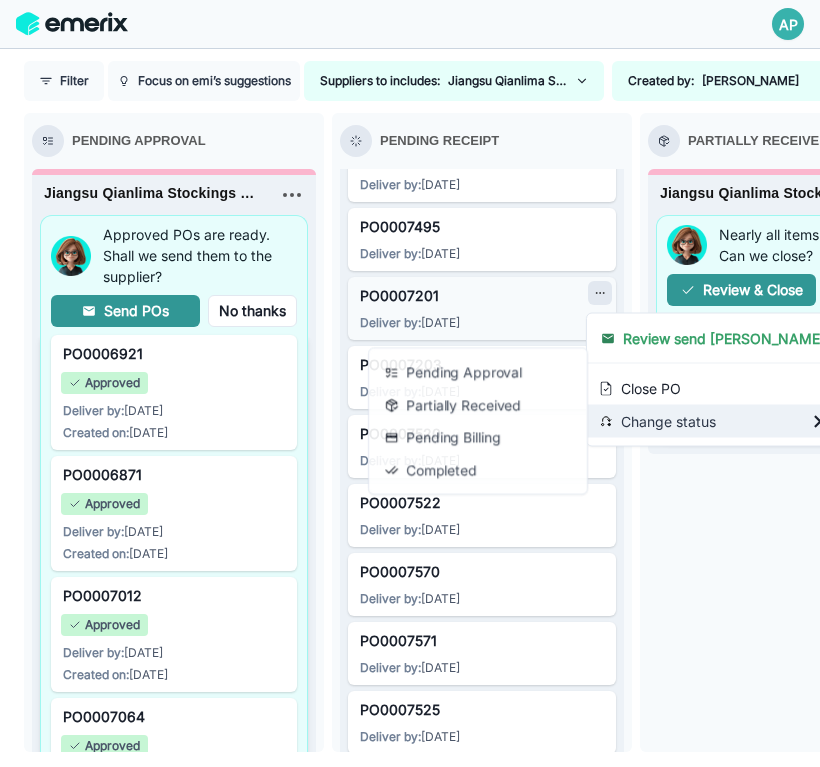 click on "Change status" at bounding box center [712, 421] 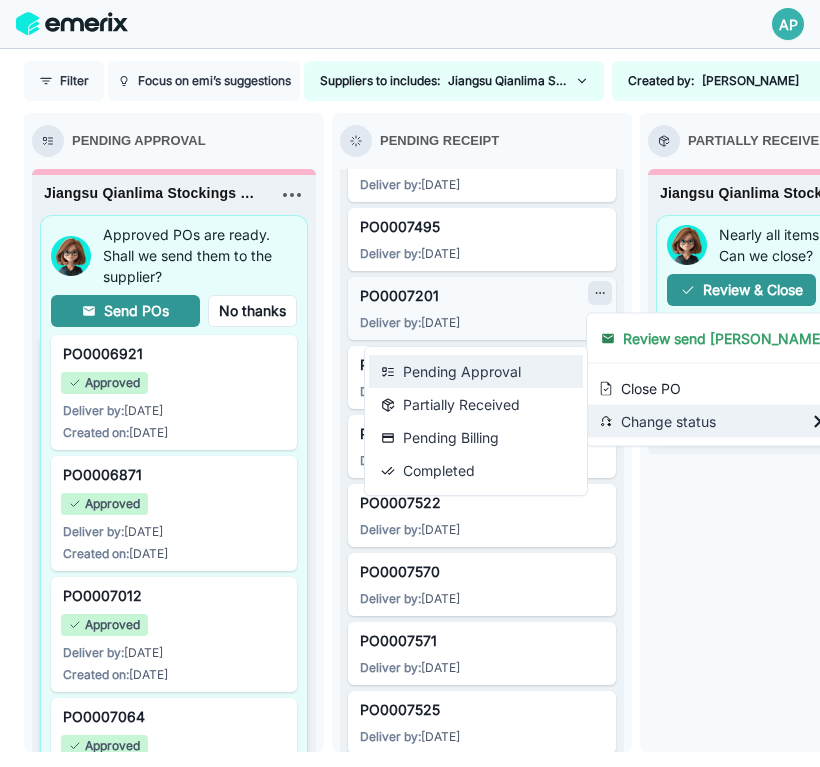 click on "Pending Approval" at bounding box center [476, 371] 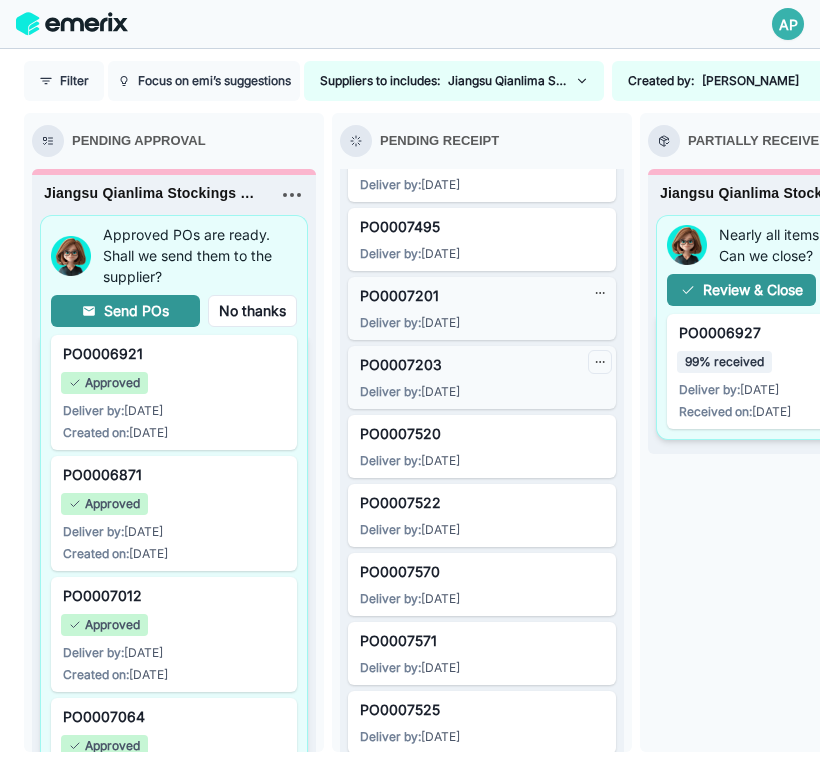 click 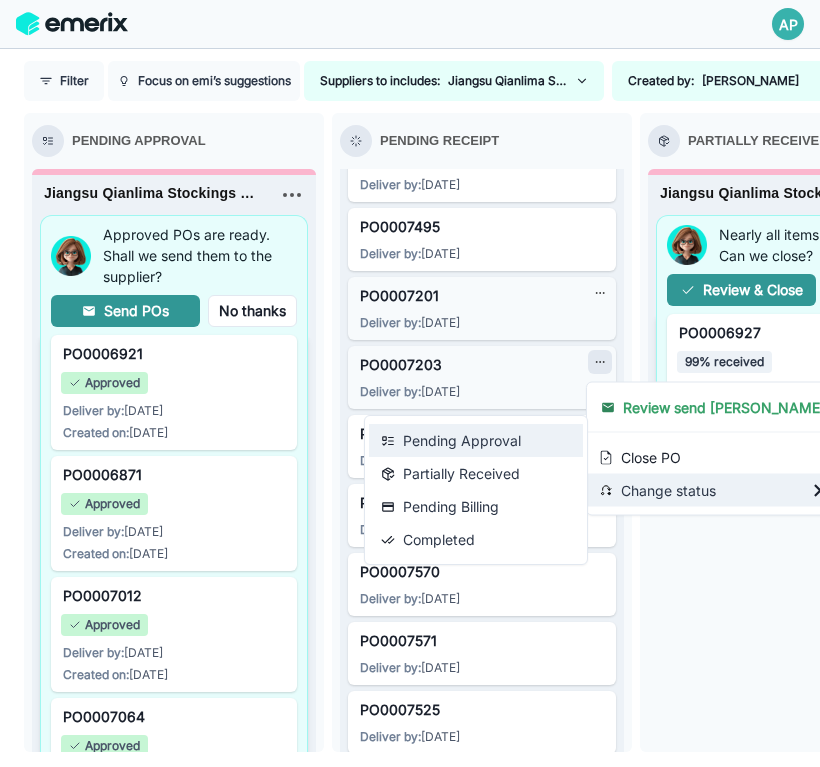 click on "Pending Approval" at bounding box center (476, 440) 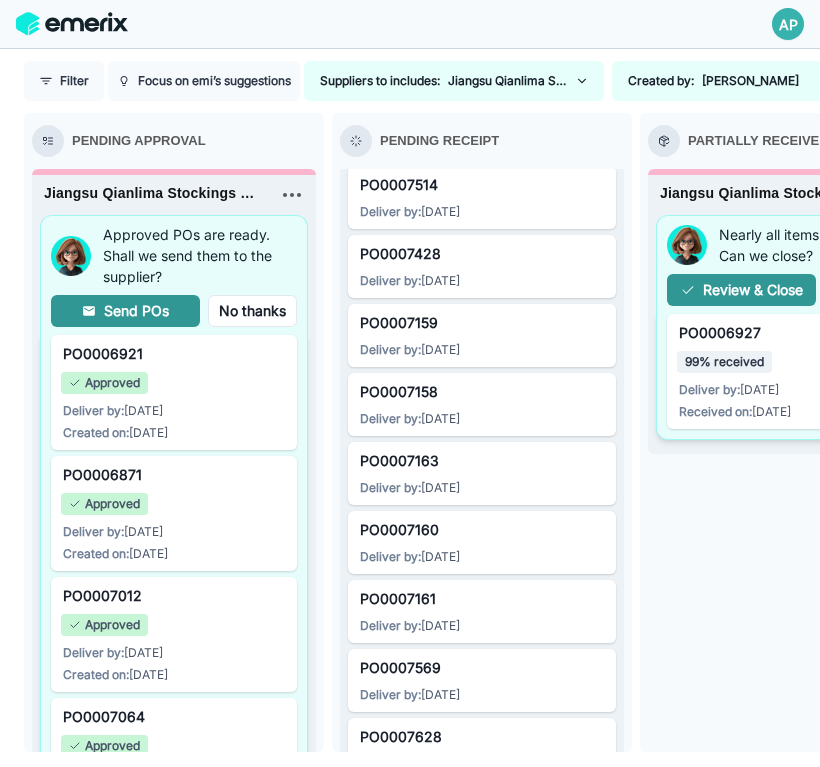 scroll, scrollTop: 3091, scrollLeft: 0, axis: vertical 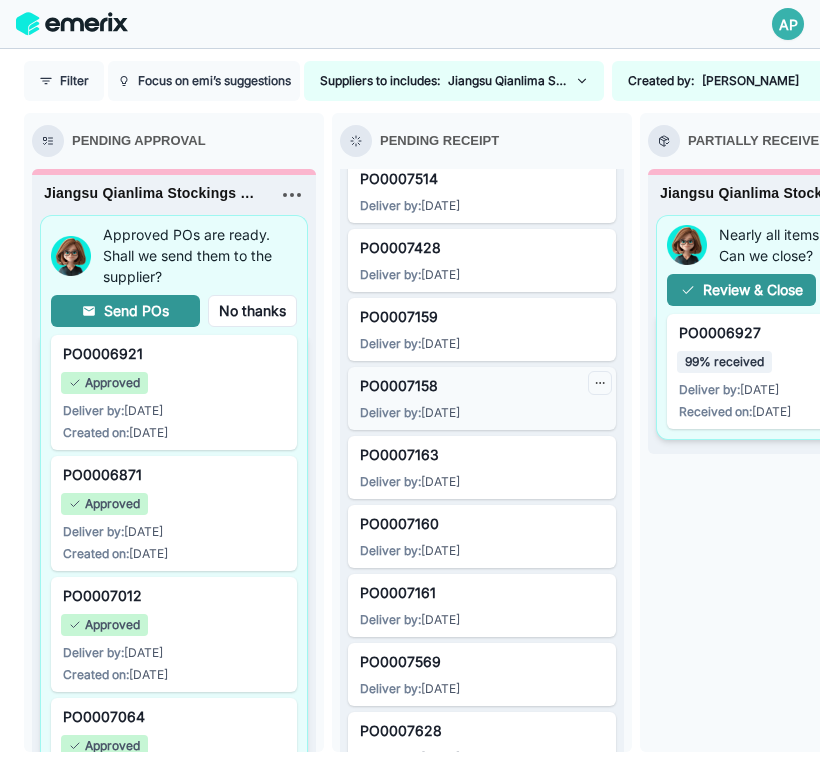 click 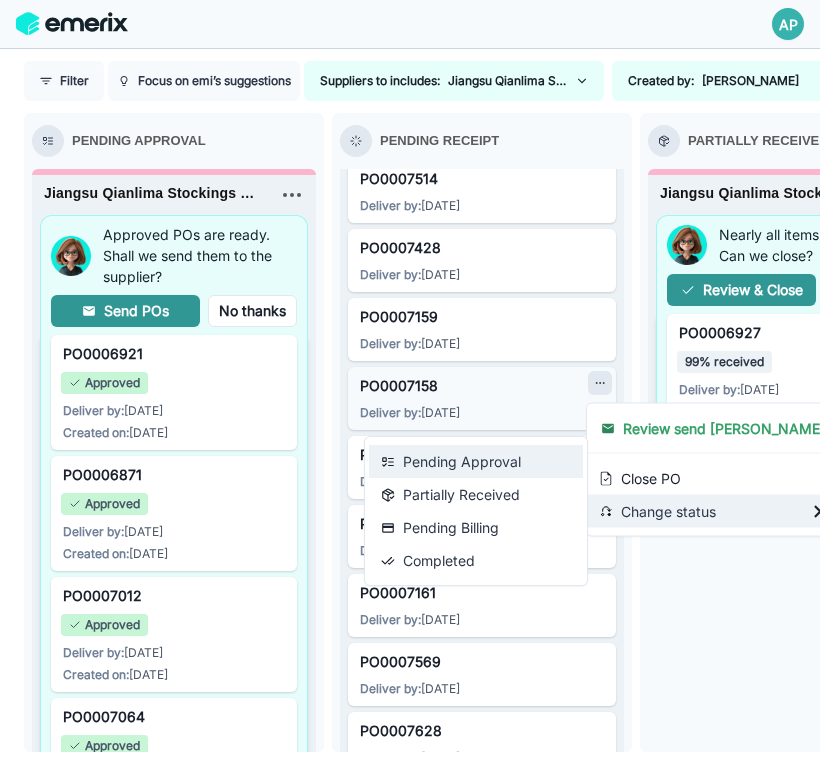 click on "Pending Approval" at bounding box center (476, 461) 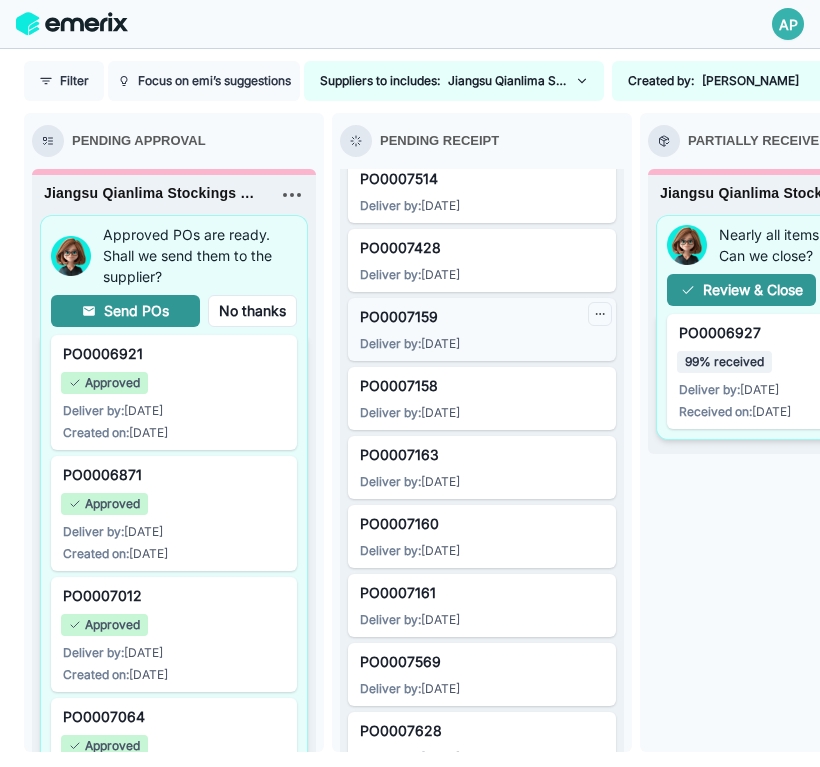 click 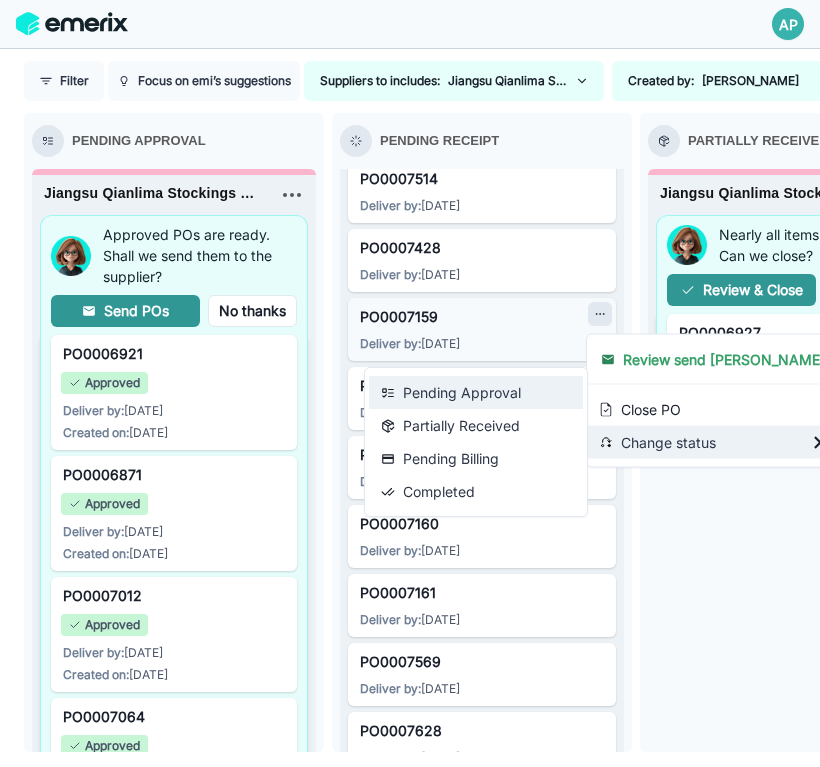 click on "Pending Approval" at bounding box center [476, 392] 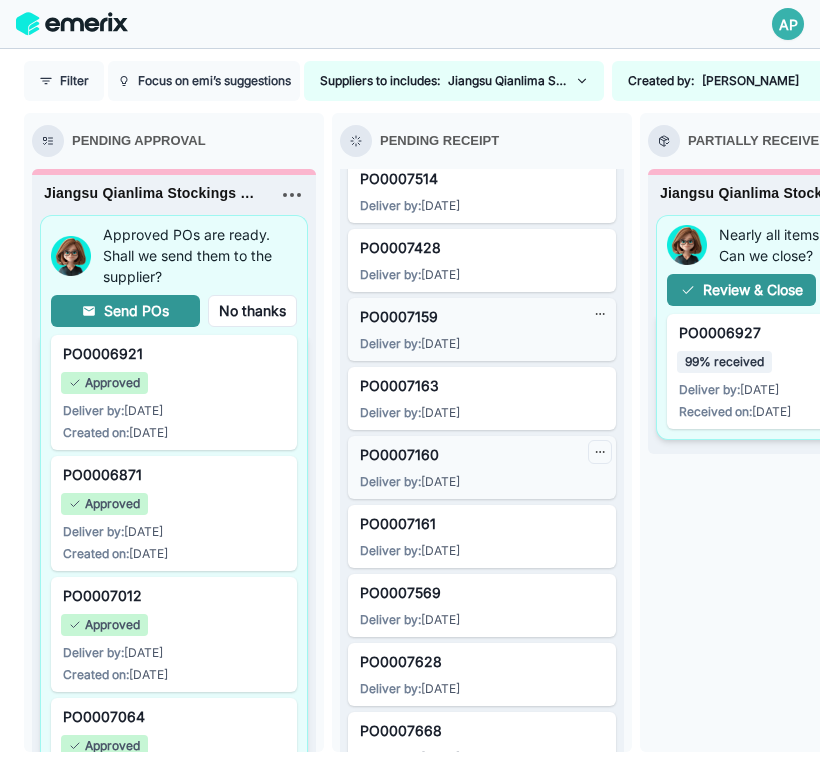 click 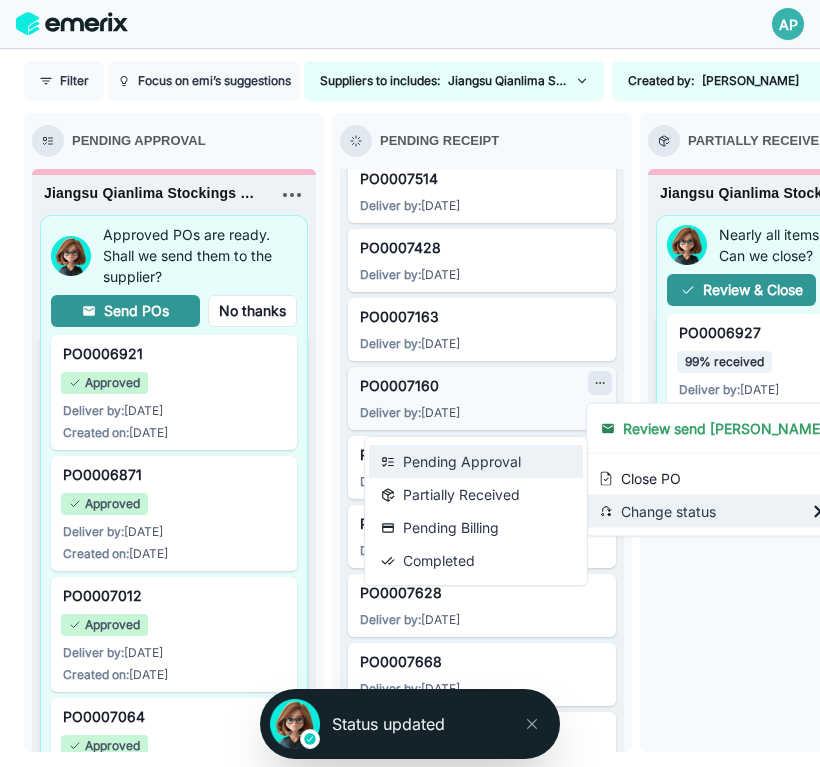 click on "Pending Approval" at bounding box center [476, 461] 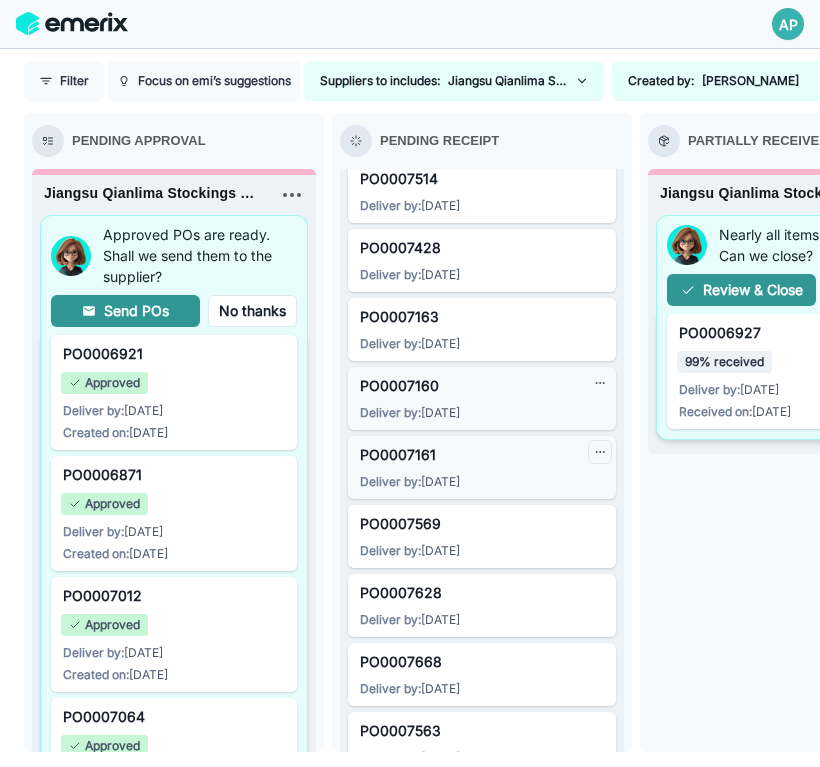 click 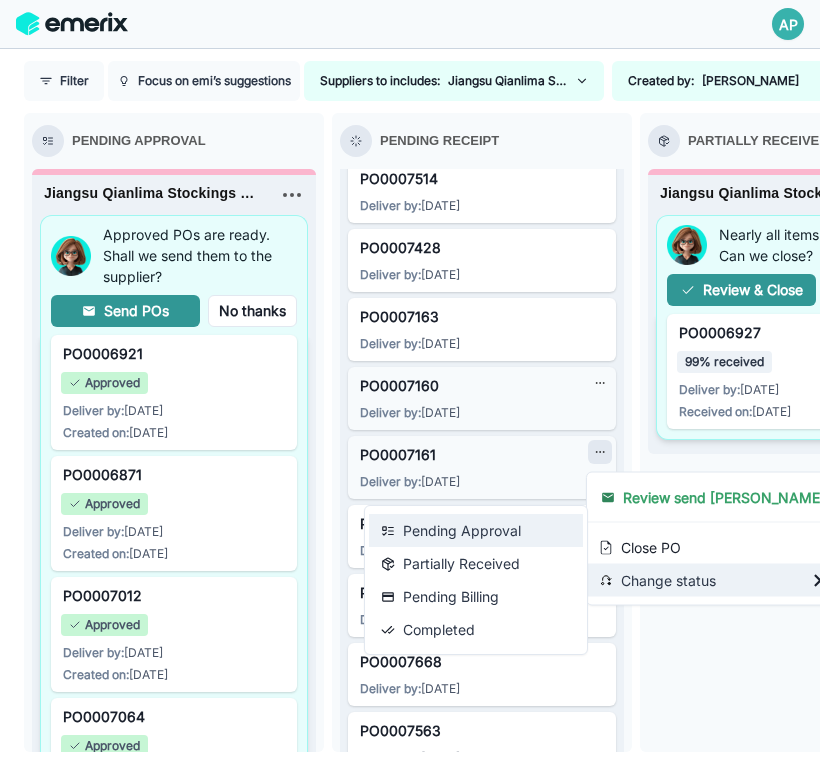 click on "Pending Approval" at bounding box center (476, 530) 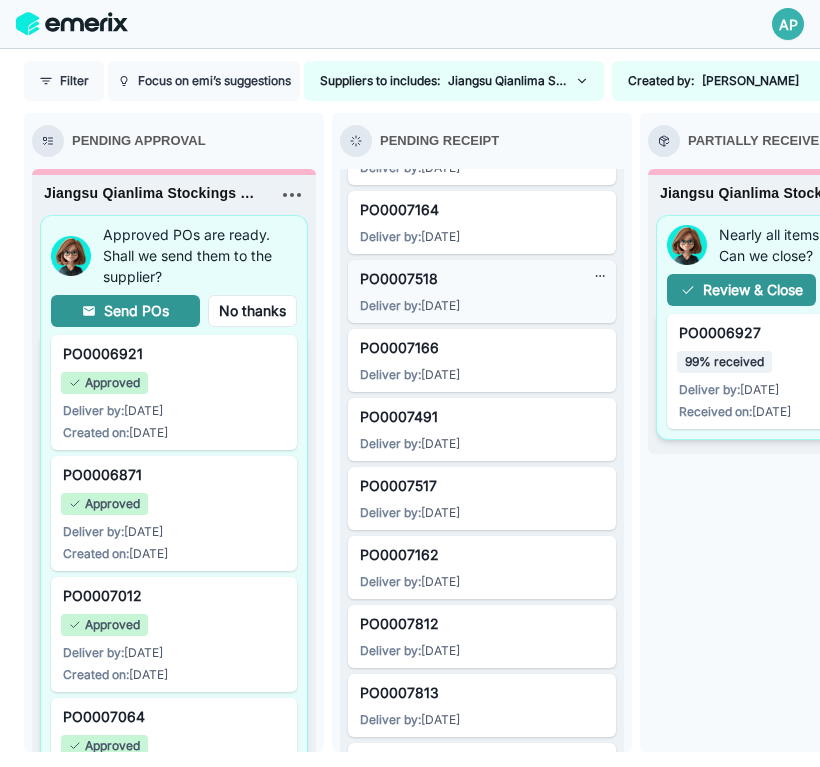 scroll, scrollTop: 4928, scrollLeft: 0, axis: vertical 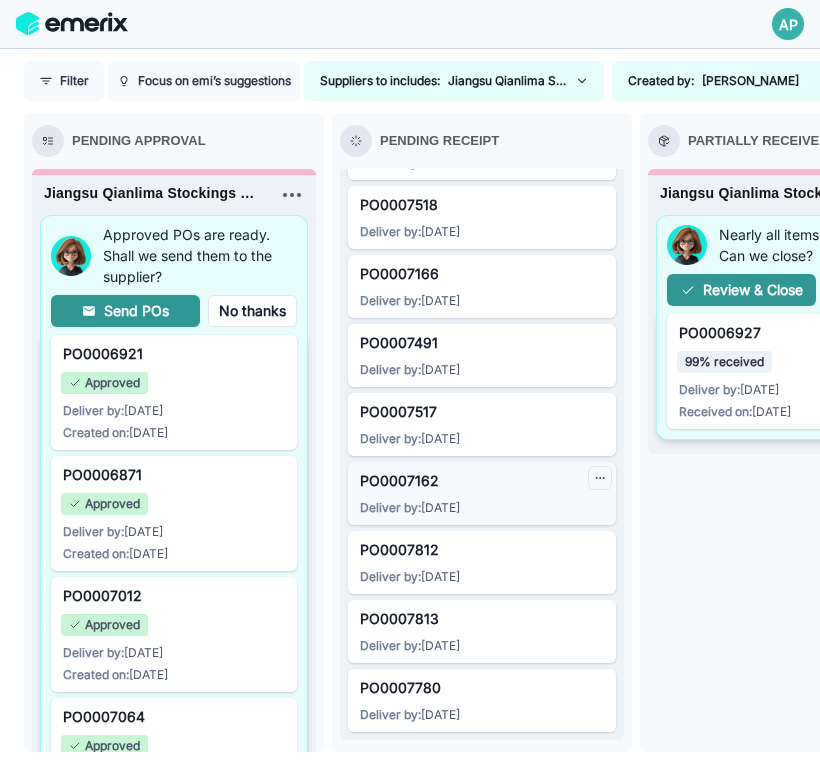 click 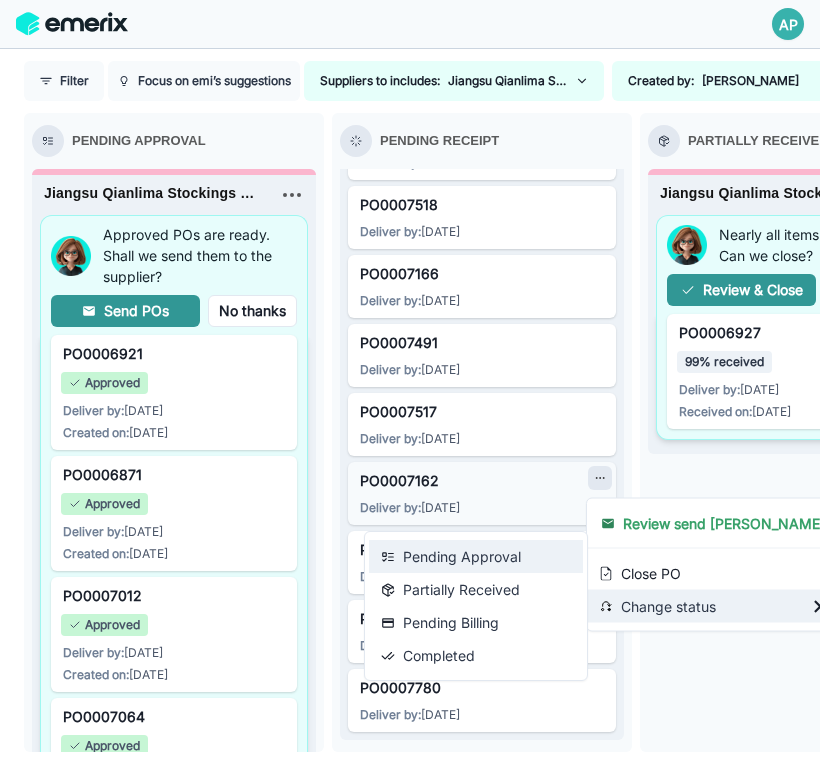 click on "Pending Approval" at bounding box center [476, 556] 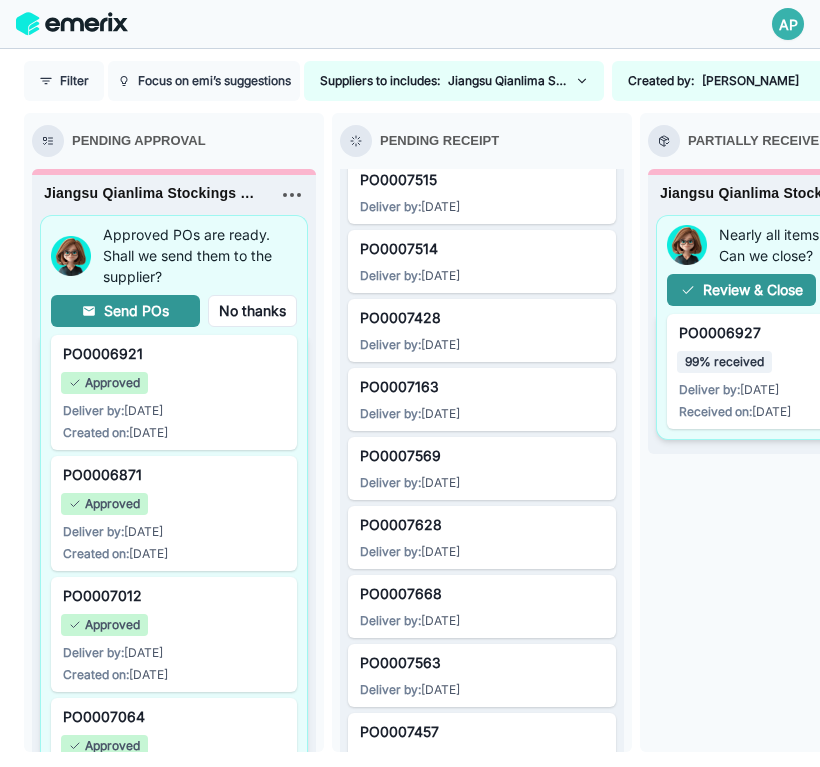 scroll, scrollTop: 2927, scrollLeft: 0, axis: vertical 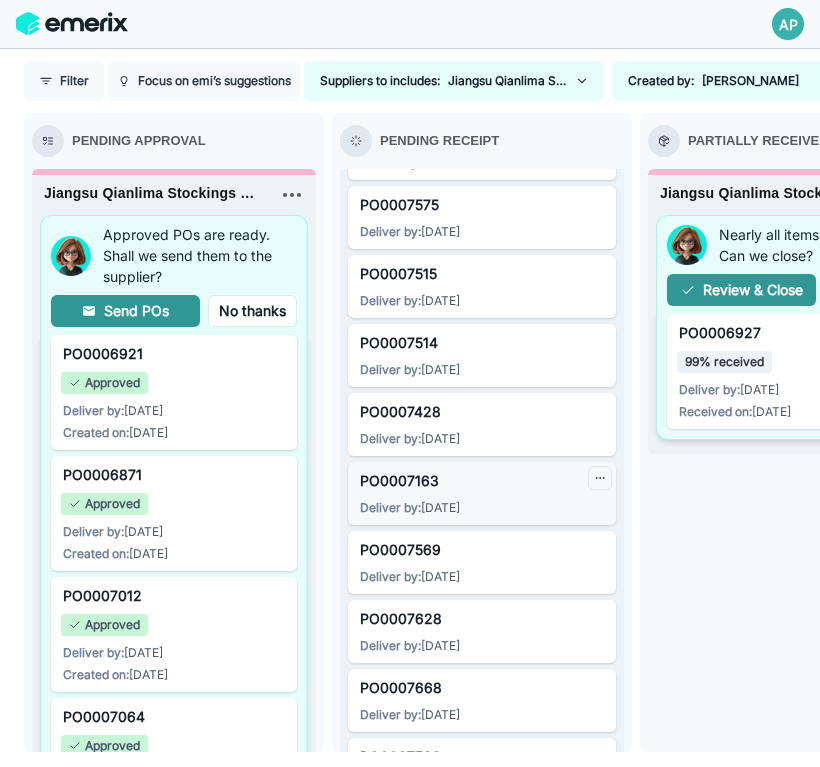 click 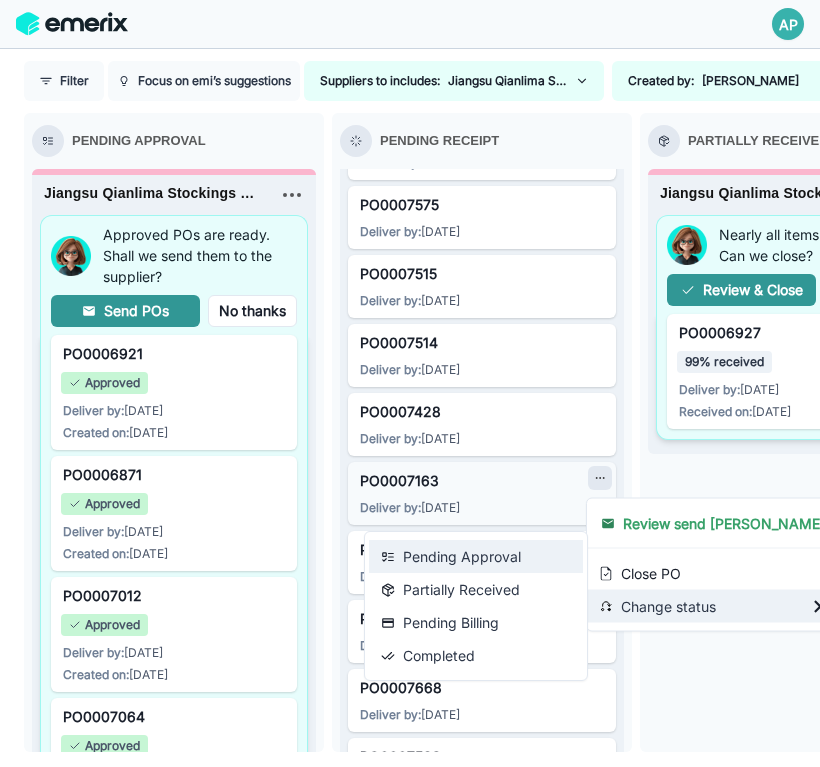 click on "Pending Approval" at bounding box center (476, 556) 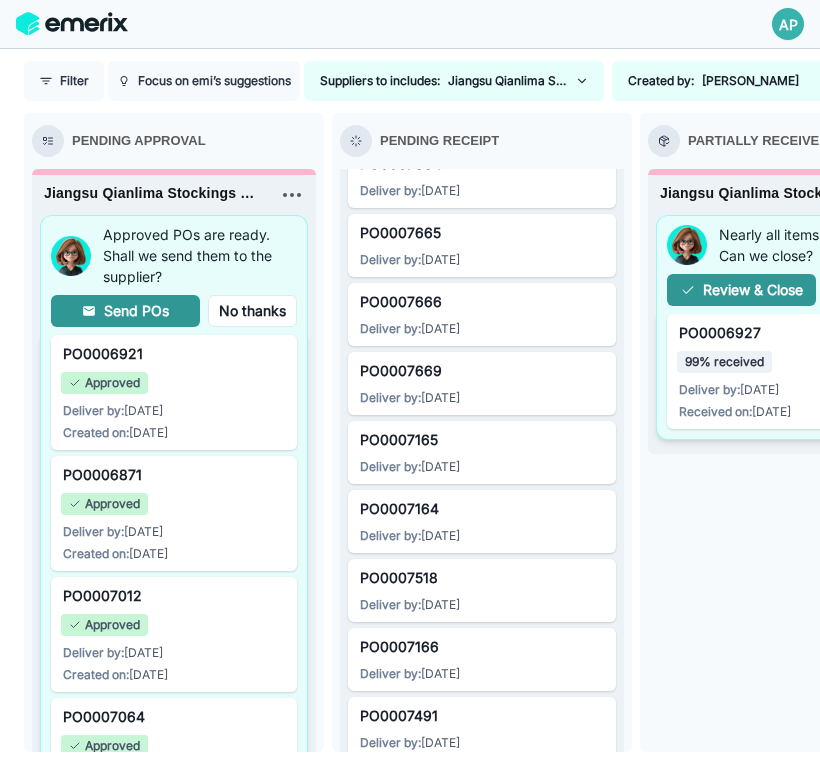 scroll, scrollTop: 4432, scrollLeft: 0, axis: vertical 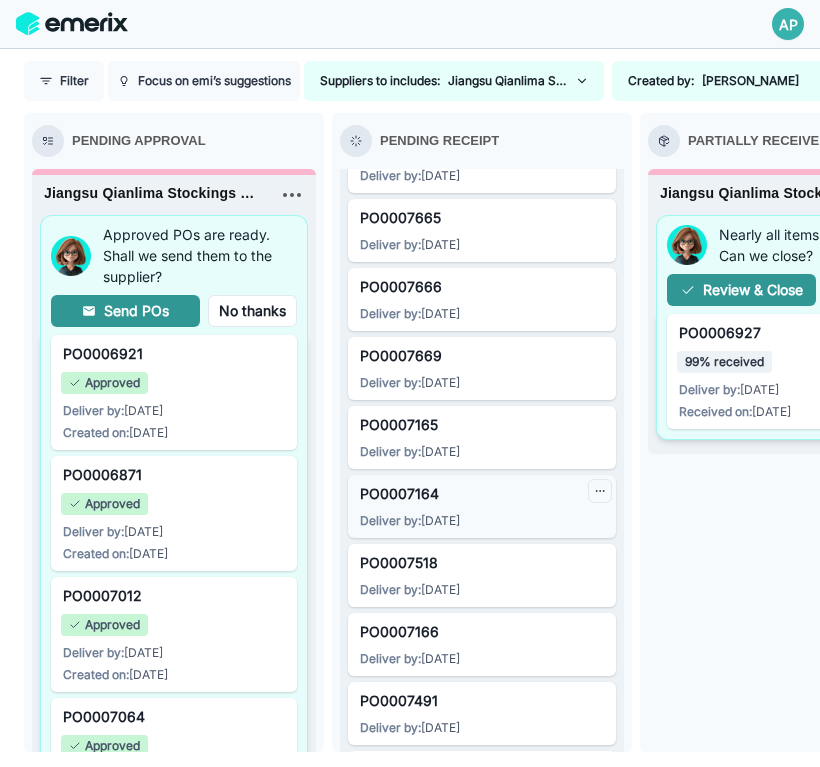 click 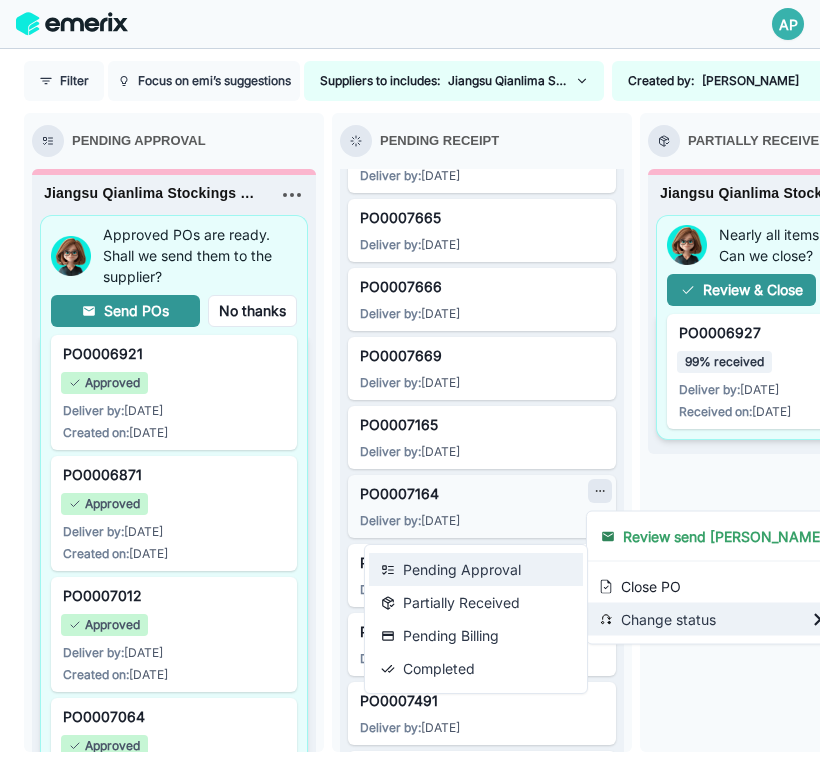 click on "Pending Approval" at bounding box center [476, 569] 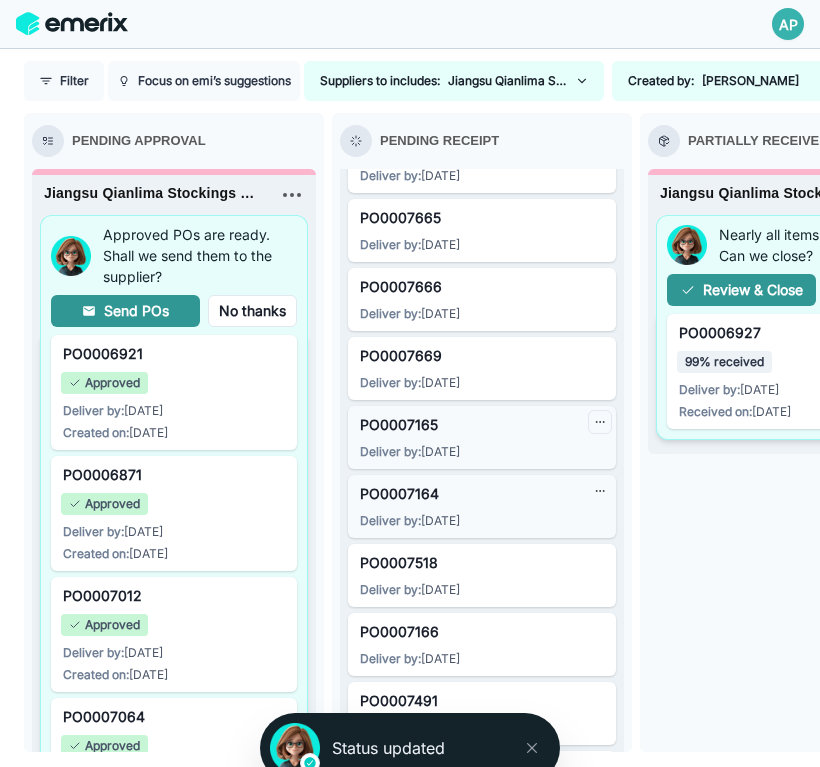 click at bounding box center (600, 422) 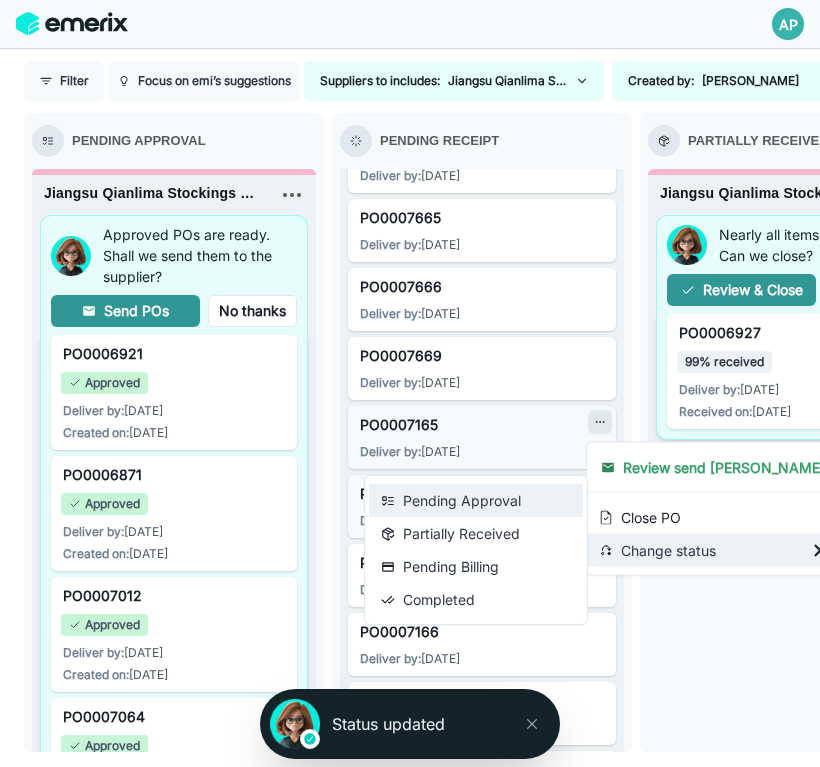 click on "Pending Approval" at bounding box center (476, 500) 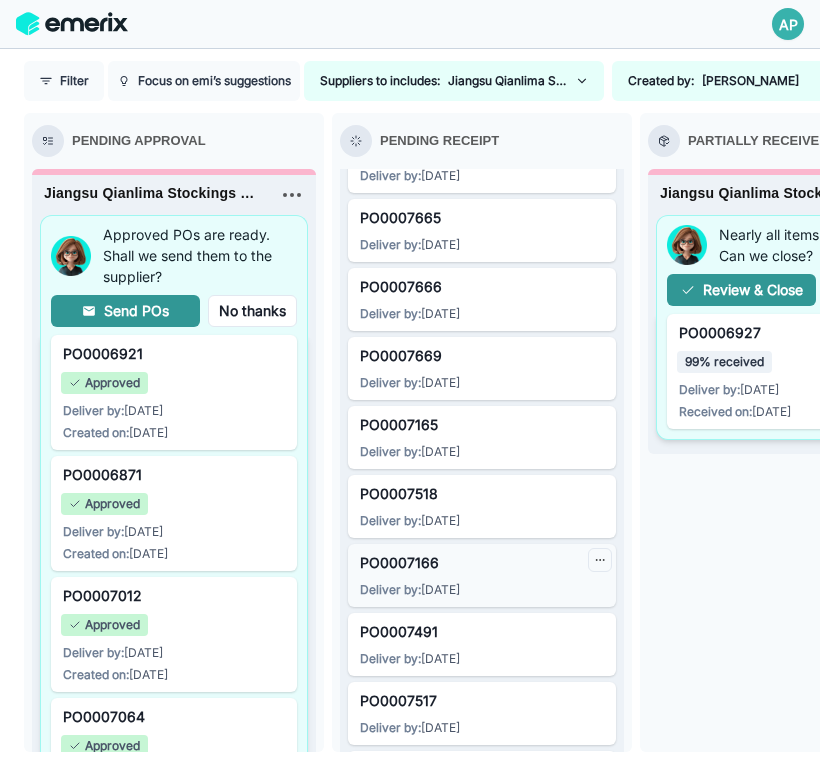 click at bounding box center (600, 560) 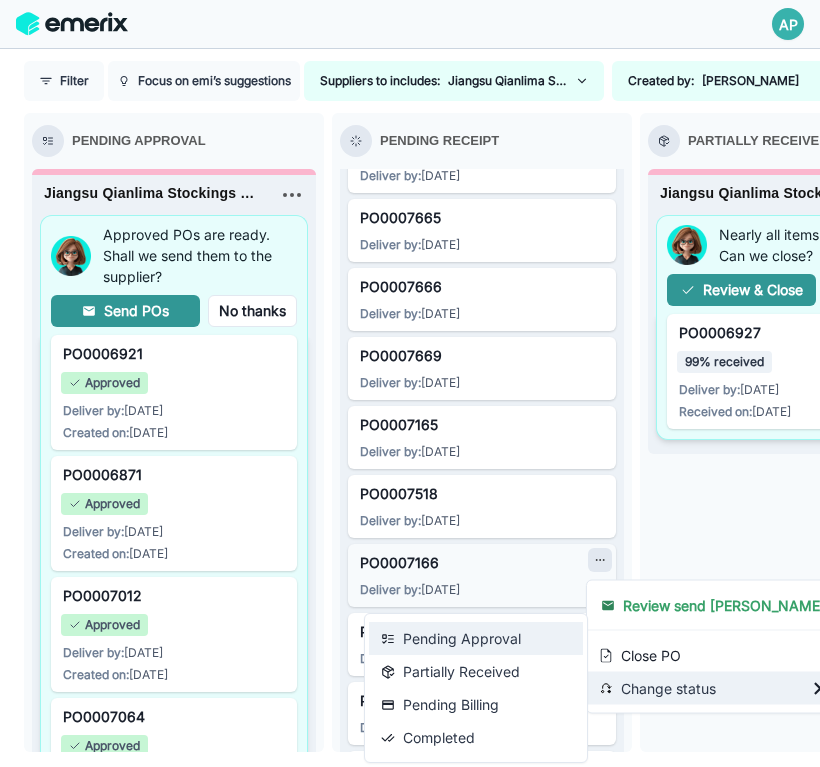 click on "Pending Approval" at bounding box center (476, 638) 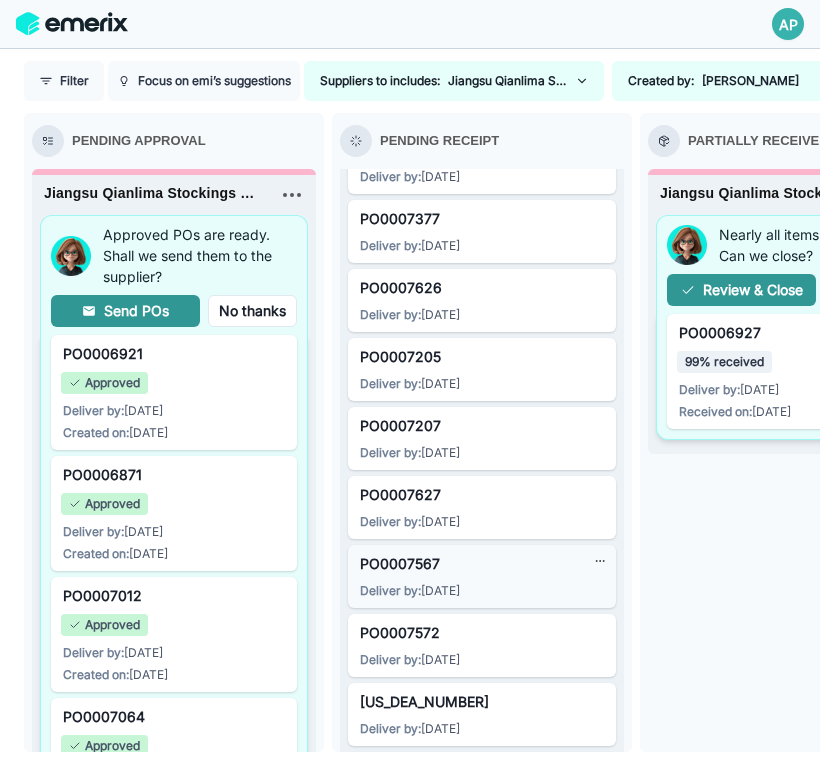 scroll, scrollTop: 1241, scrollLeft: 0, axis: vertical 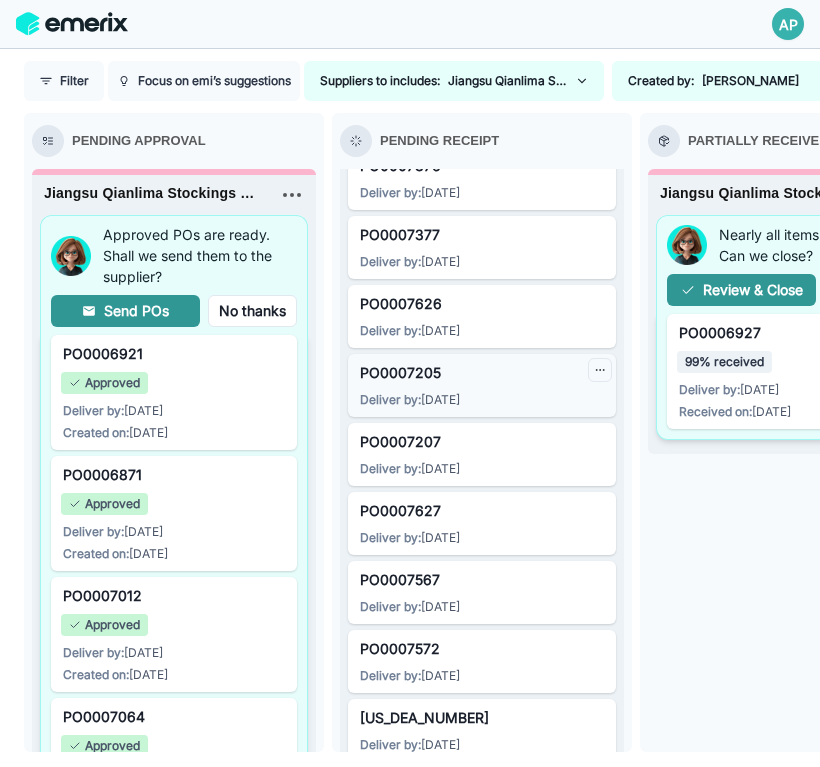 click at bounding box center (600, 370) 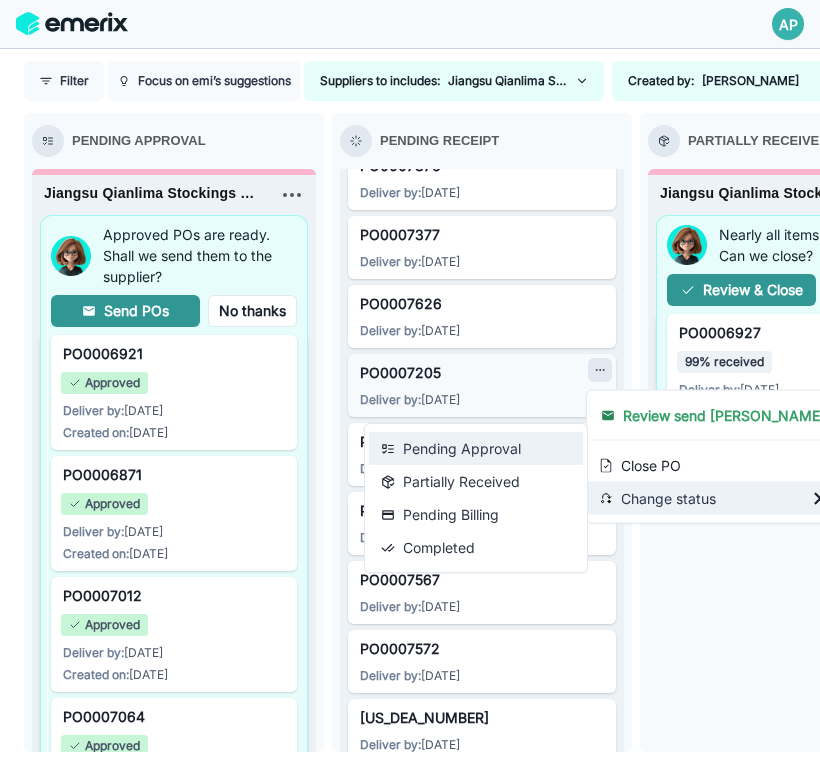 click on "Pending Approval" at bounding box center (476, 448) 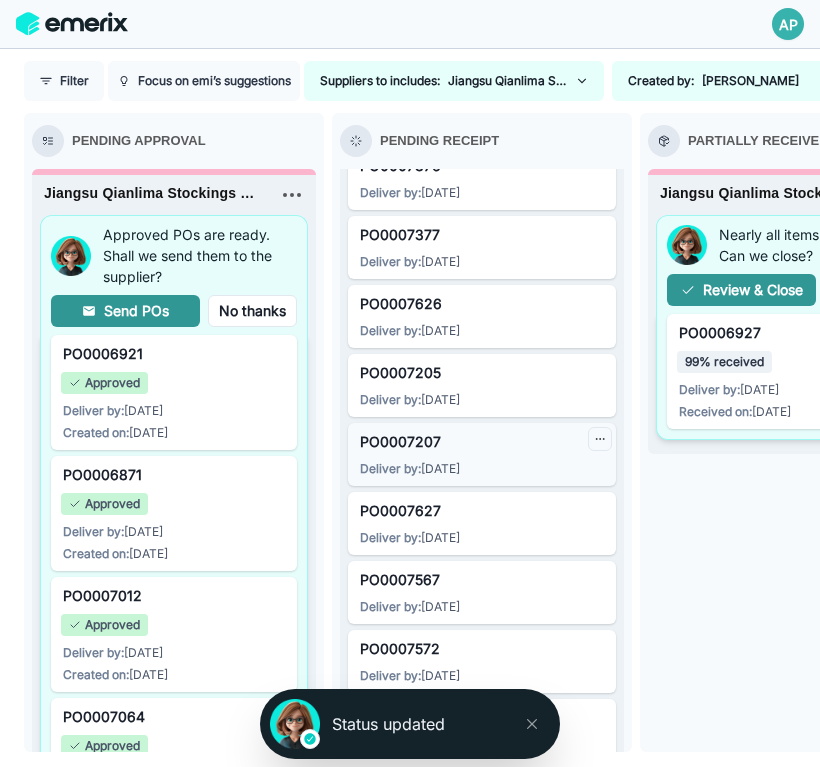 click 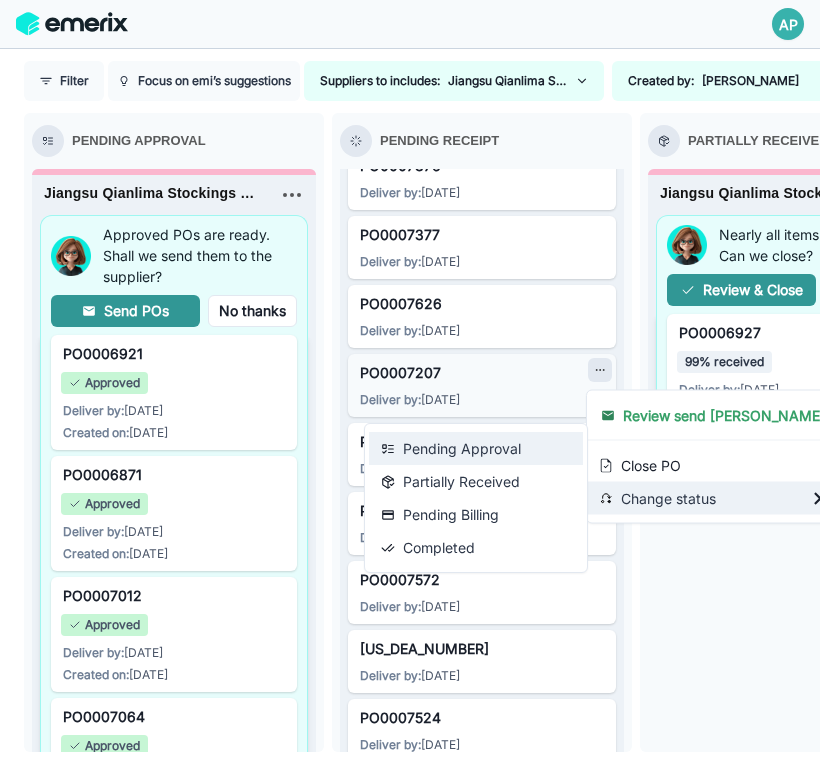 click on "Pending Approval" at bounding box center (476, 448) 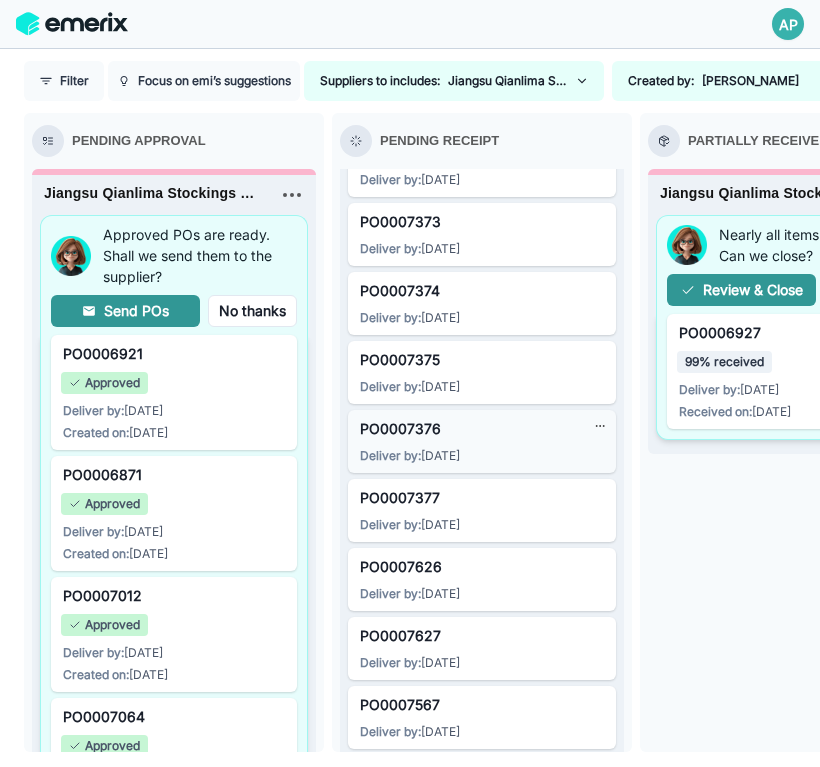 scroll, scrollTop: 930, scrollLeft: 0, axis: vertical 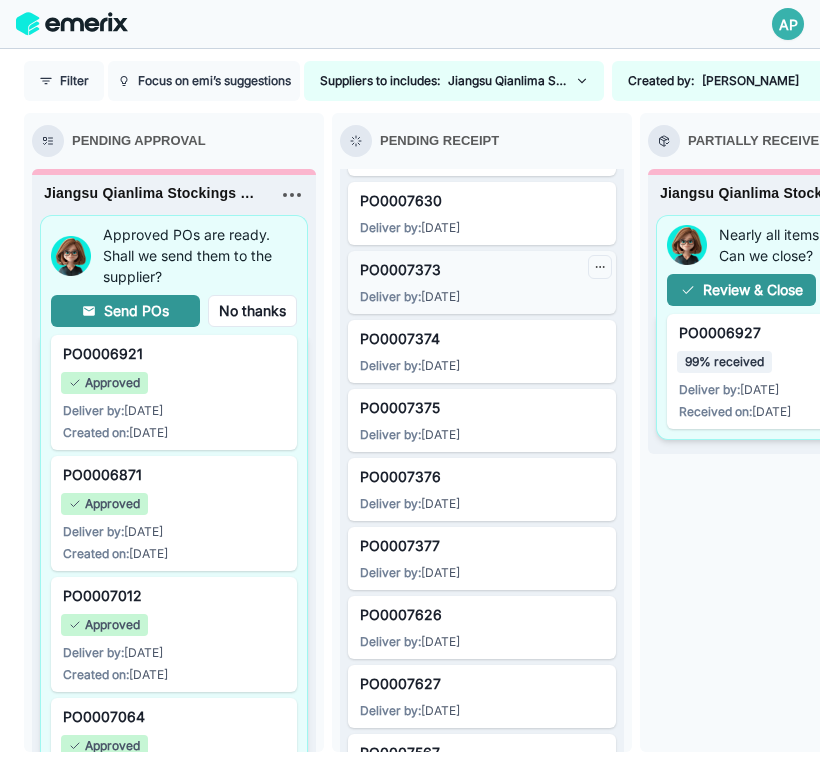 click at bounding box center (600, 267) 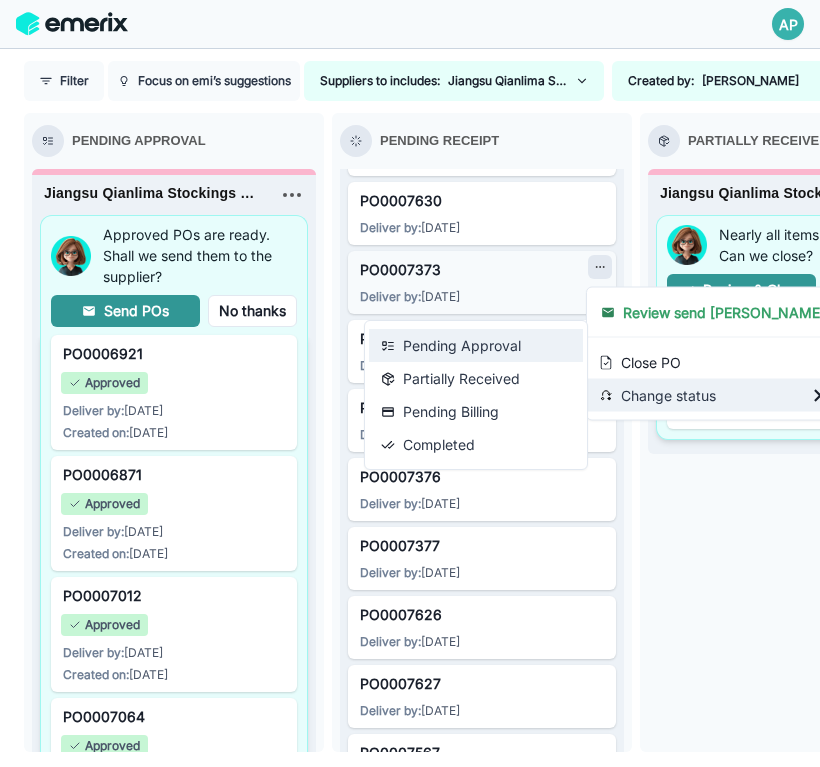 click on "Pending Approval" at bounding box center (476, 345) 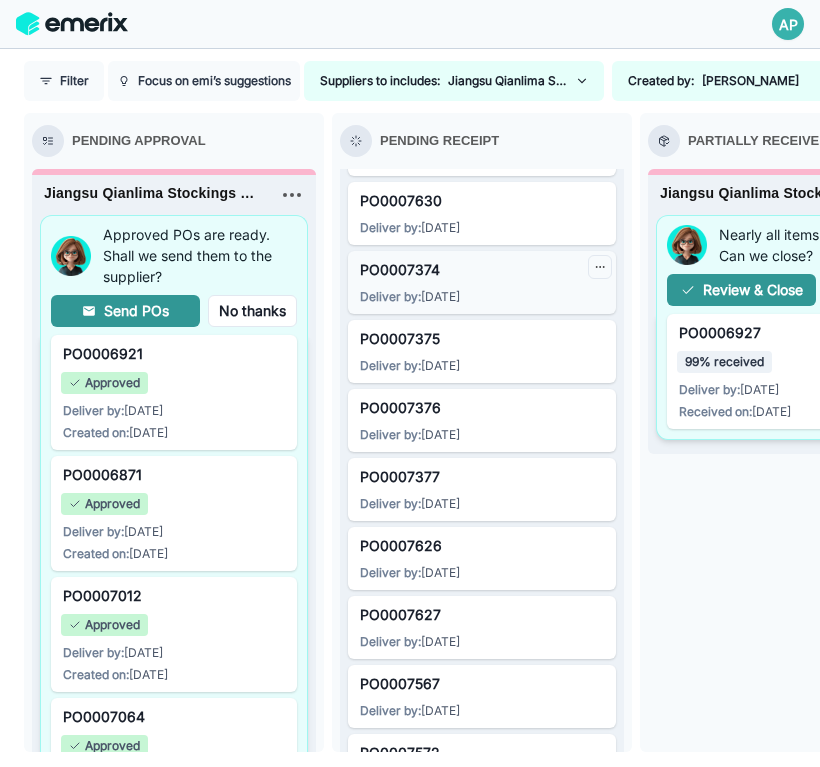 click 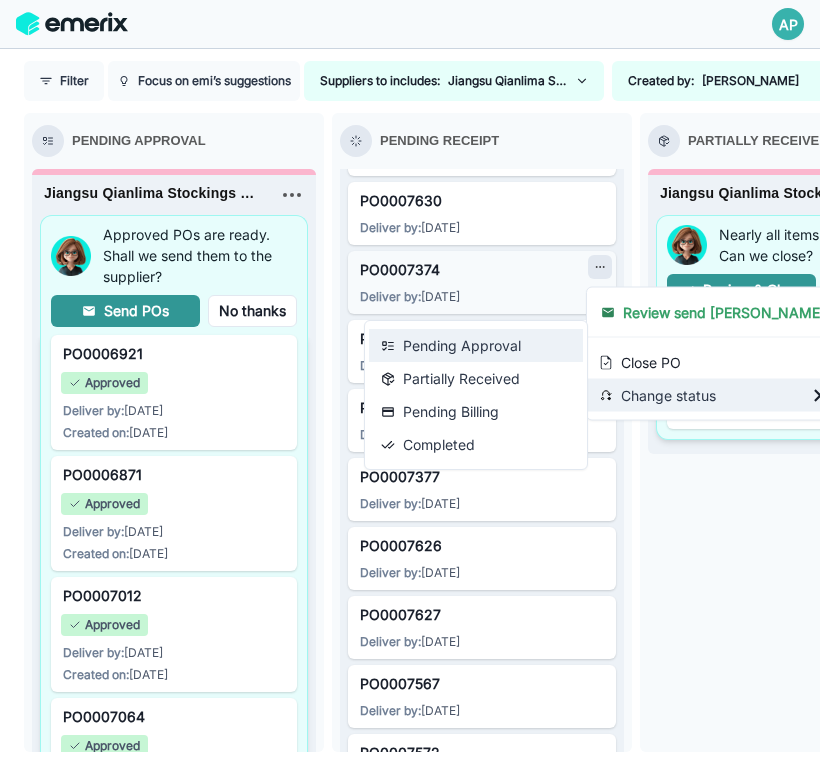click on "Pending Approval" at bounding box center [476, 345] 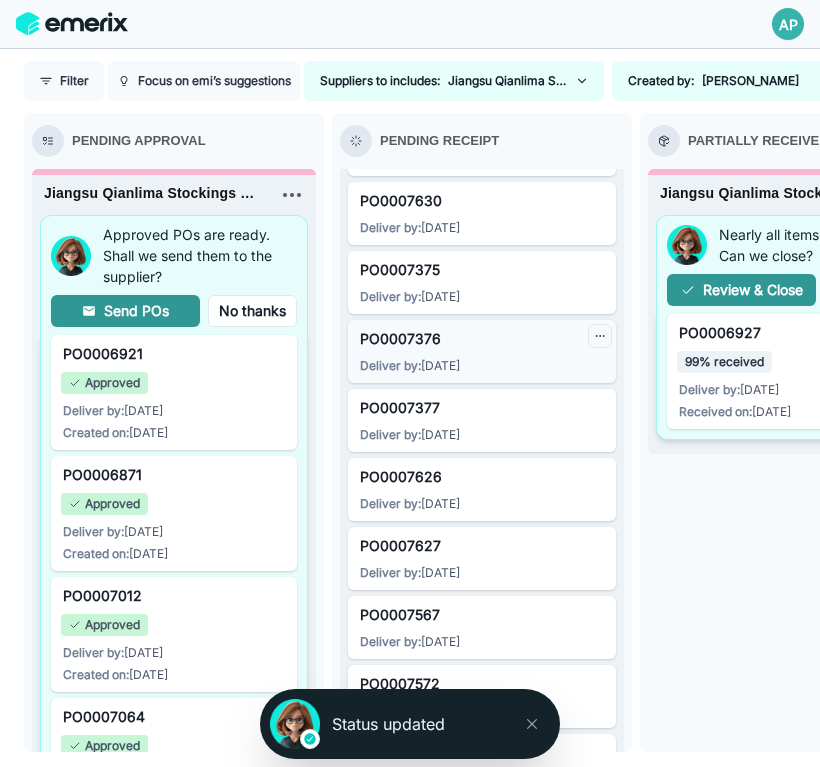 click 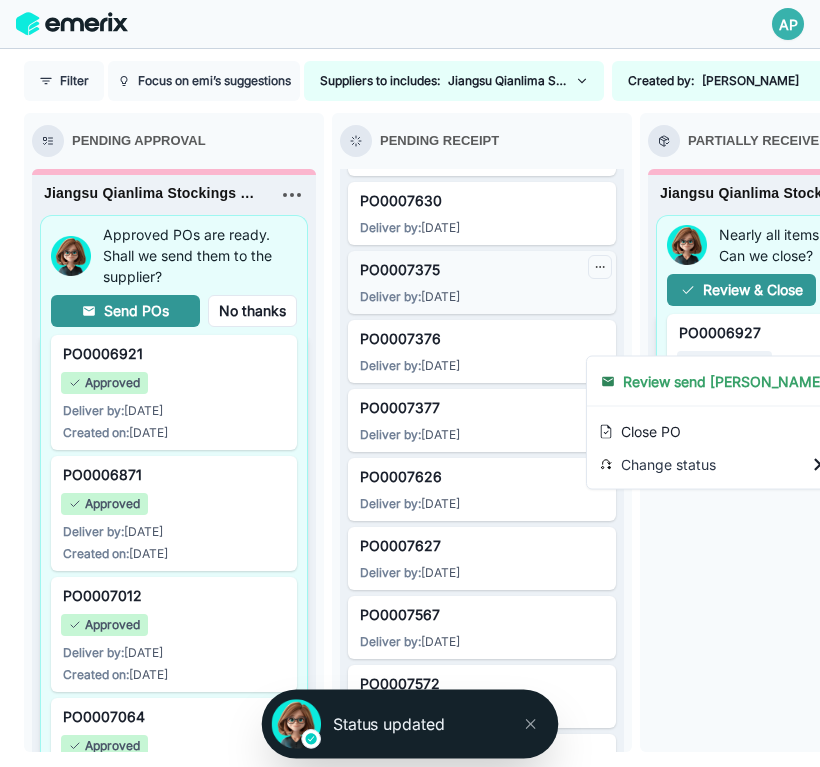 click 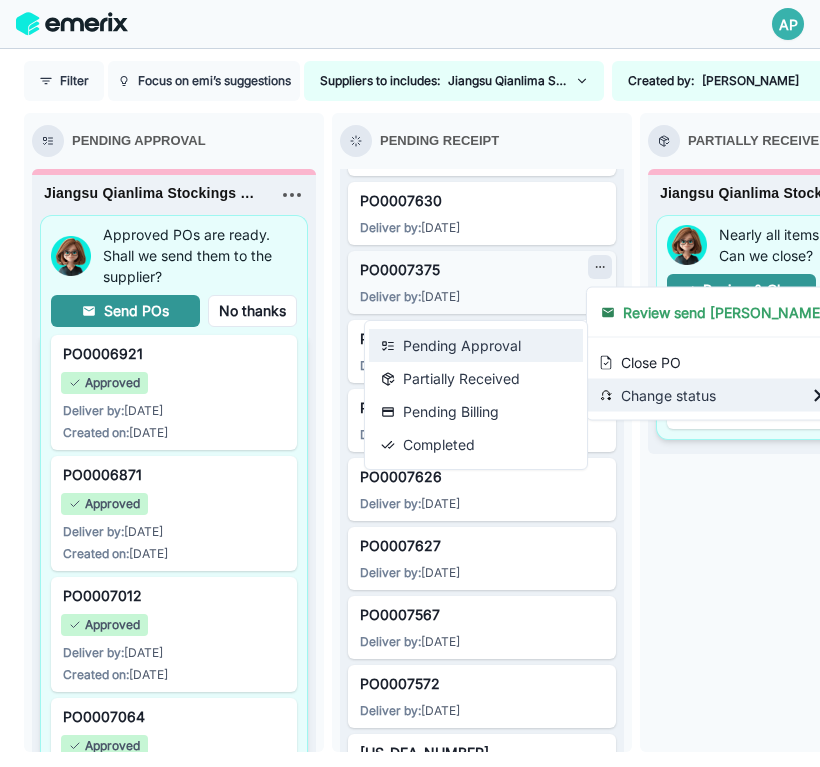 click on "Pending Approval" at bounding box center (476, 345) 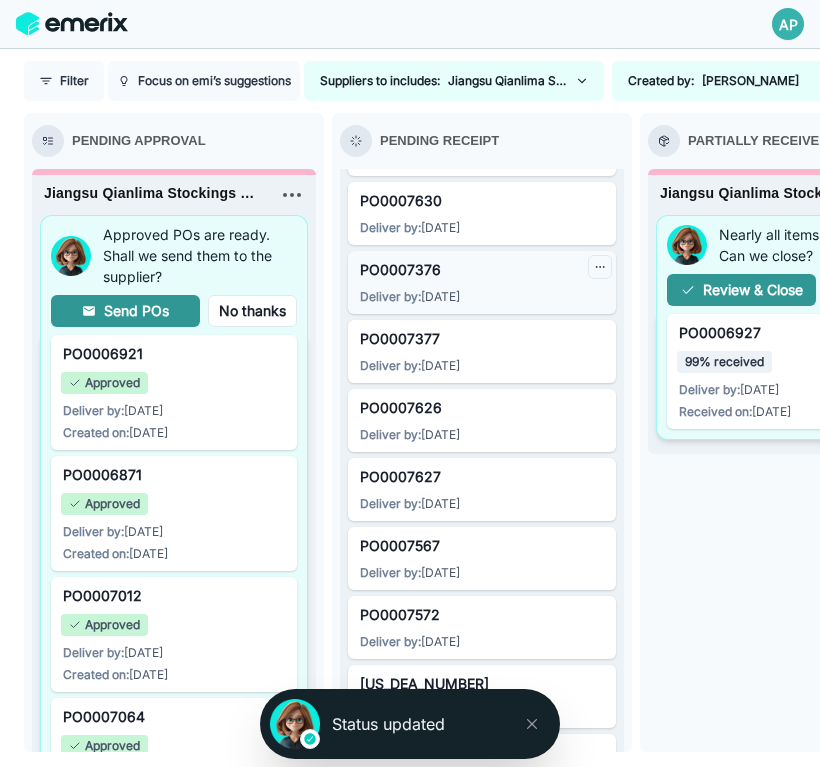 click 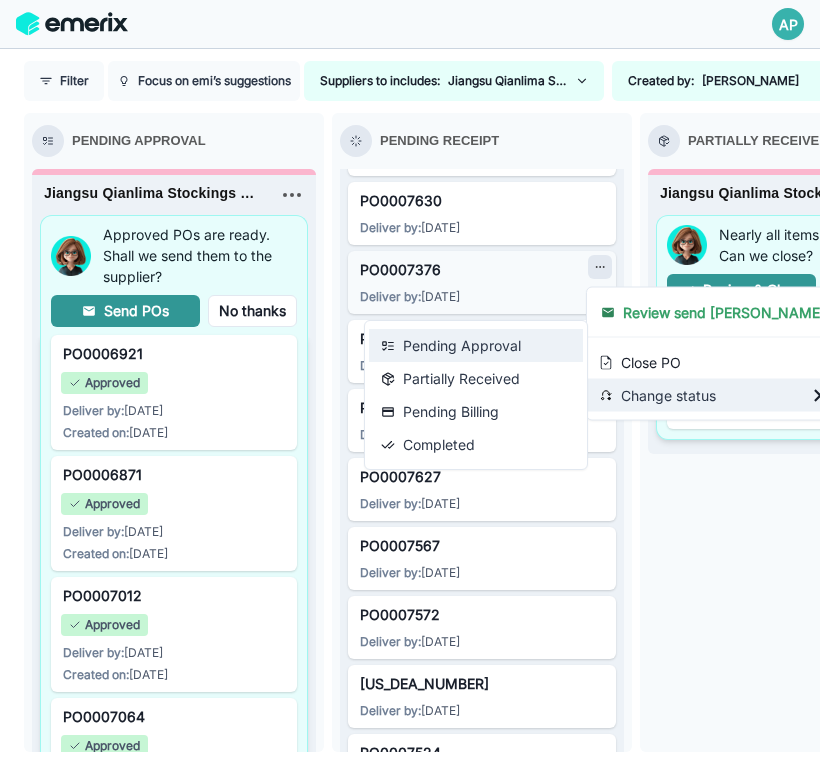 click on "Pending Approval" at bounding box center [476, 345] 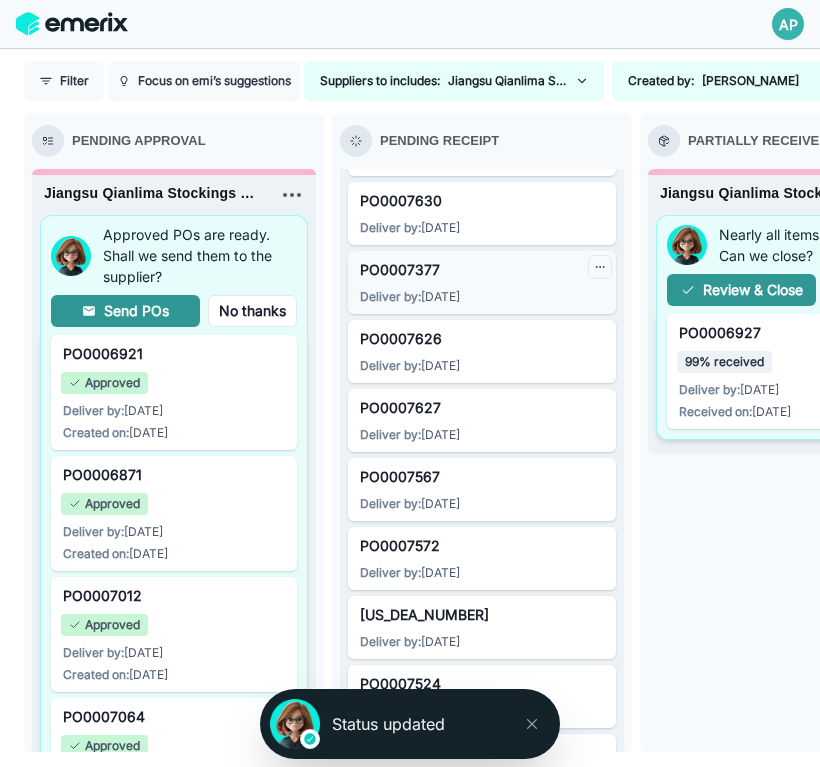 click 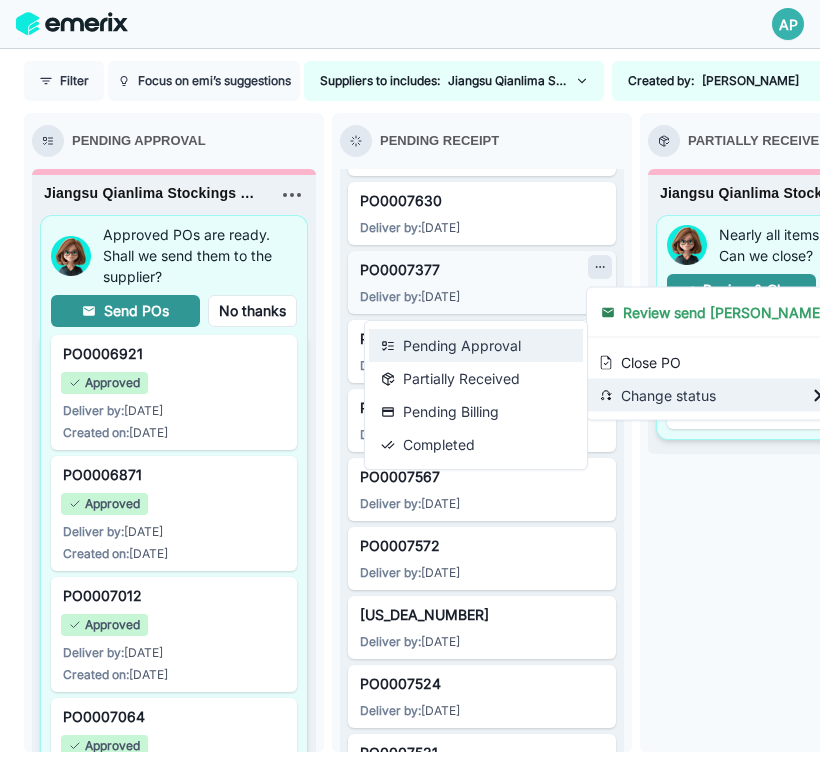 click on "Pending Approval" at bounding box center [476, 345] 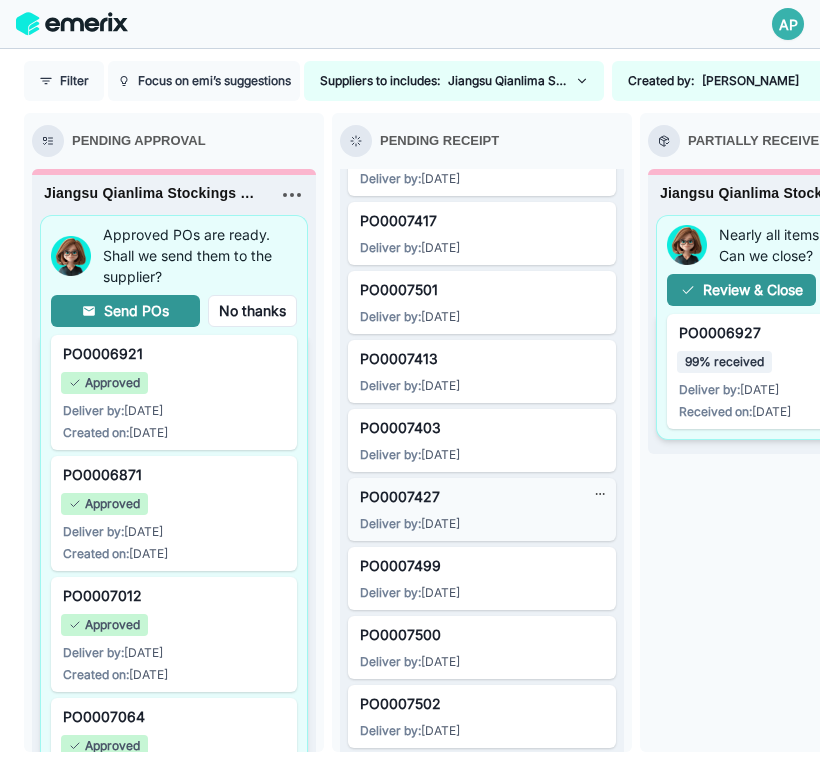 scroll, scrollTop: 3115, scrollLeft: 0, axis: vertical 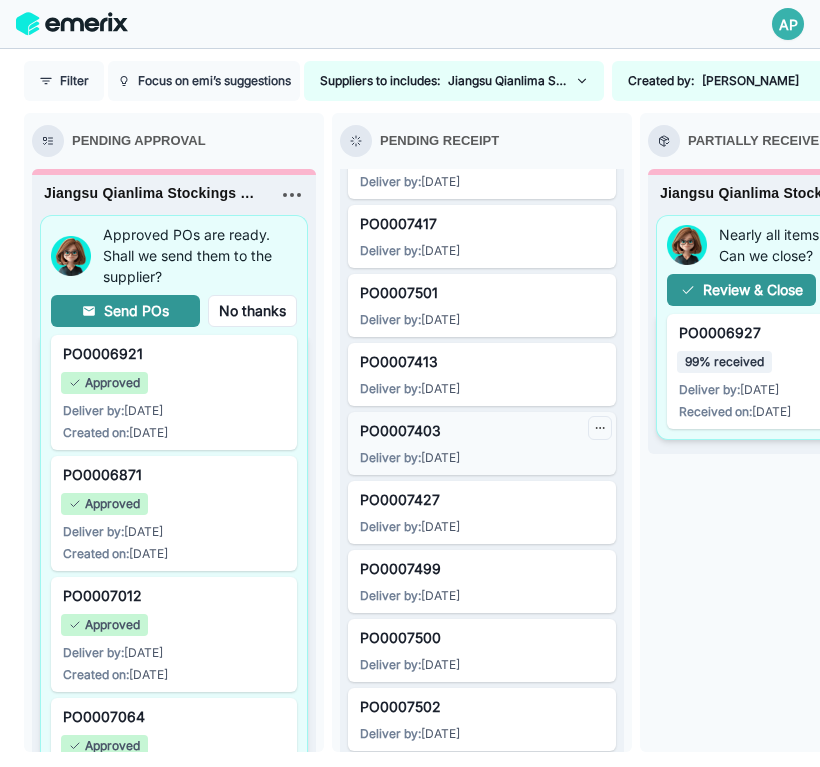 click 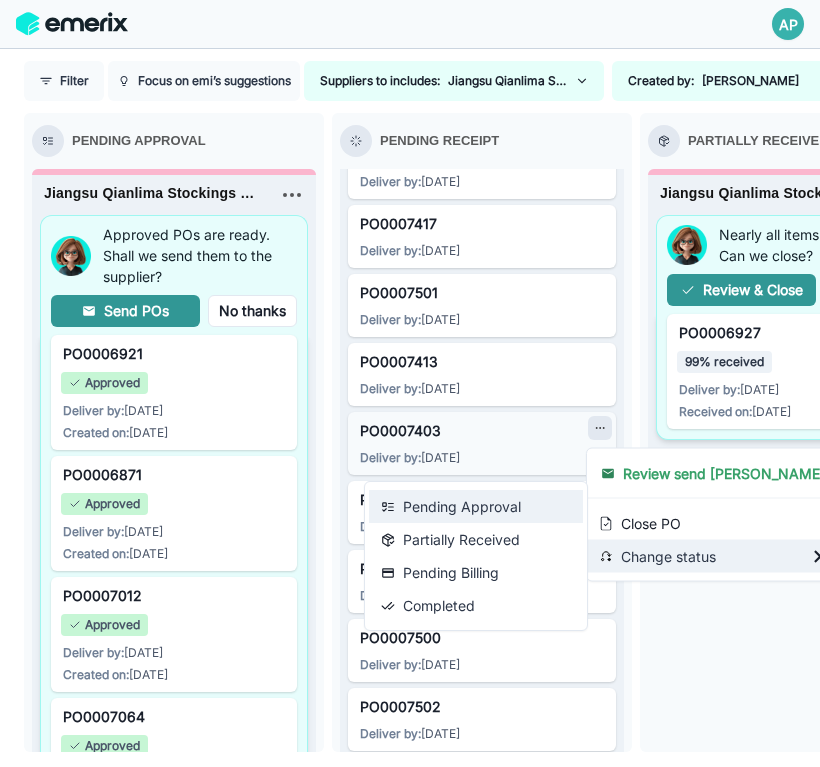 click on "Pending Approval" at bounding box center (476, 506) 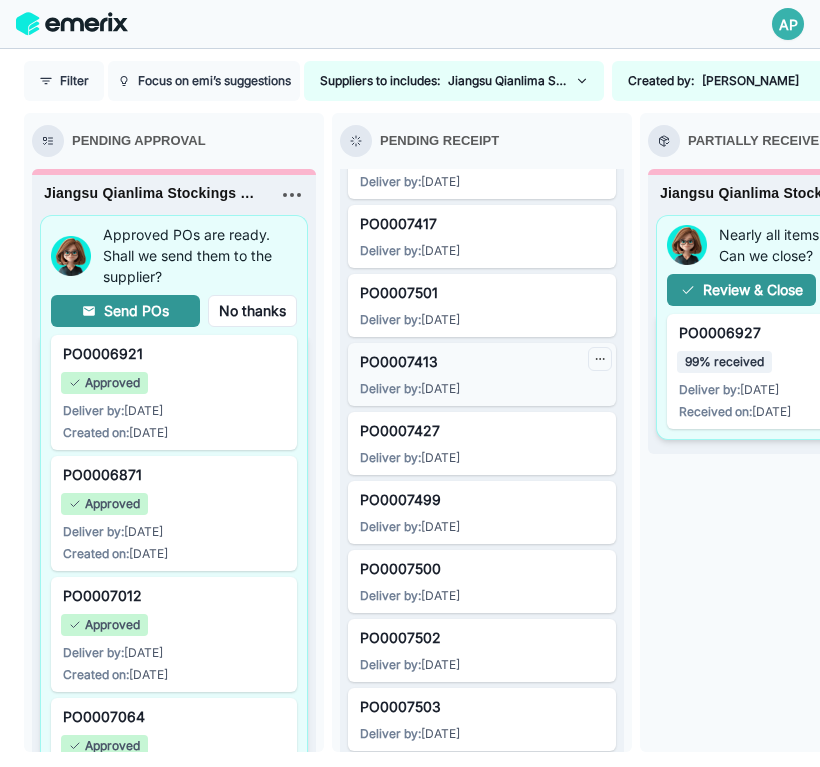 click 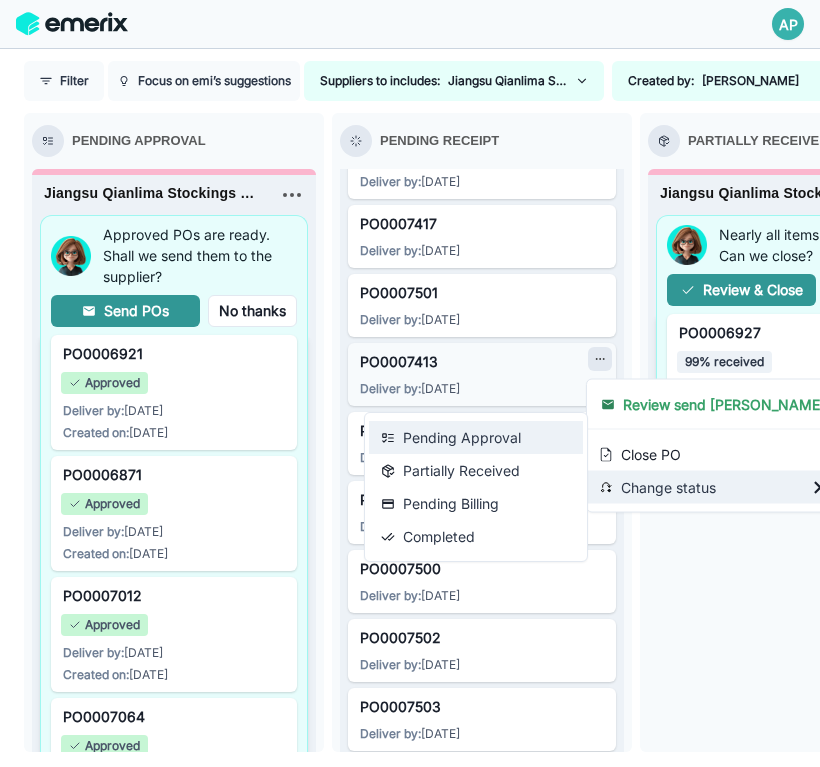 click on "Pending Approval" at bounding box center (476, 437) 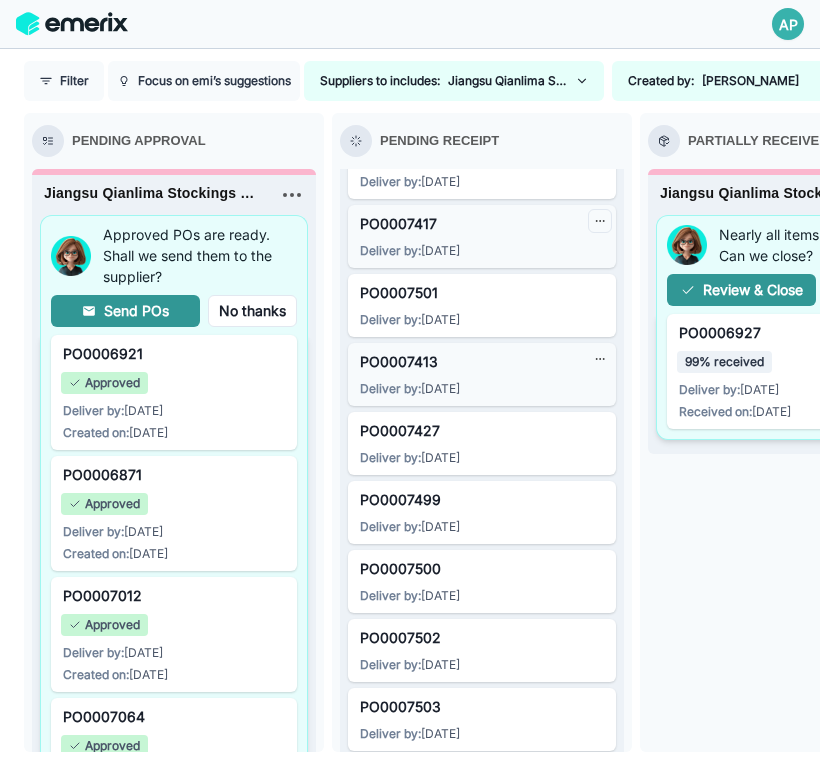 click 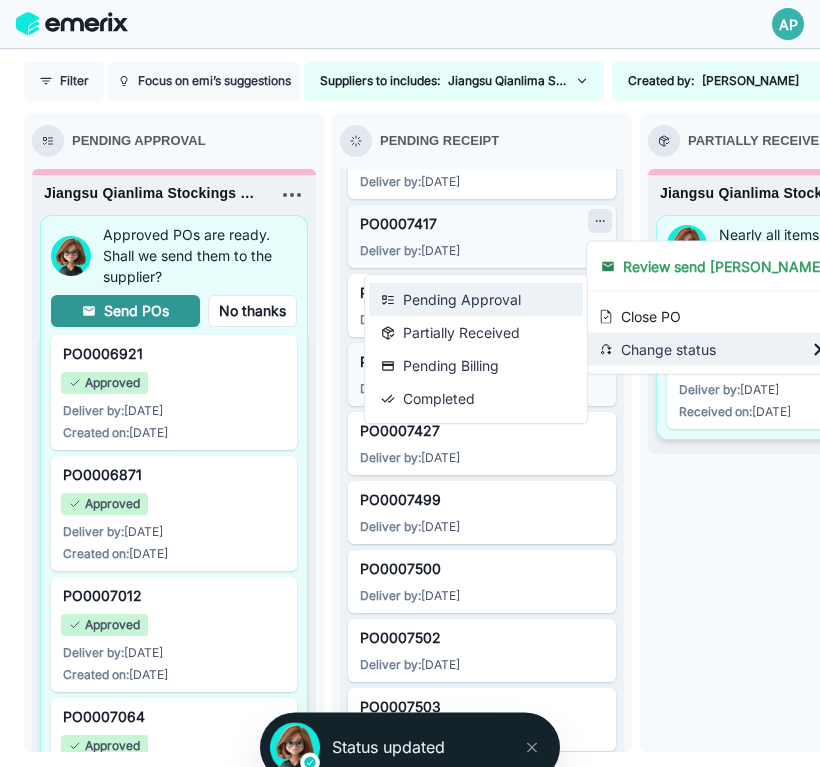 click on "Pending Approval" at bounding box center [476, 299] 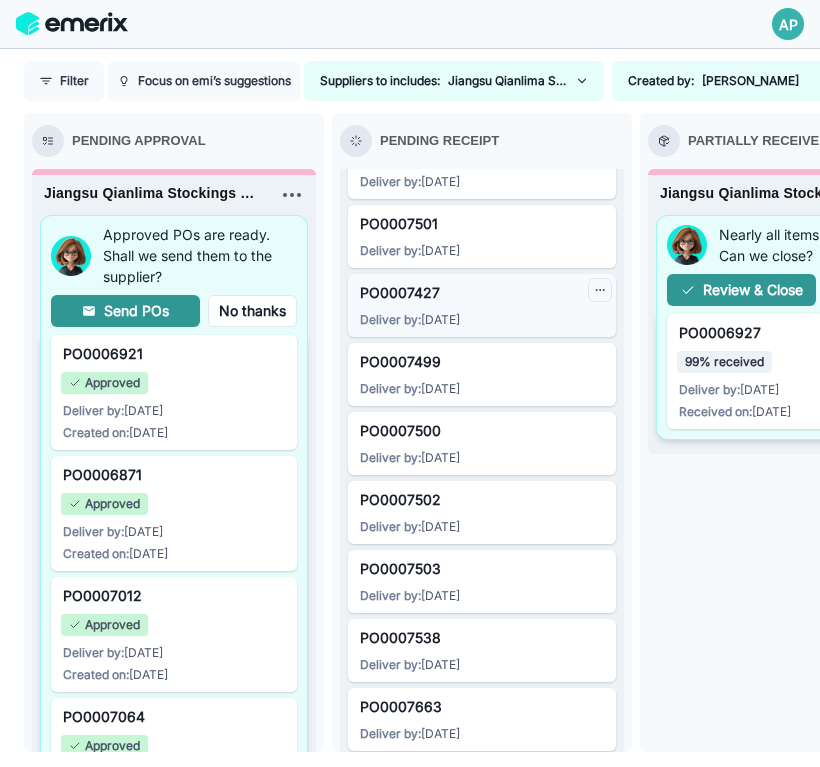 click 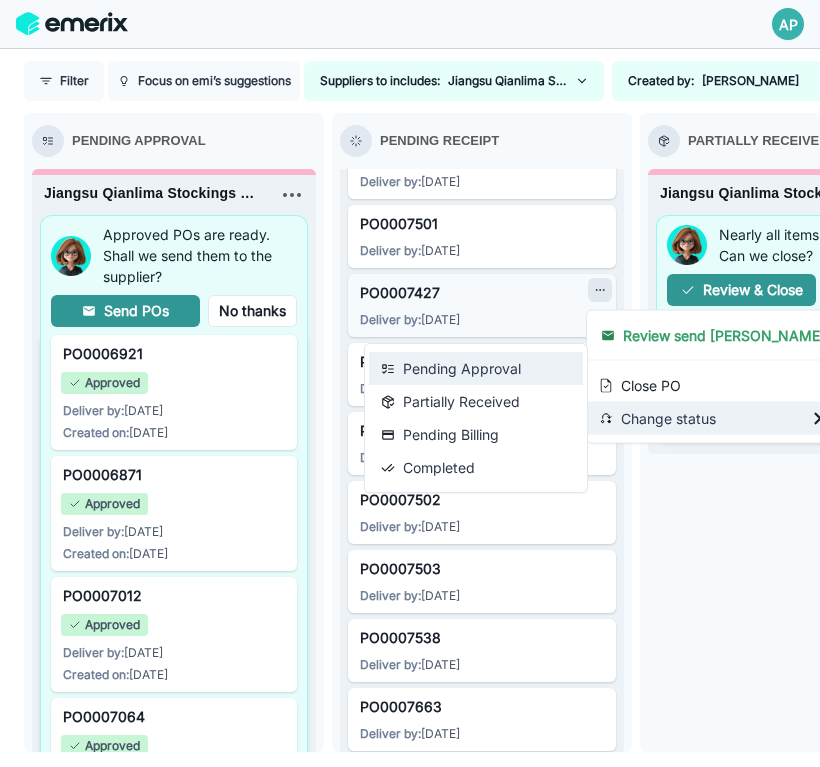 click on "Pending Approval" at bounding box center [476, 368] 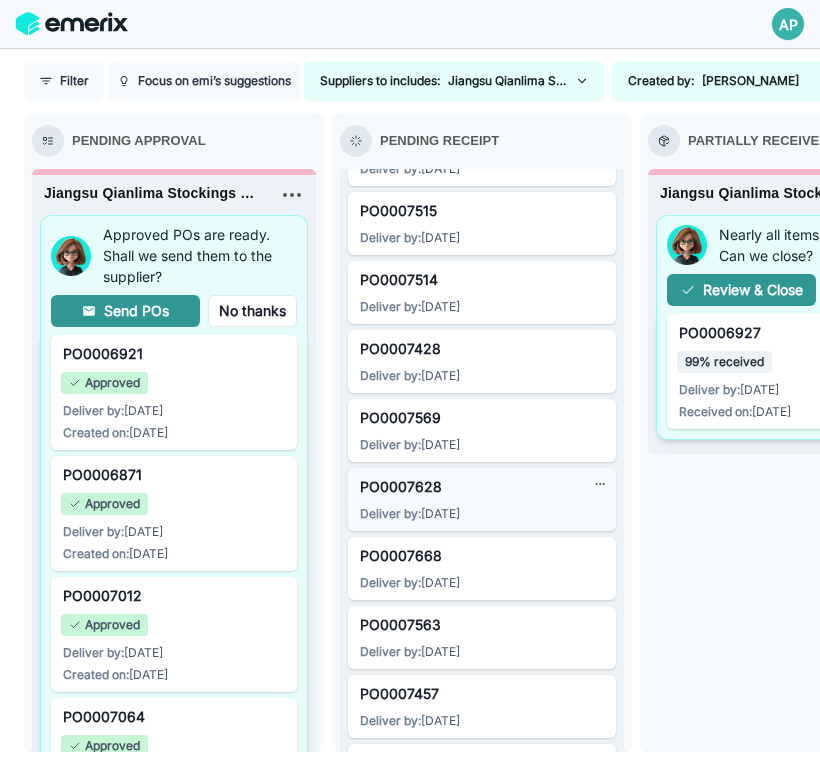 scroll, scrollTop: 2505, scrollLeft: 0, axis: vertical 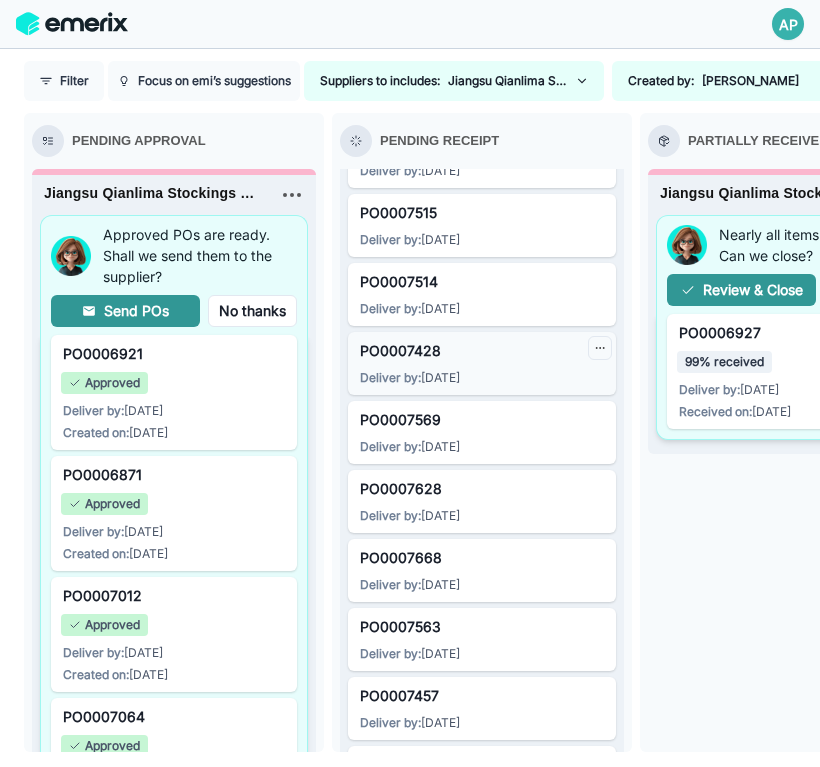 click 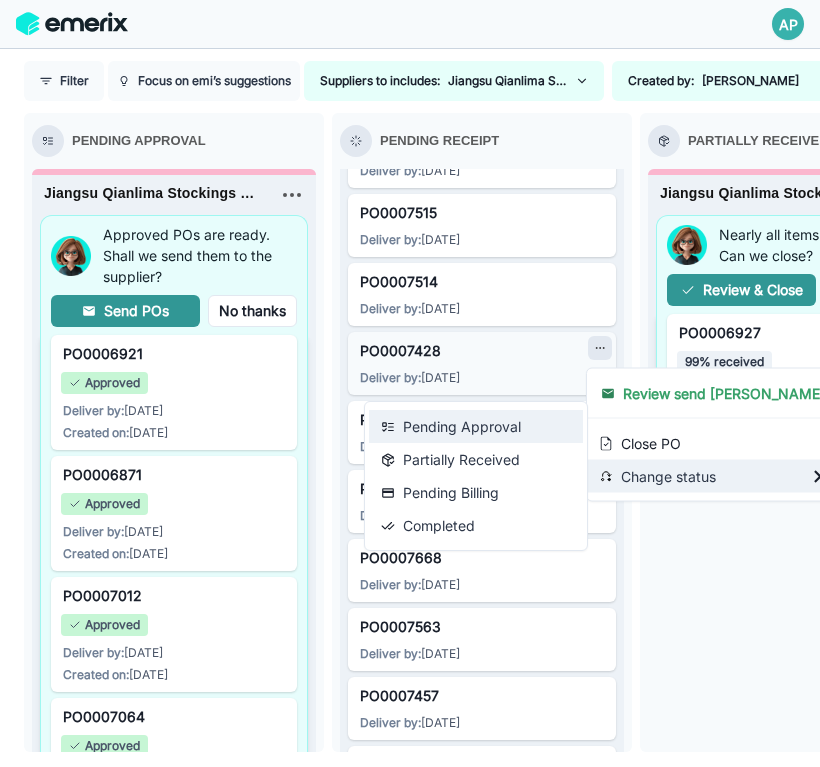 click on "Pending Approval" at bounding box center [476, 426] 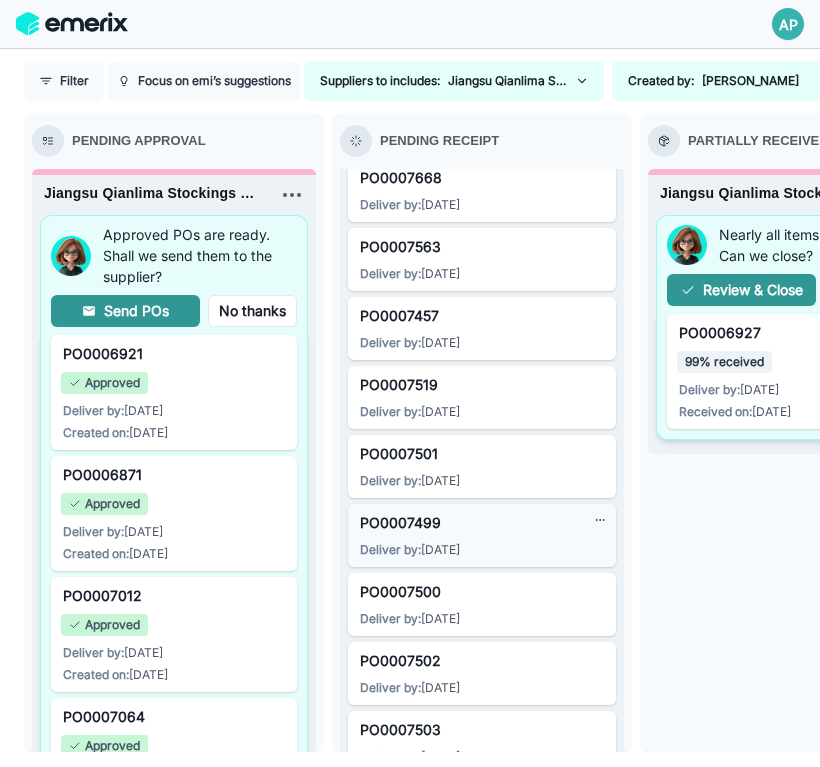 scroll, scrollTop: 2782, scrollLeft: 0, axis: vertical 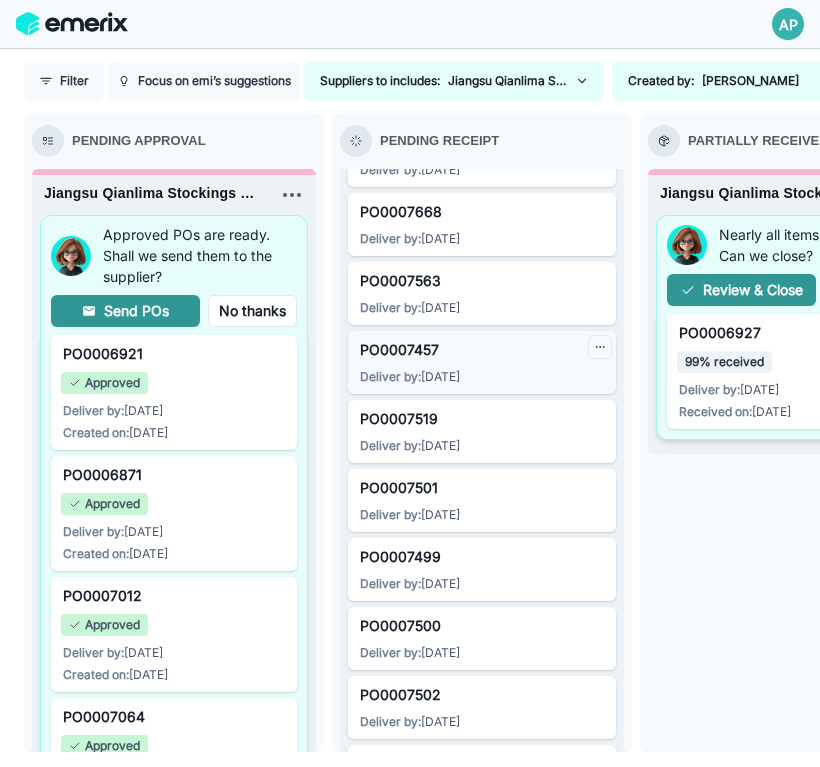 click 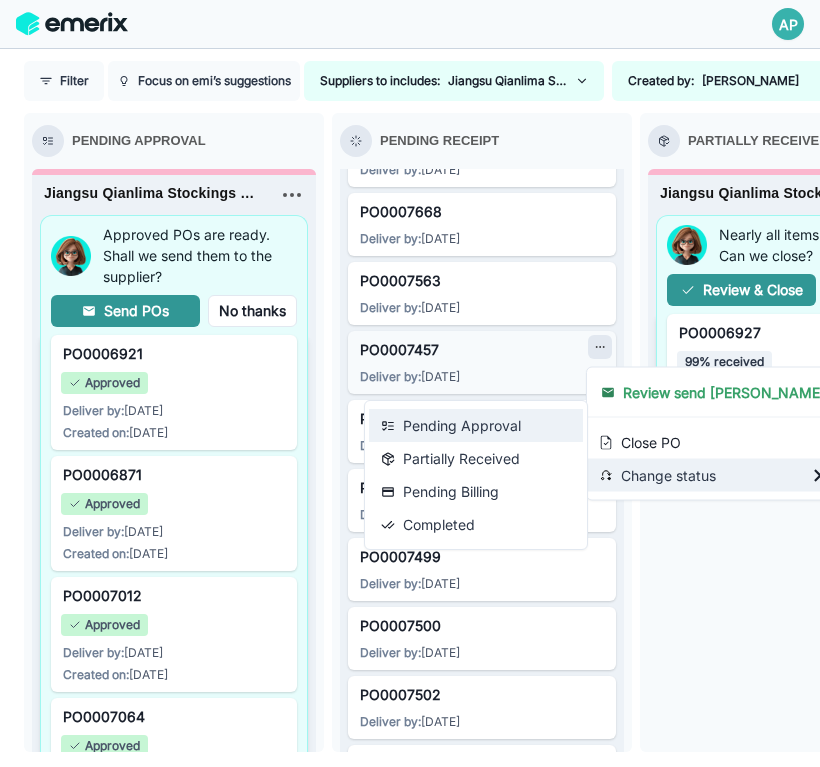 click on "Pending Approval" at bounding box center (476, 425) 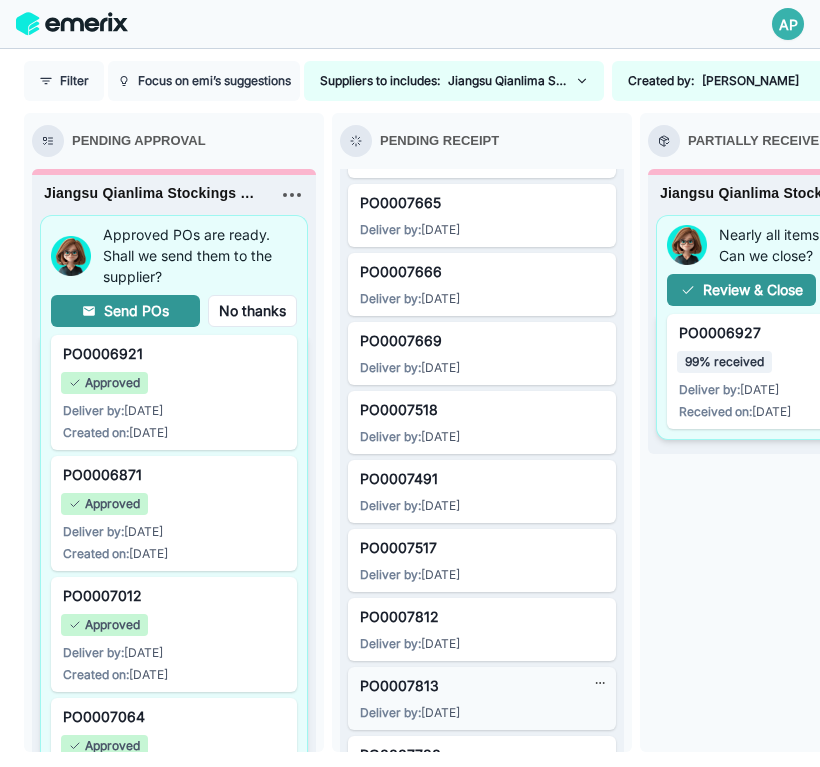scroll, scrollTop: 3542, scrollLeft: 0, axis: vertical 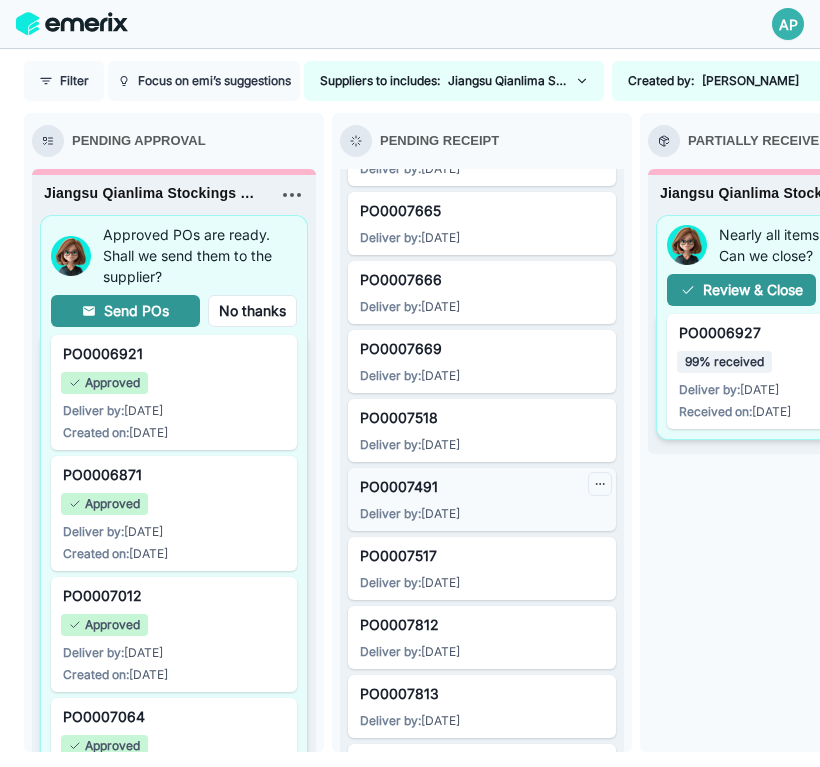 click 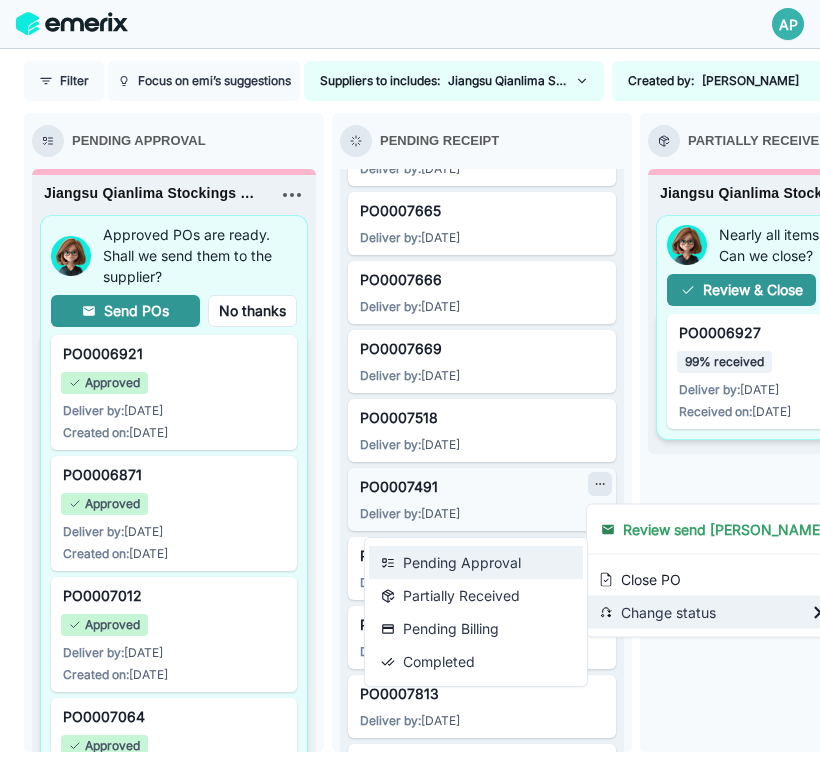 click on "Pending Approval" at bounding box center (476, 562) 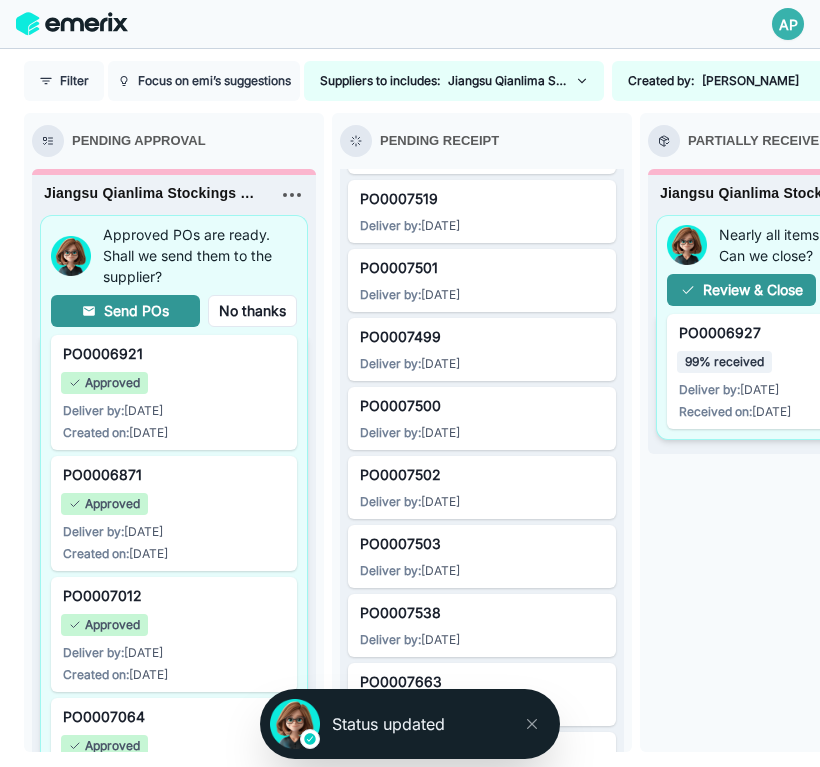scroll, scrollTop: 2903, scrollLeft: 0, axis: vertical 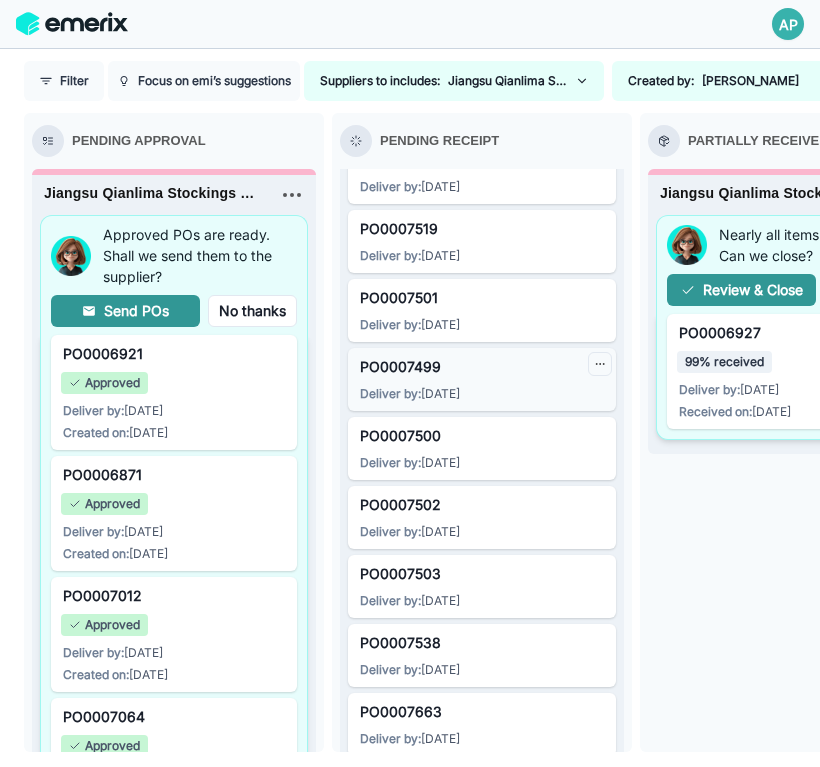 click 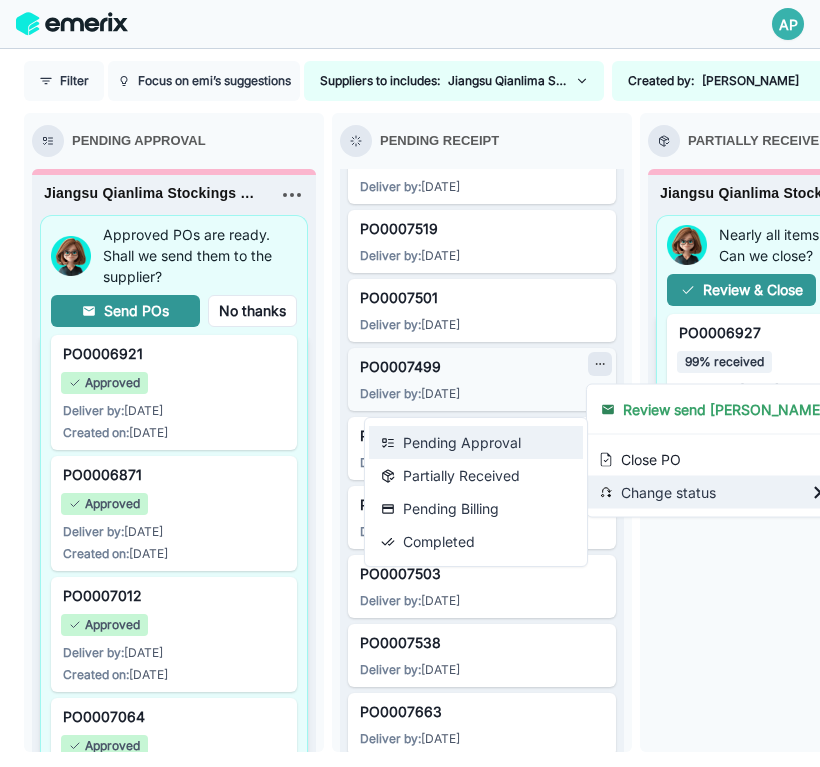 click on "Pending Approval" at bounding box center [476, 442] 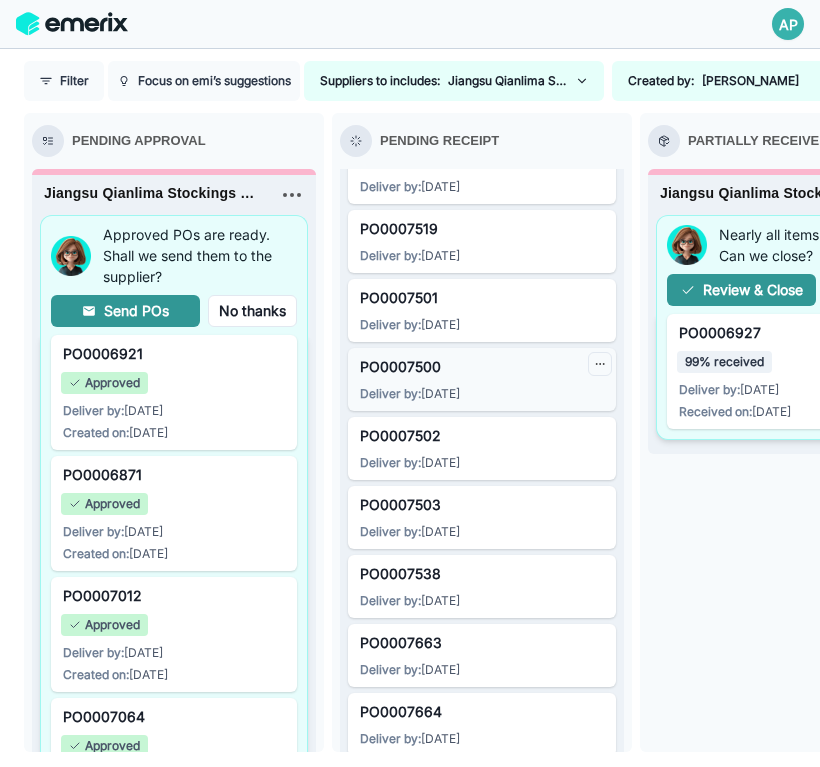 click 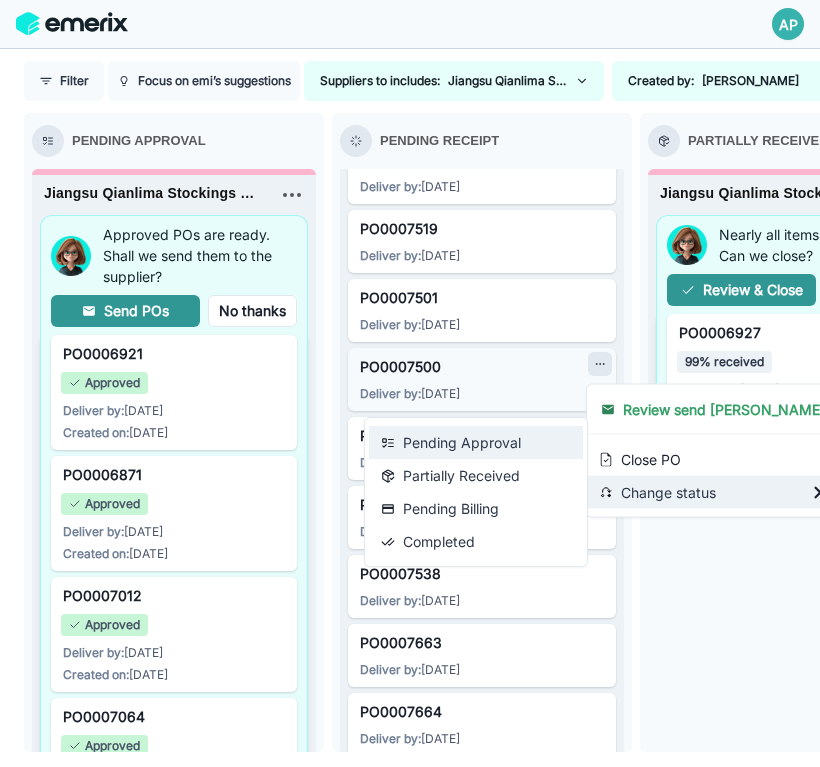 click on "Pending Approval" at bounding box center [476, 442] 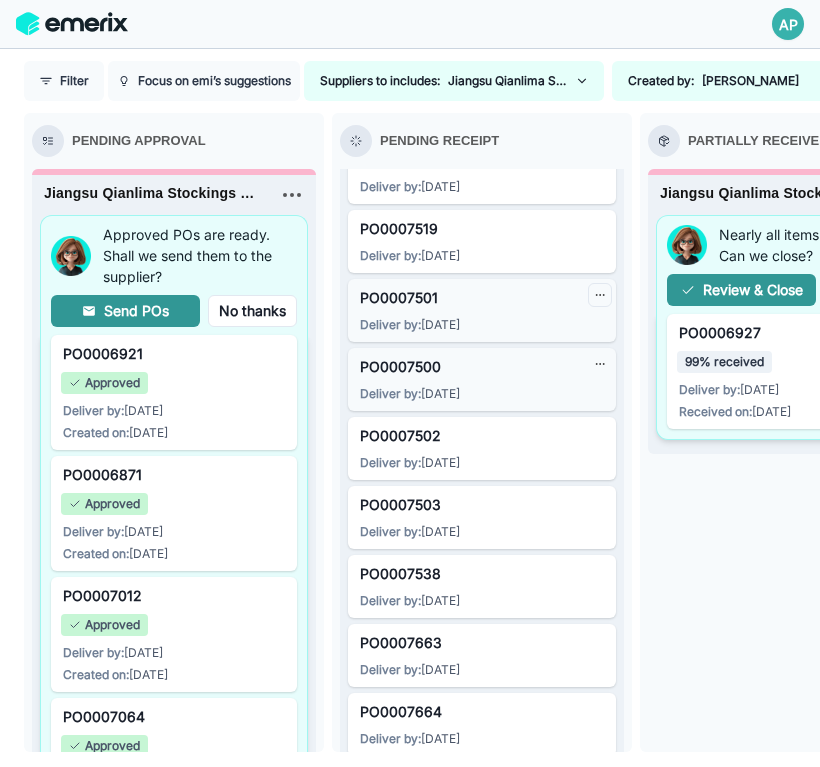 click 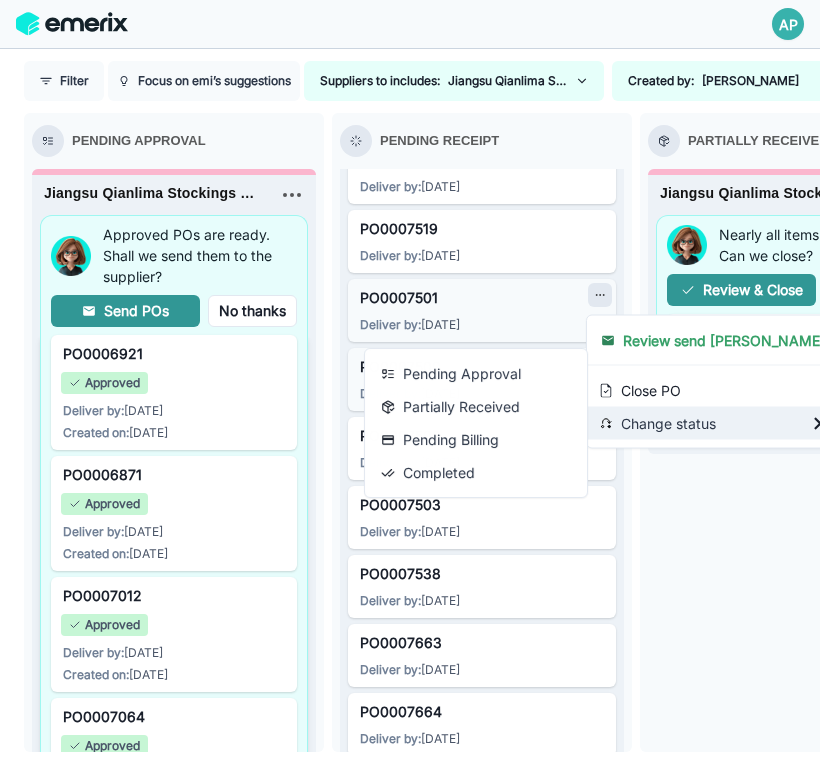 click on "Change status" at bounding box center [712, 423] 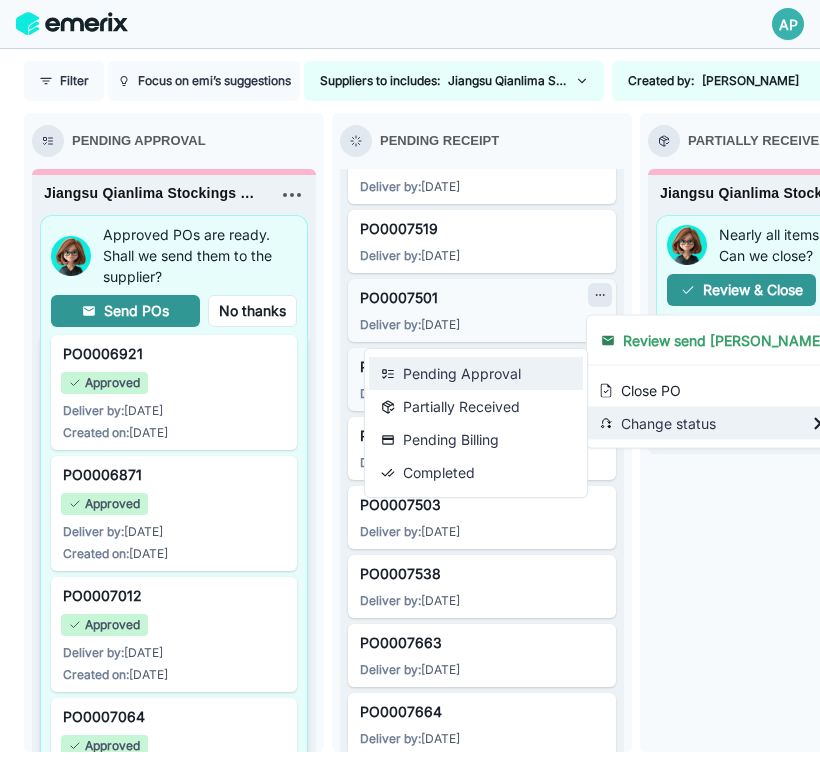 click on "Pending Approval" at bounding box center (476, 373) 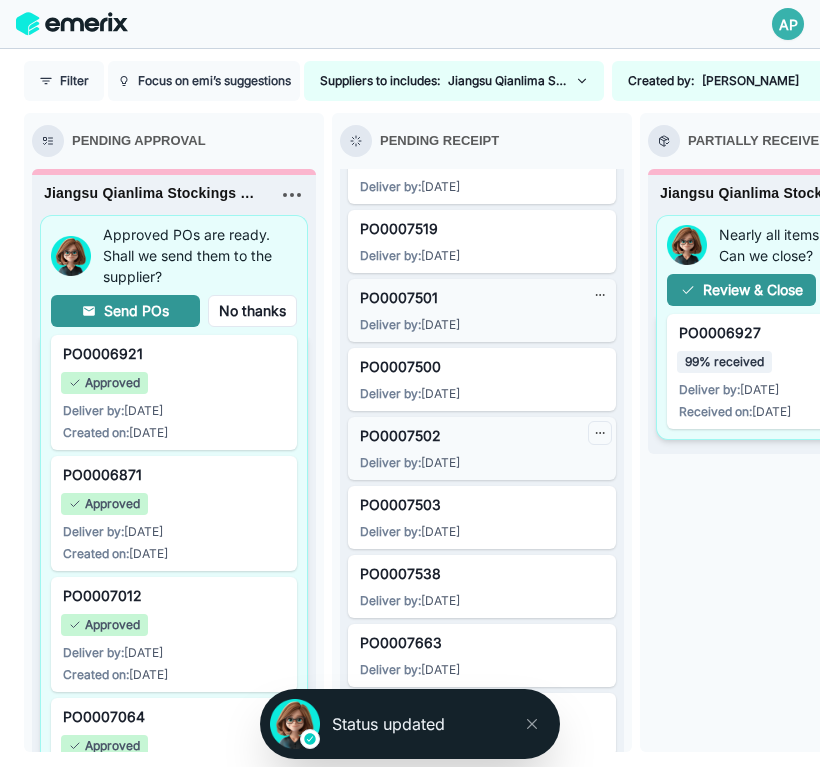 click 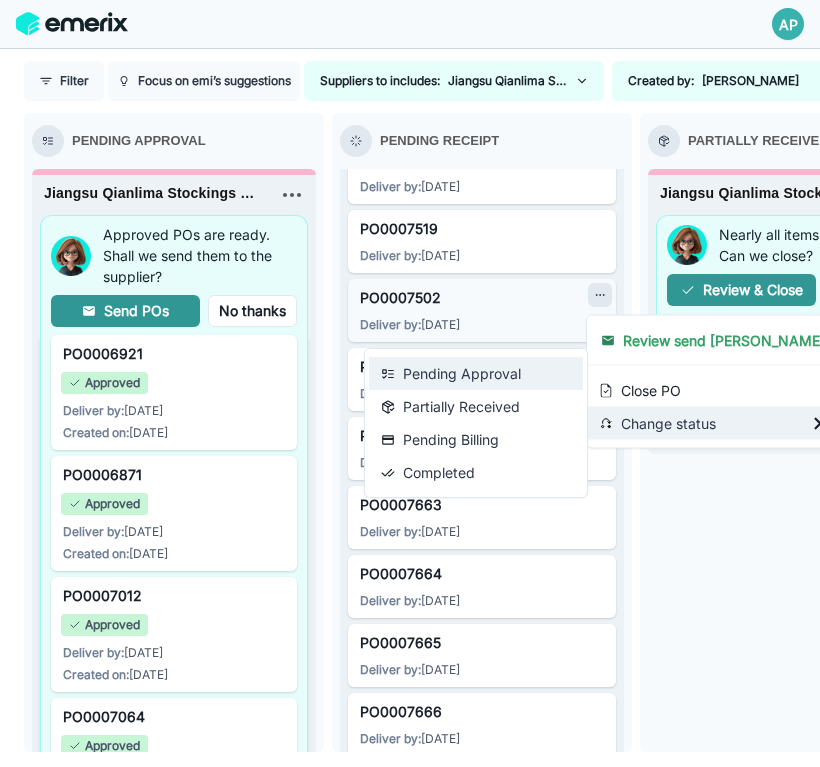 click on "Pending Approval" at bounding box center (476, 373) 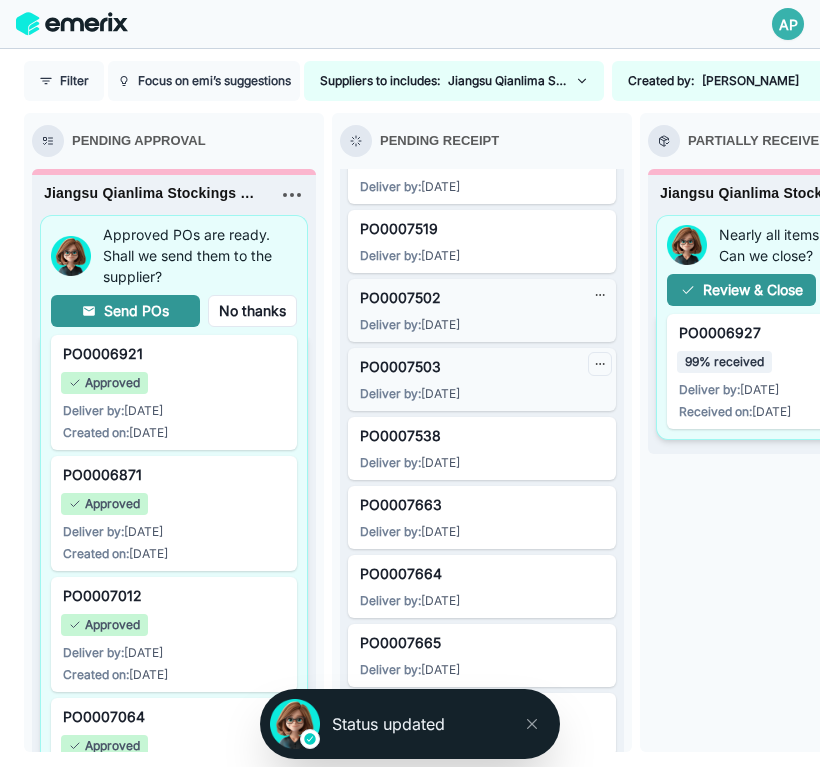 click 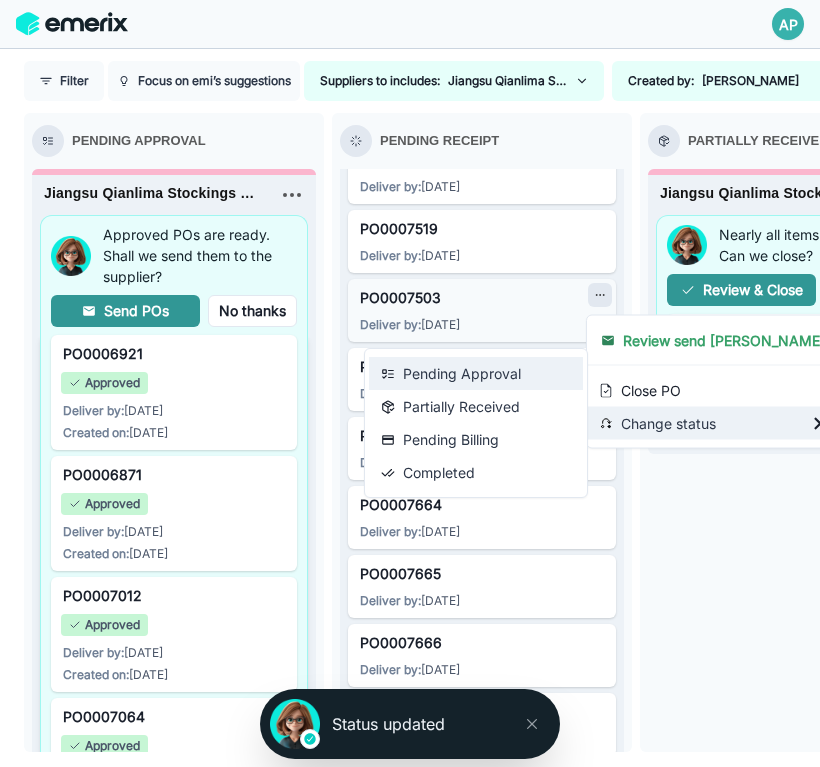 click on "Pending Approval" at bounding box center (476, 373) 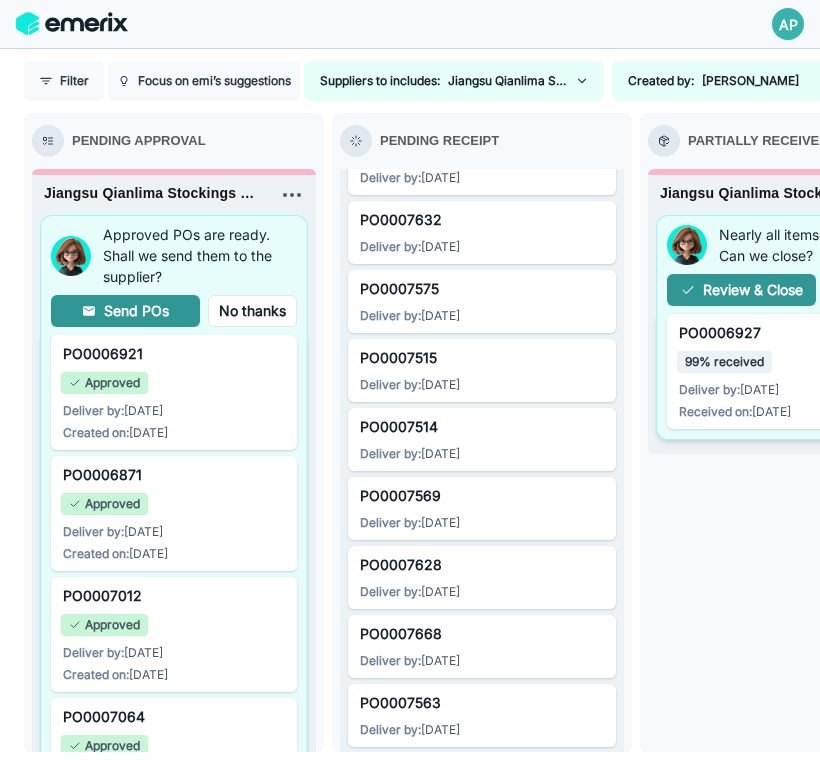 scroll, scrollTop: 2347, scrollLeft: 0, axis: vertical 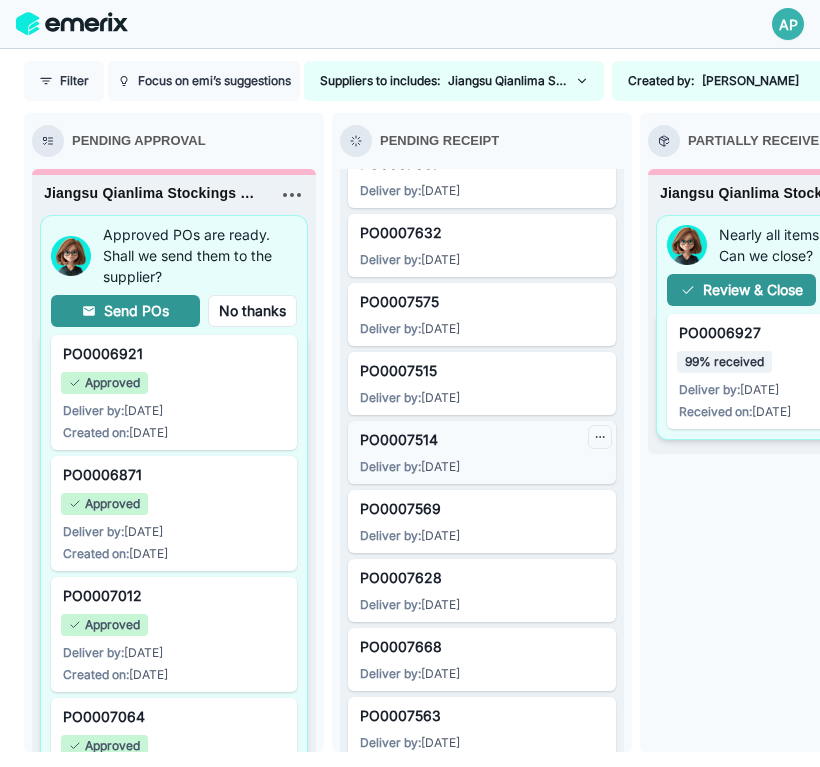 click 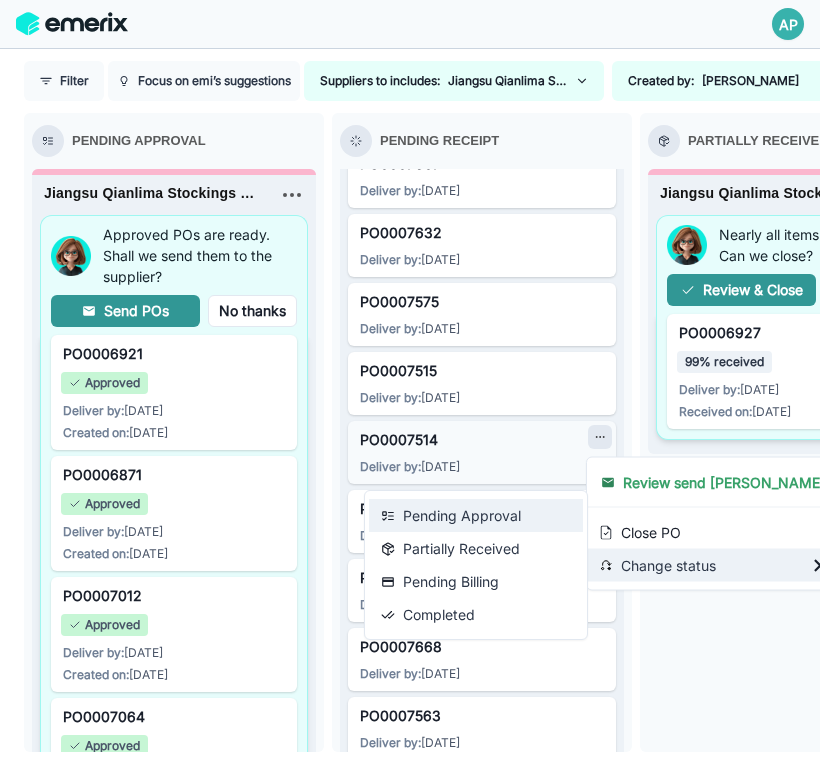 click on "Pending Approval" at bounding box center [476, 515] 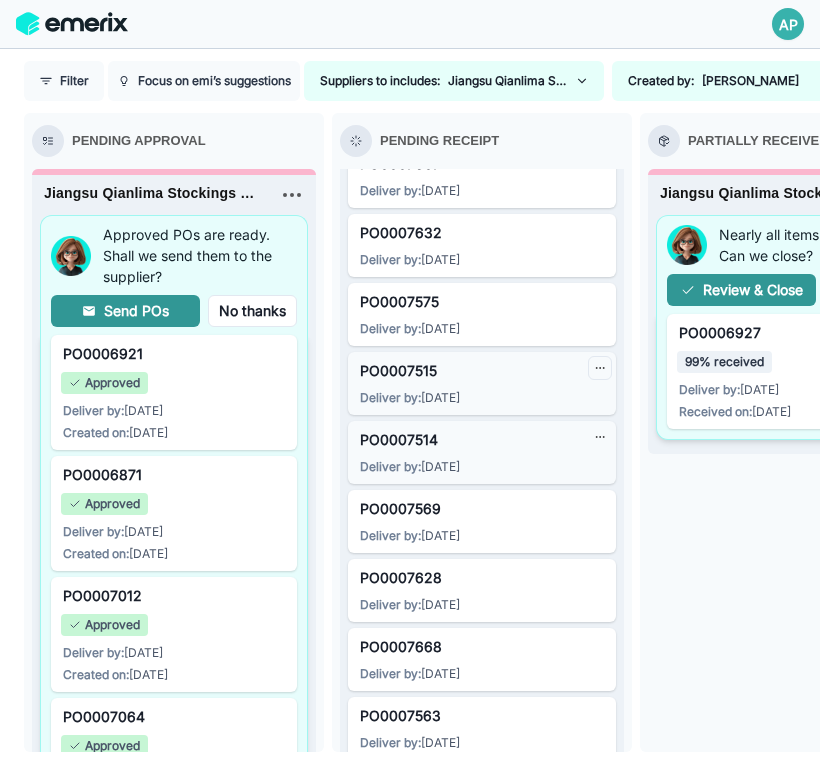 click 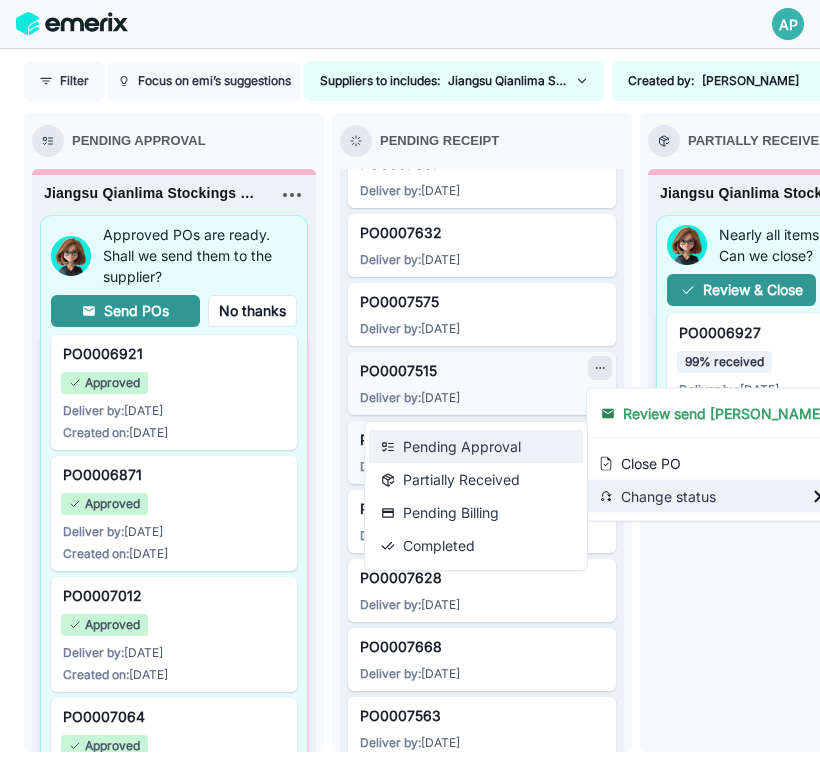 click on "Pending Approval" at bounding box center (476, 446) 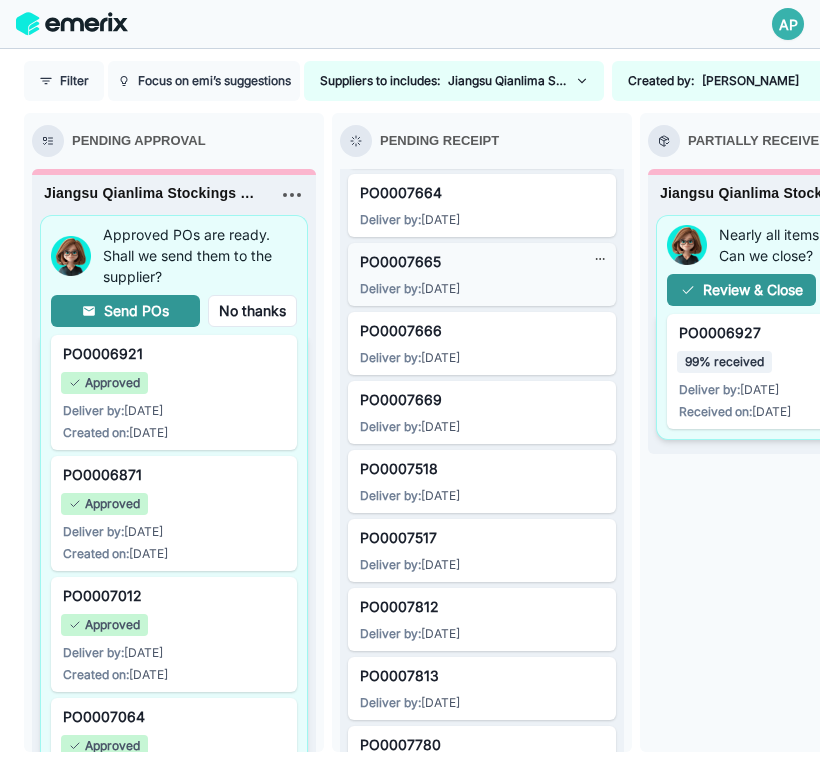 scroll, scrollTop: 3065, scrollLeft: 0, axis: vertical 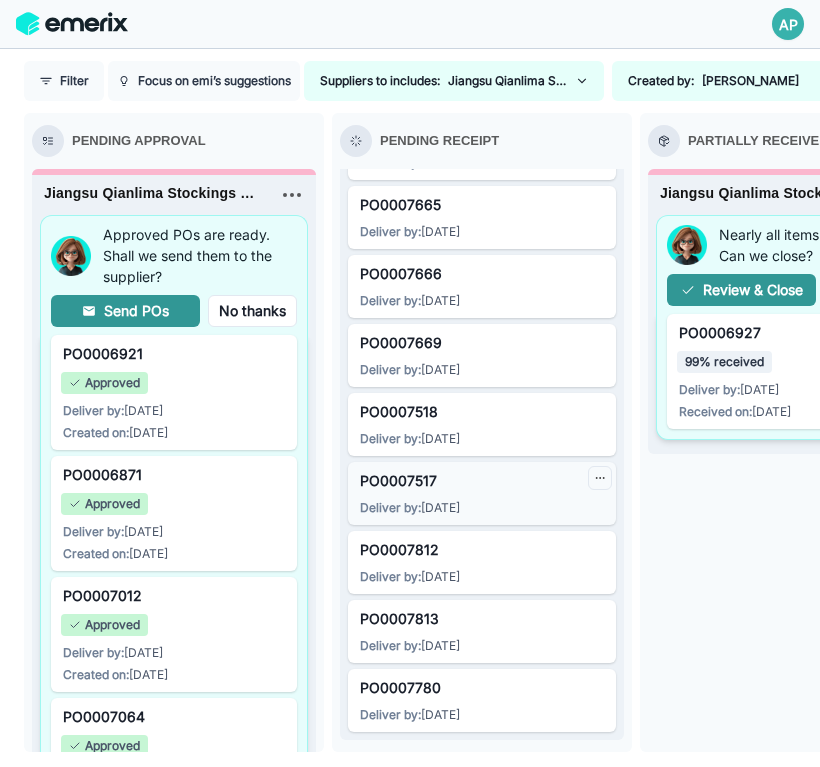 click 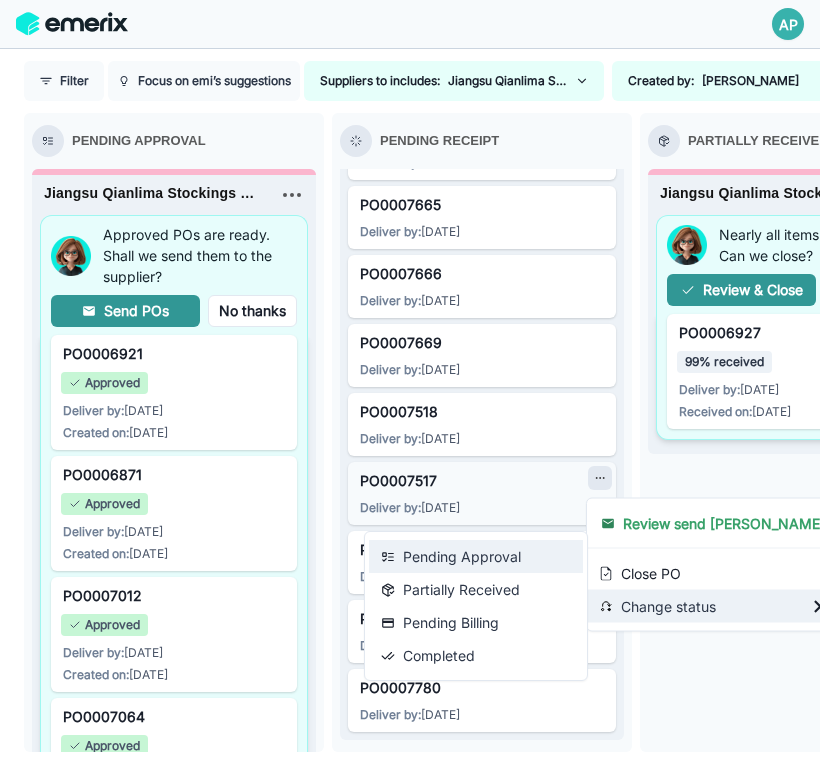 click on "Pending Approval" at bounding box center (476, 556) 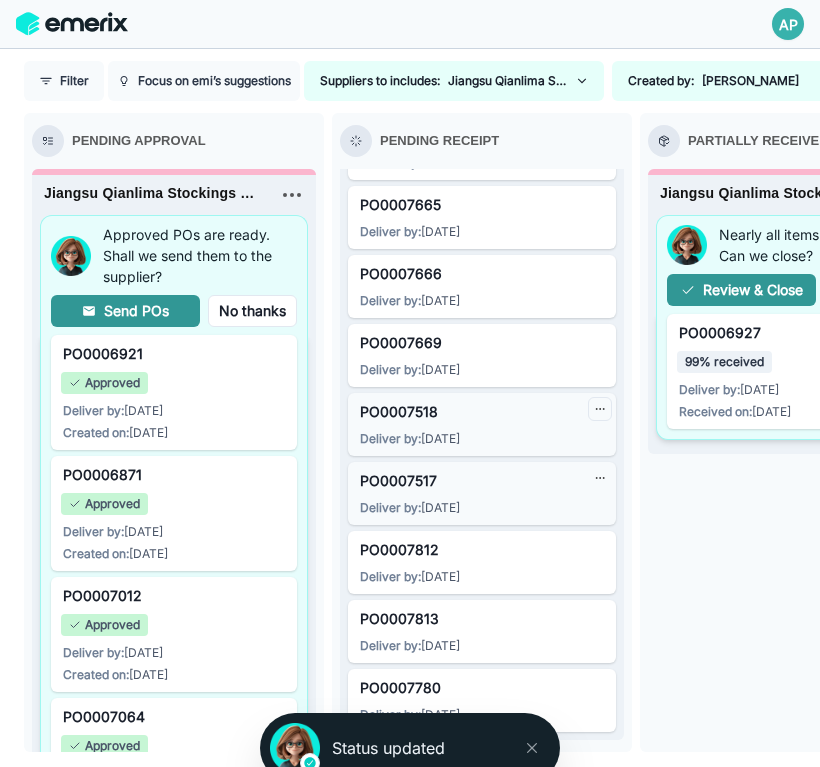 click 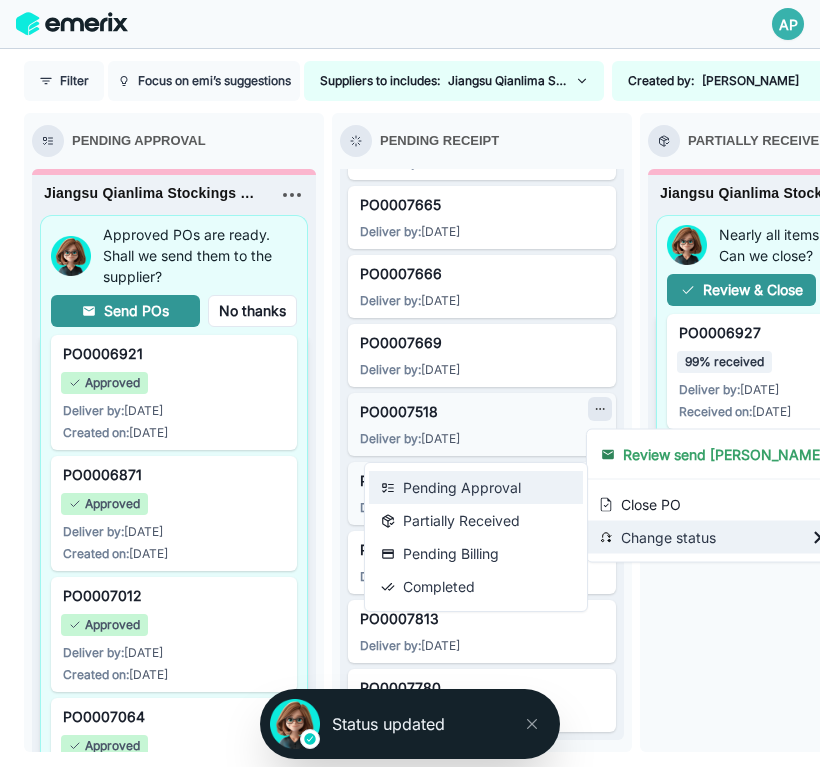 click on "Pending Approval" at bounding box center (476, 487) 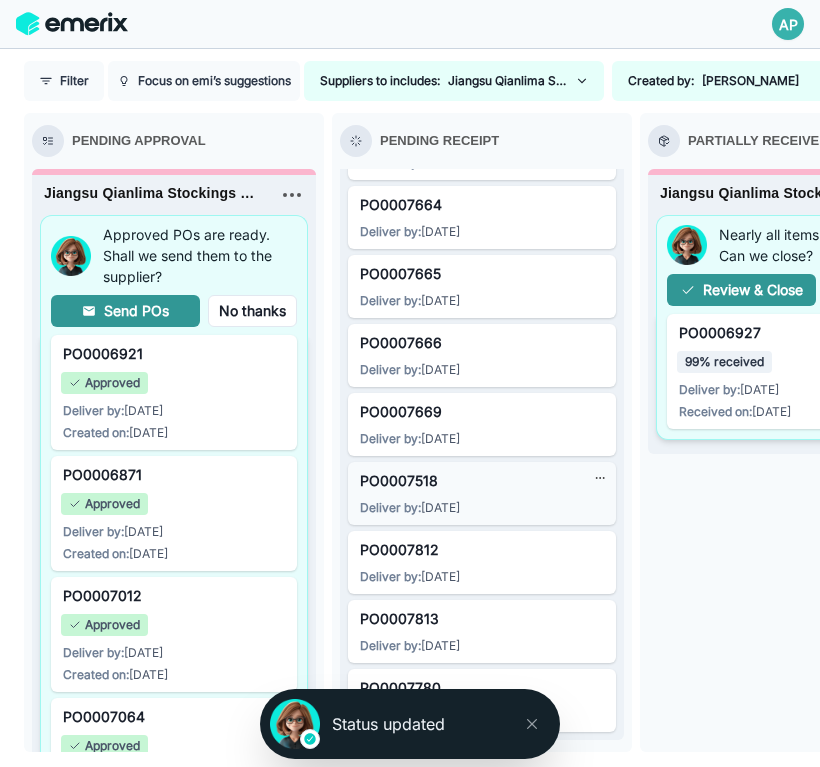 scroll, scrollTop: 2996, scrollLeft: 0, axis: vertical 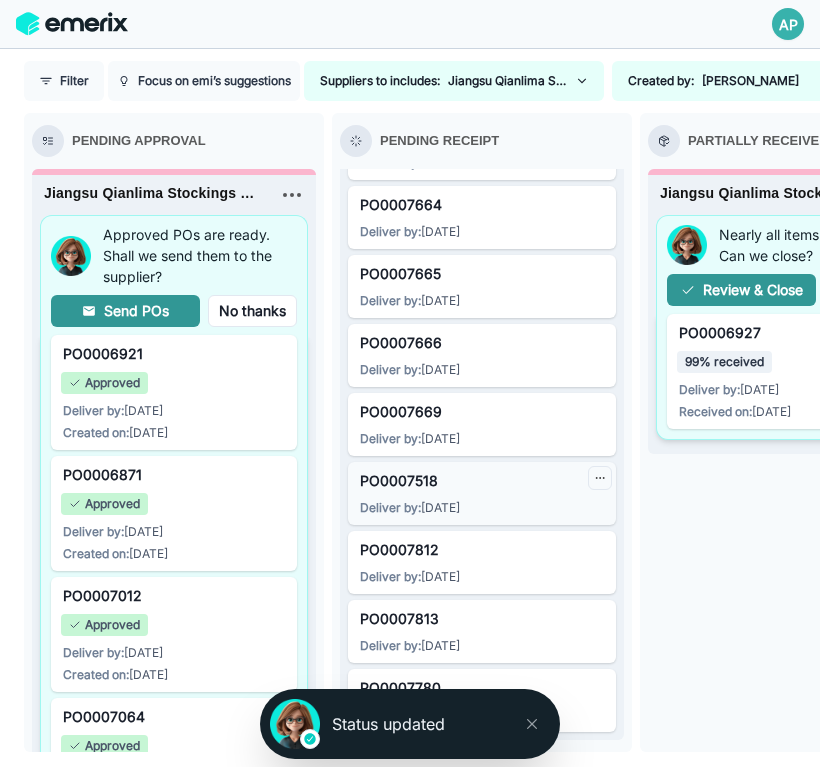 click 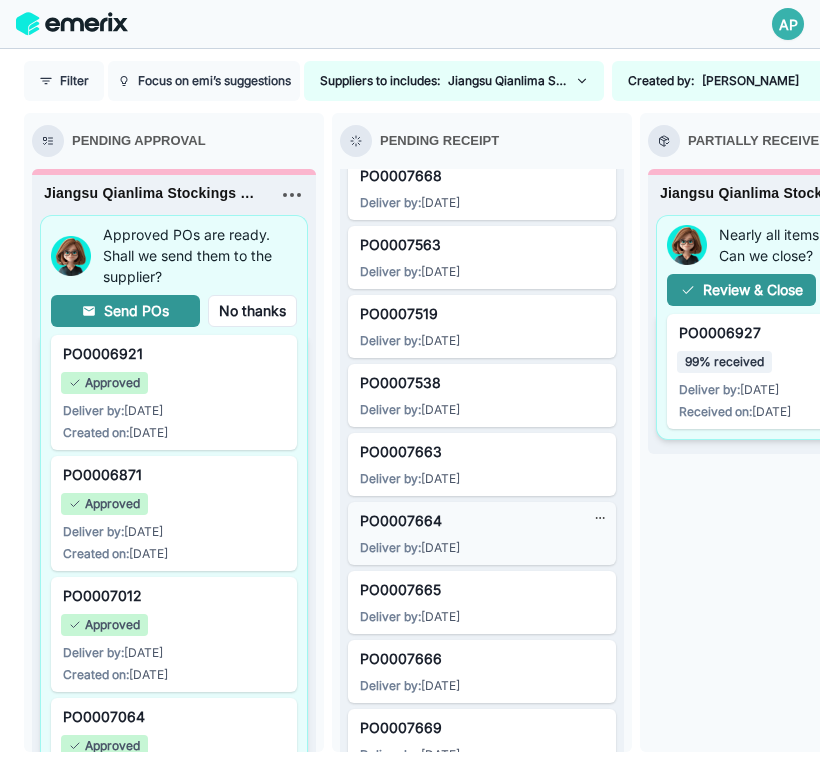 scroll, scrollTop: 2639, scrollLeft: 0, axis: vertical 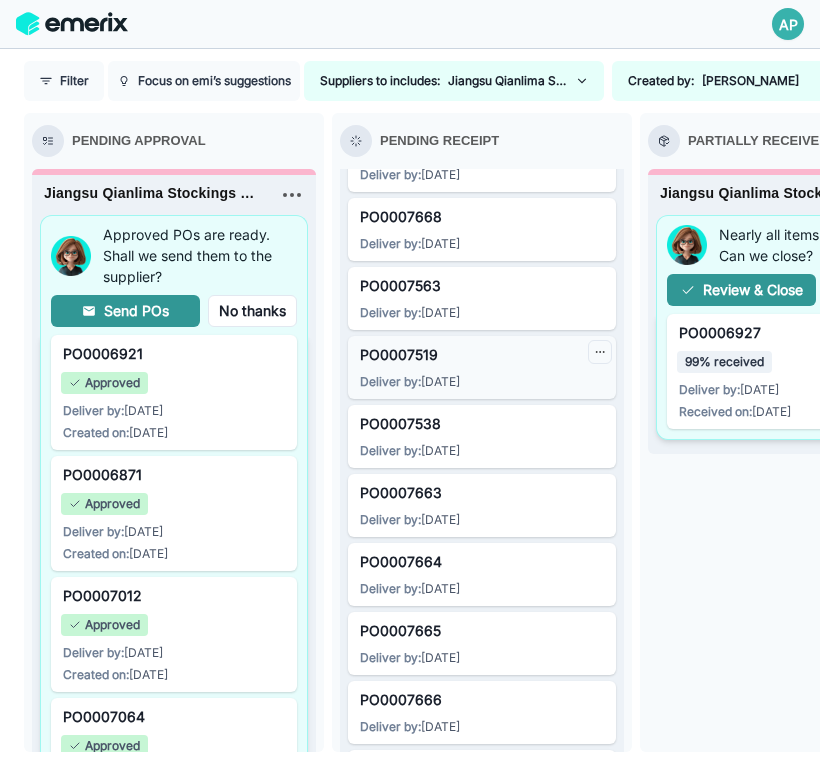 click 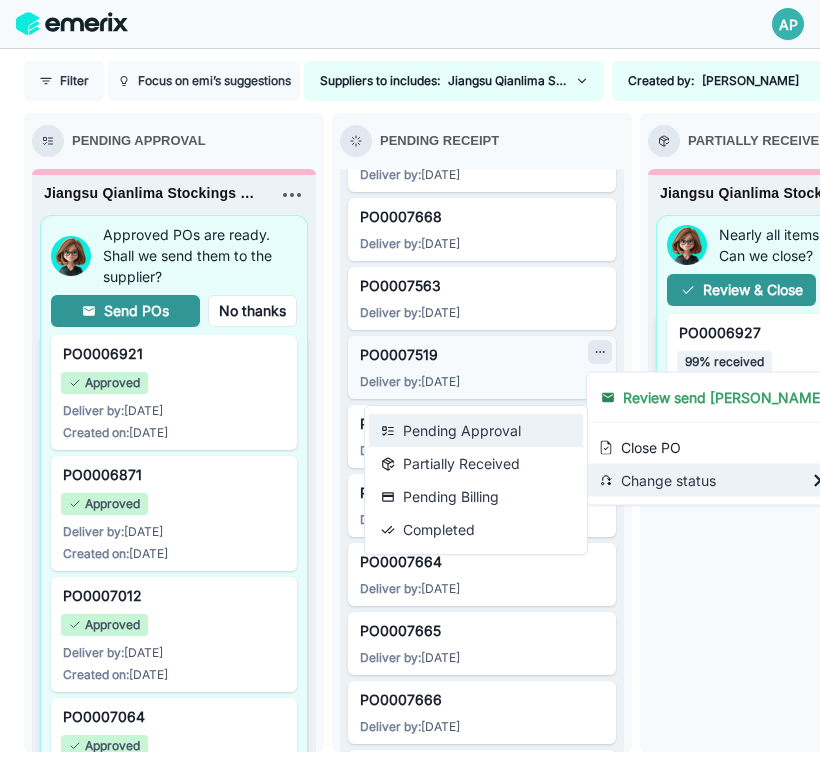 click on "Pending Approval" at bounding box center [476, 430] 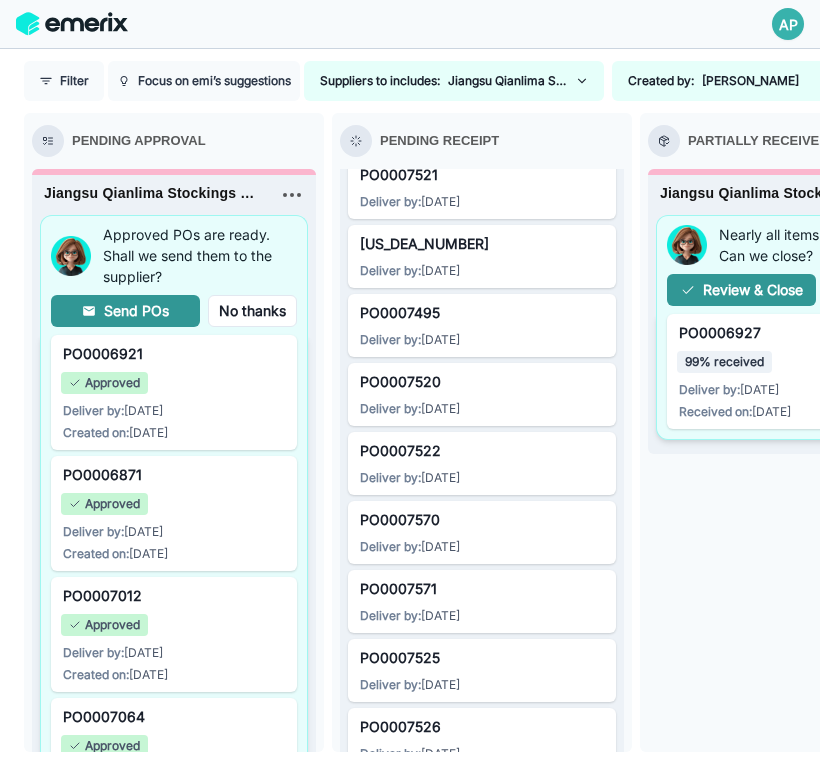 scroll, scrollTop: 330, scrollLeft: 0, axis: vertical 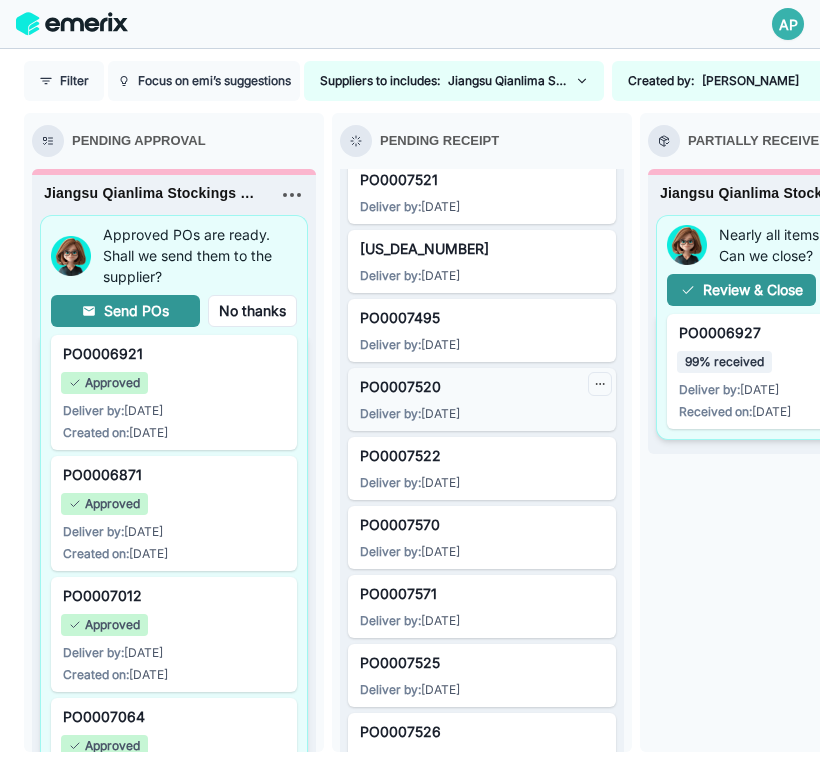 click 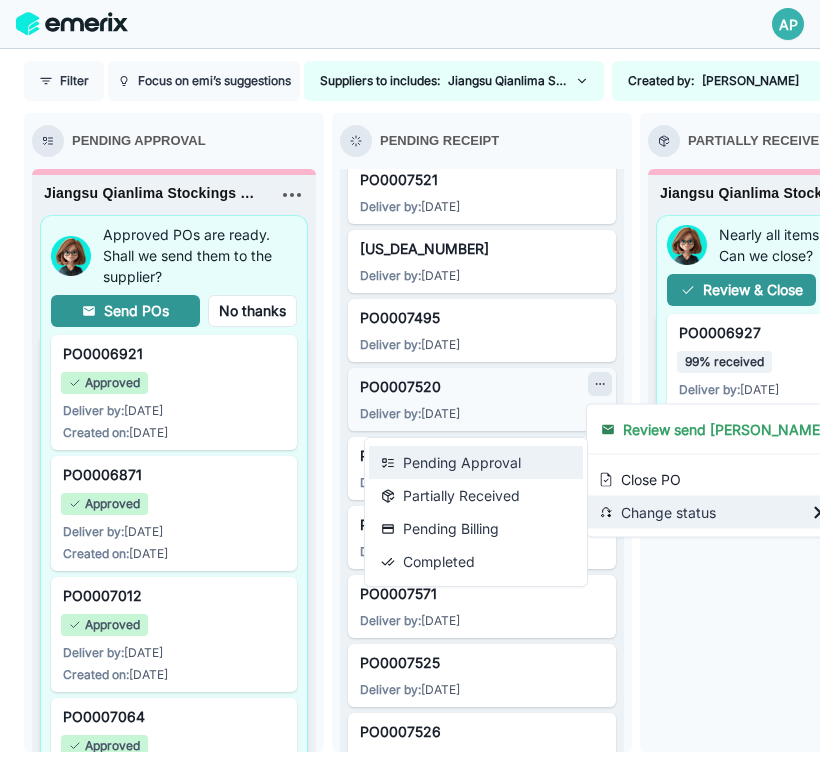 click on "Pending Approval" at bounding box center [476, 462] 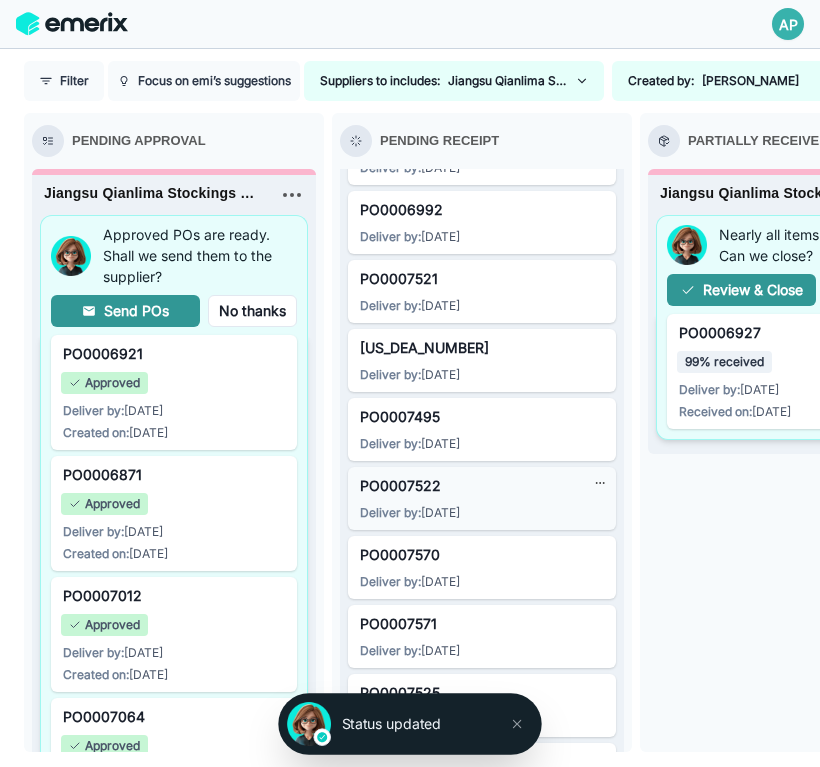 scroll, scrollTop: 199, scrollLeft: 0, axis: vertical 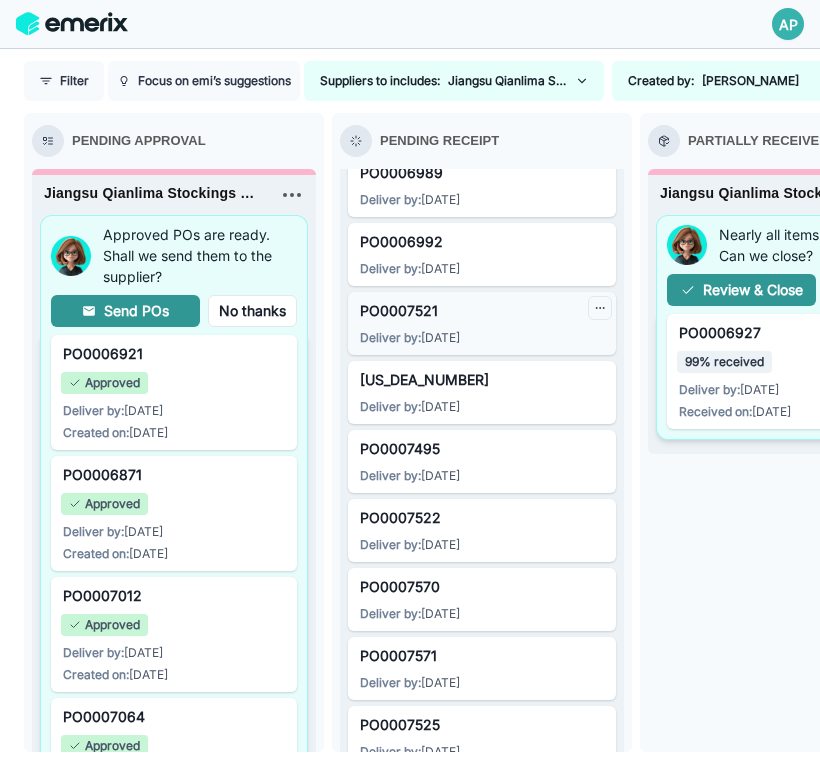 click 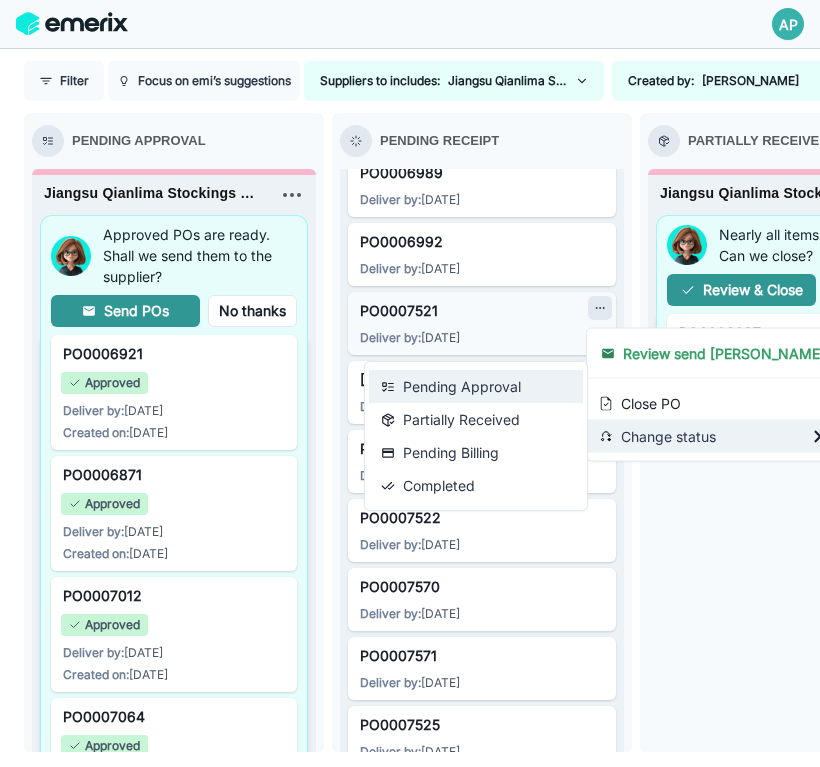 click on "Pending Approval" at bounding box center [476, 386] 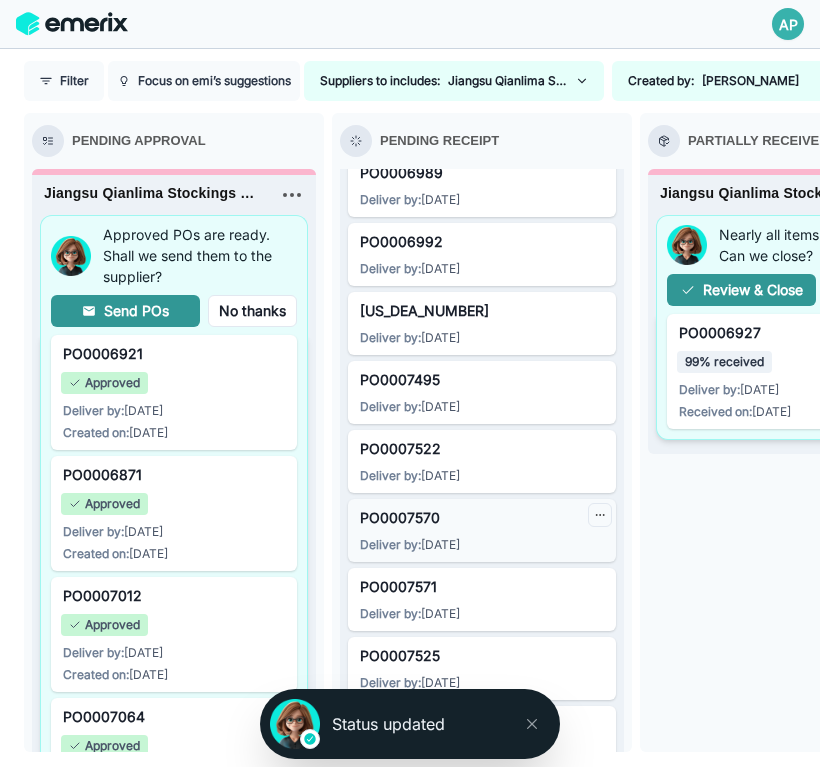 click 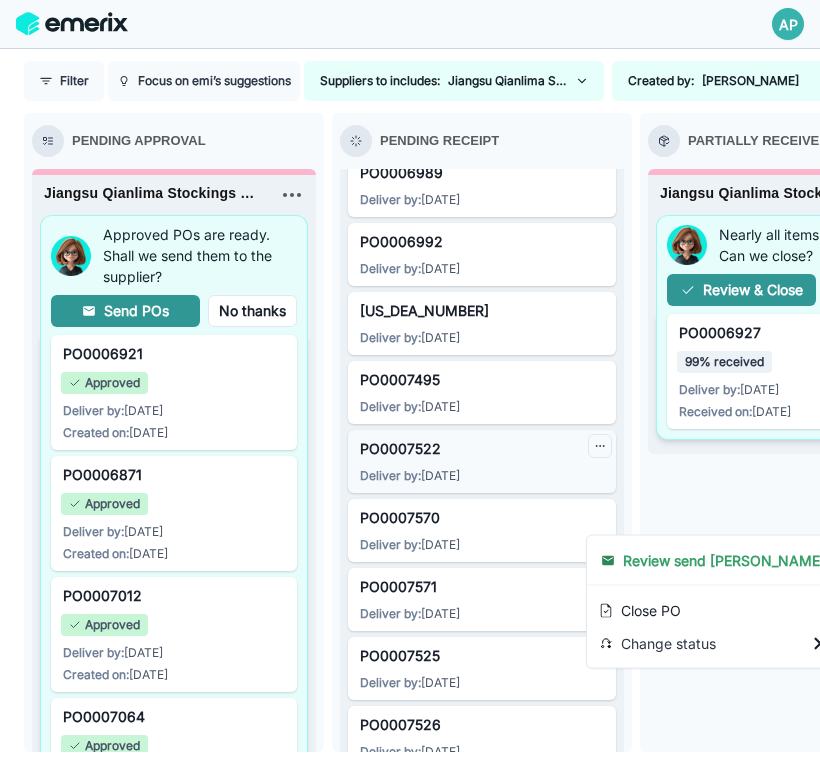 click 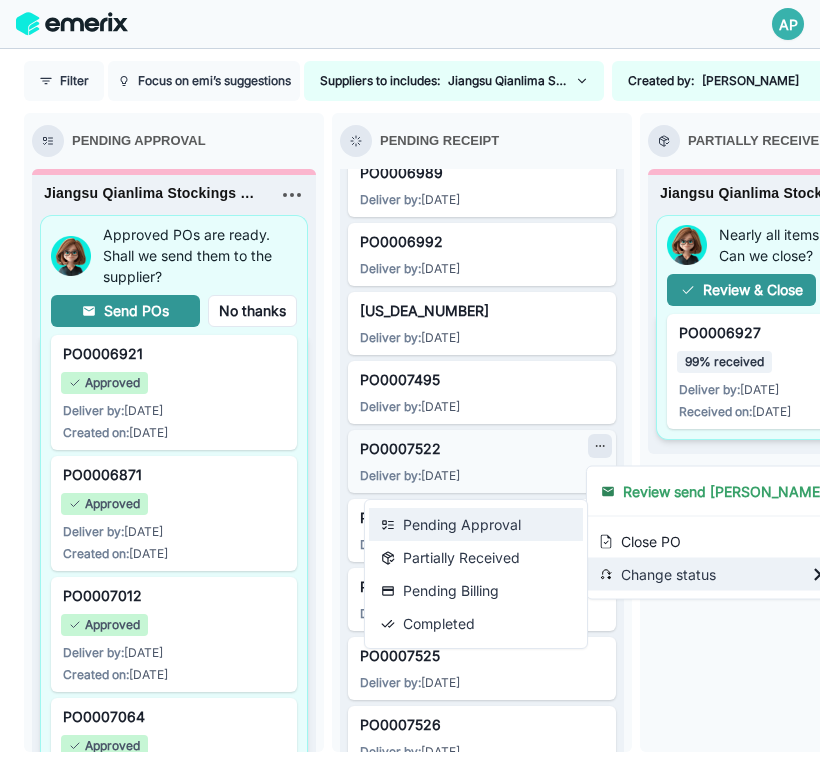 click on "Pending Approval" at bounding box center [476, 524] 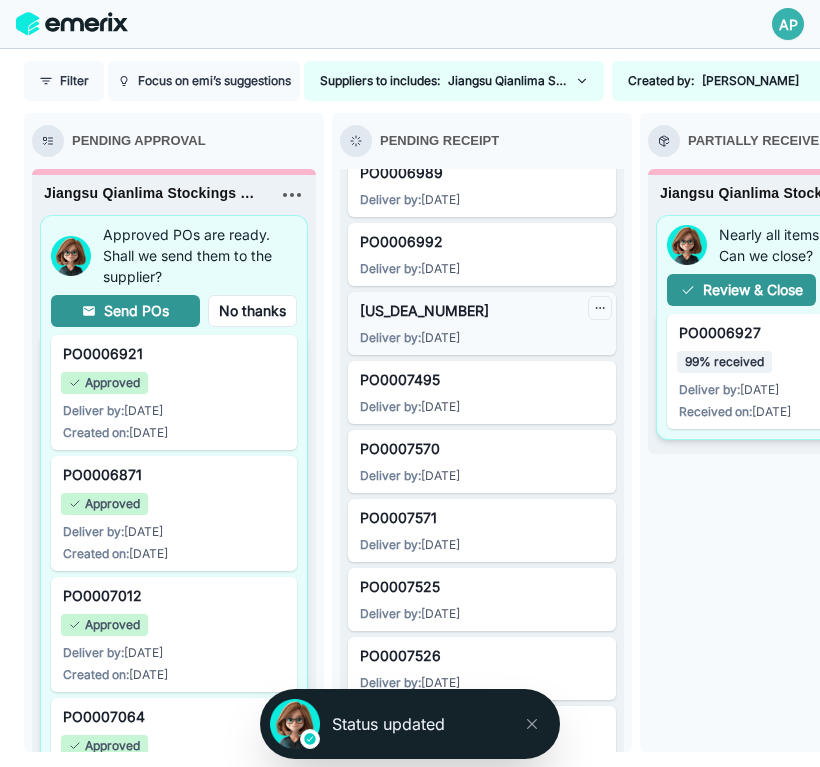 click 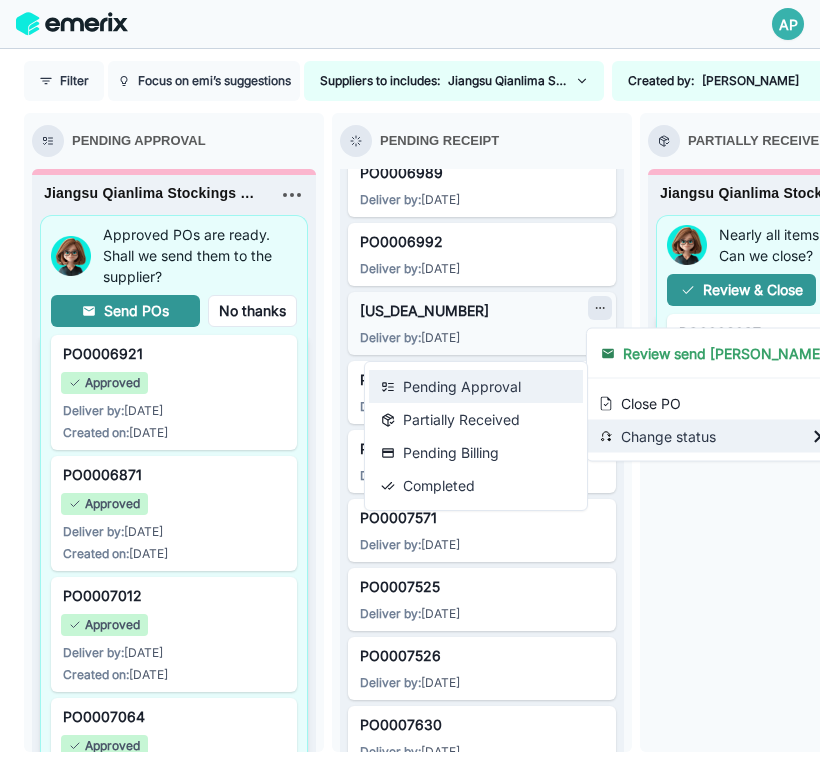 click on "Pending Approval" at bounding box center (476, 386) 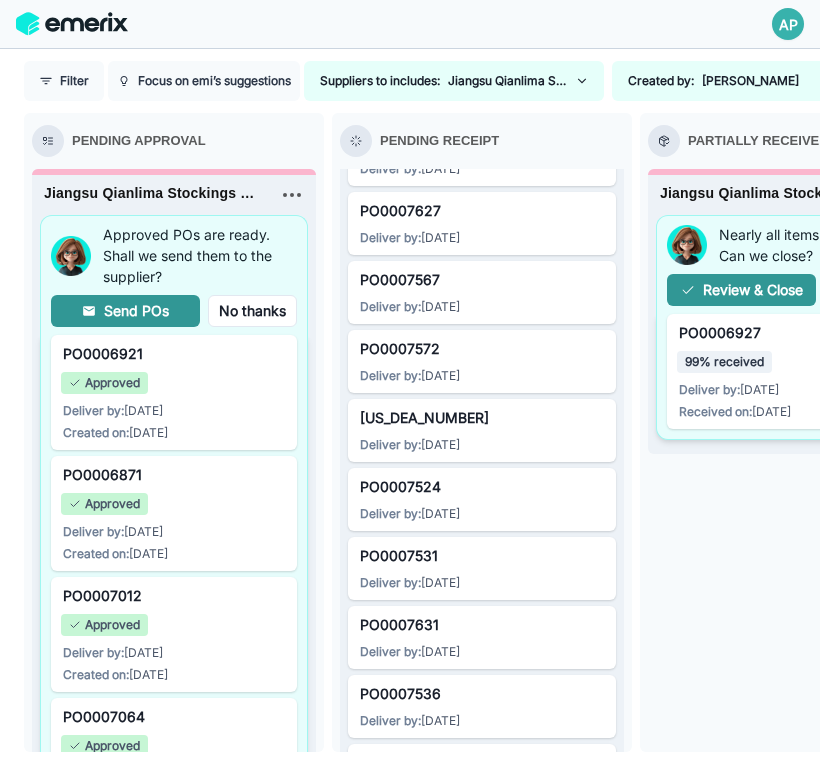 scroll, scrollTop: 823, scrollLeft: 0, axis: vertical 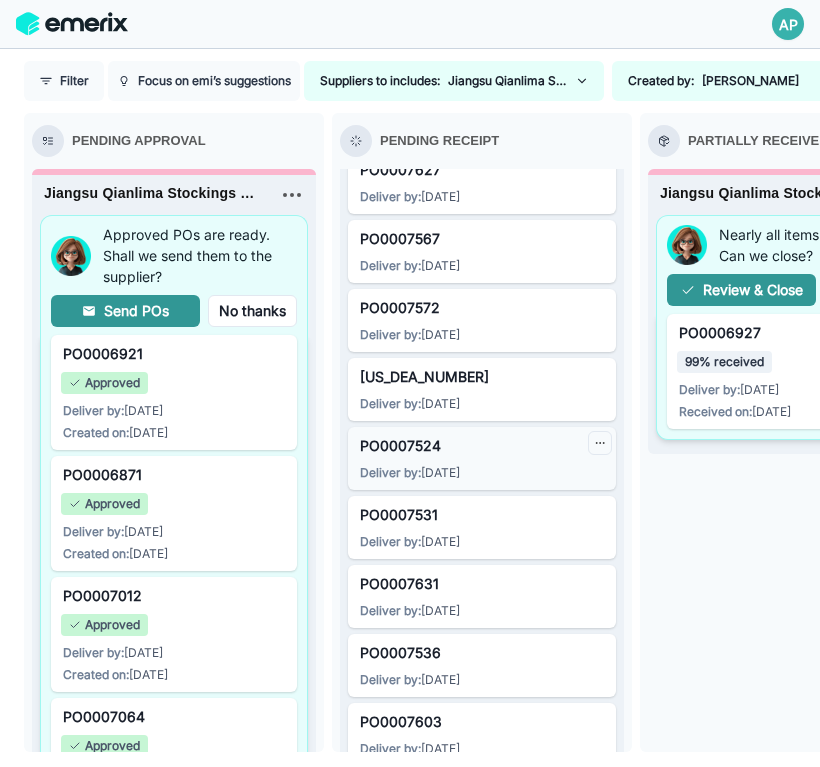 click 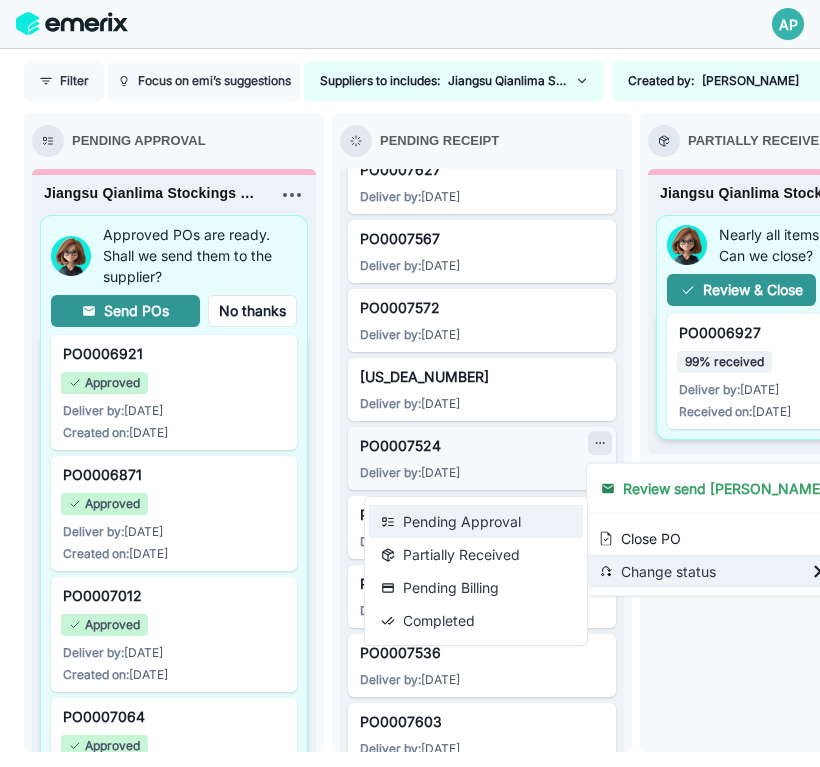 click on "Pending Approval" at bounding box center [476, 521] 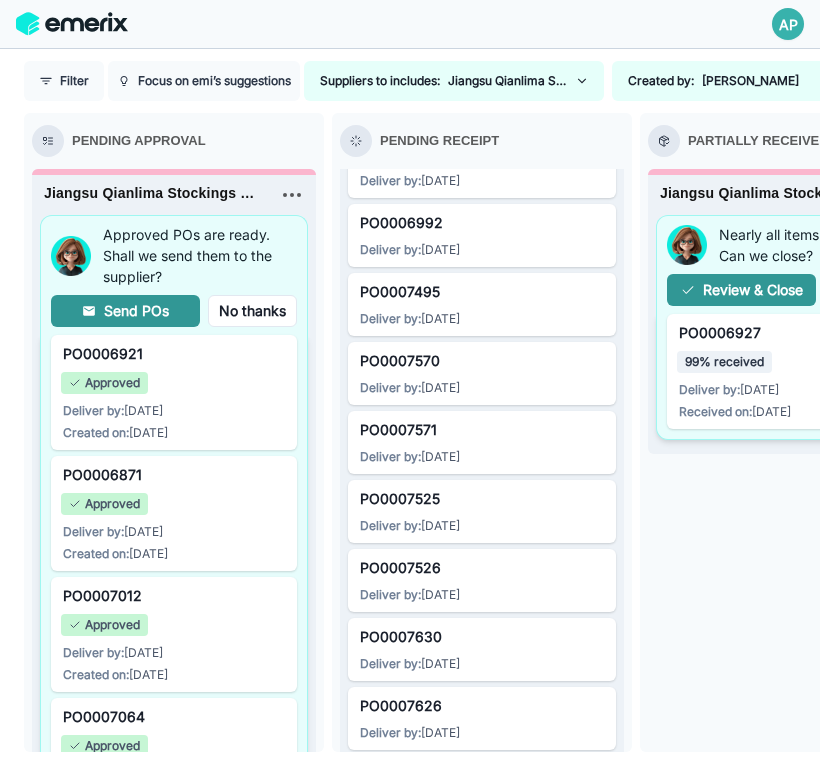 scroll, scrollTop: 0, scrollLeft: 0, axis: both 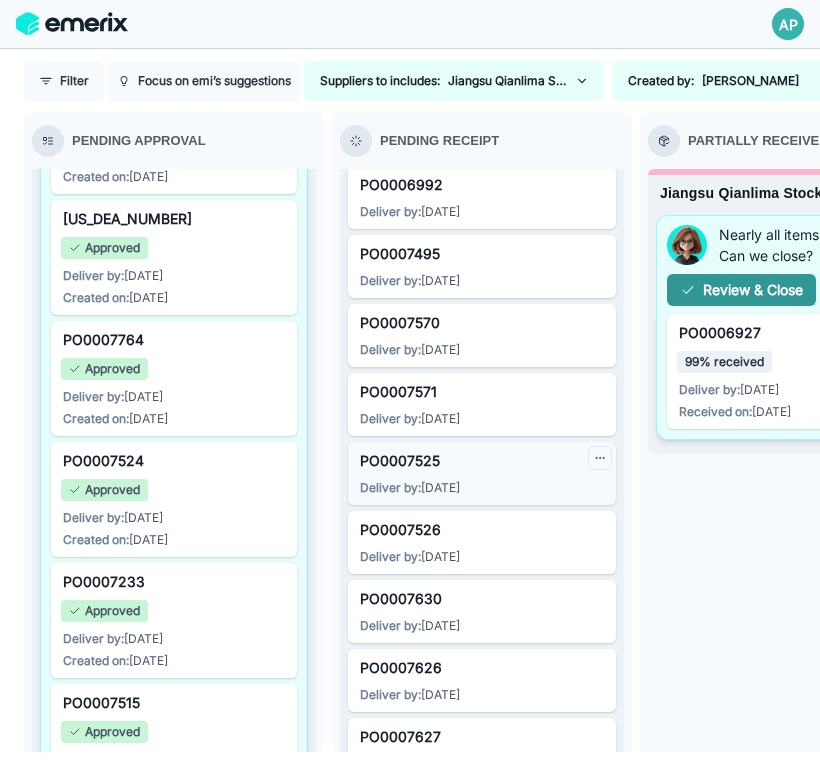 click 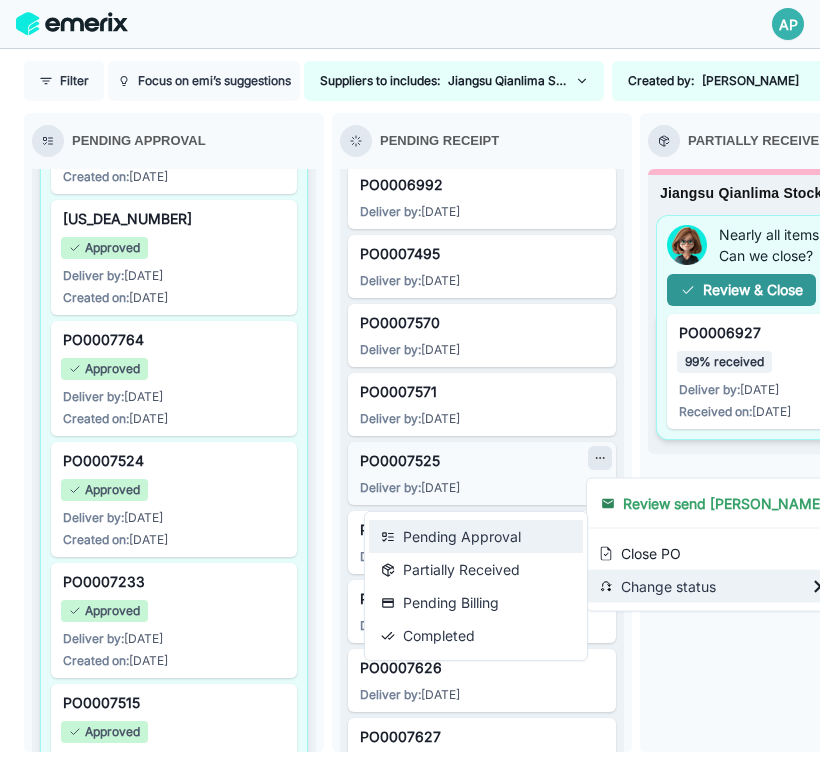 click on "Pending Approval" at bounding box center [476, 536] 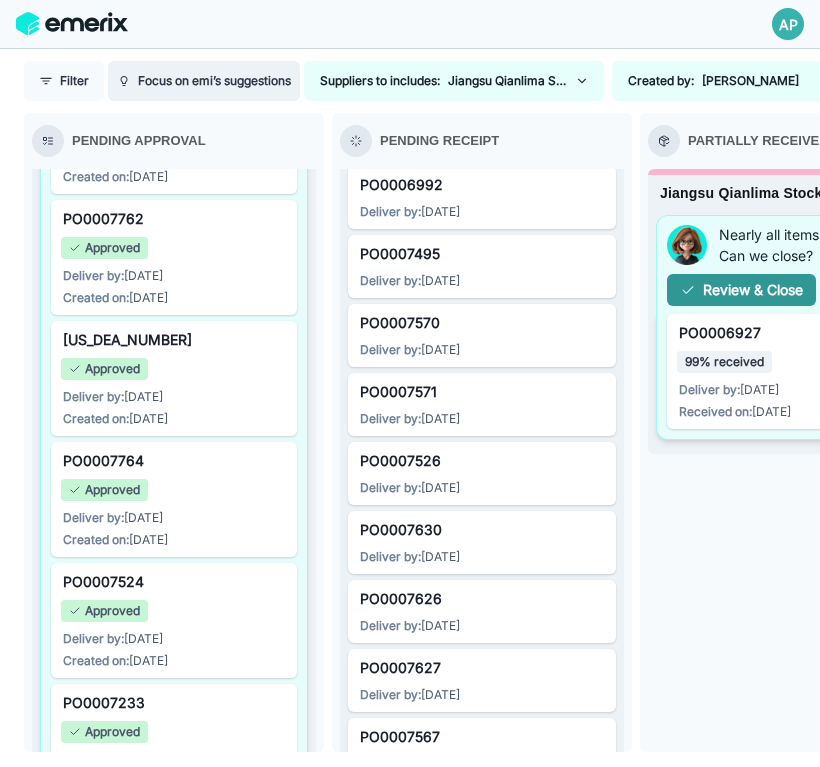 scroll, scrollTop: 739, scrollLeft: 0, axis: vertical 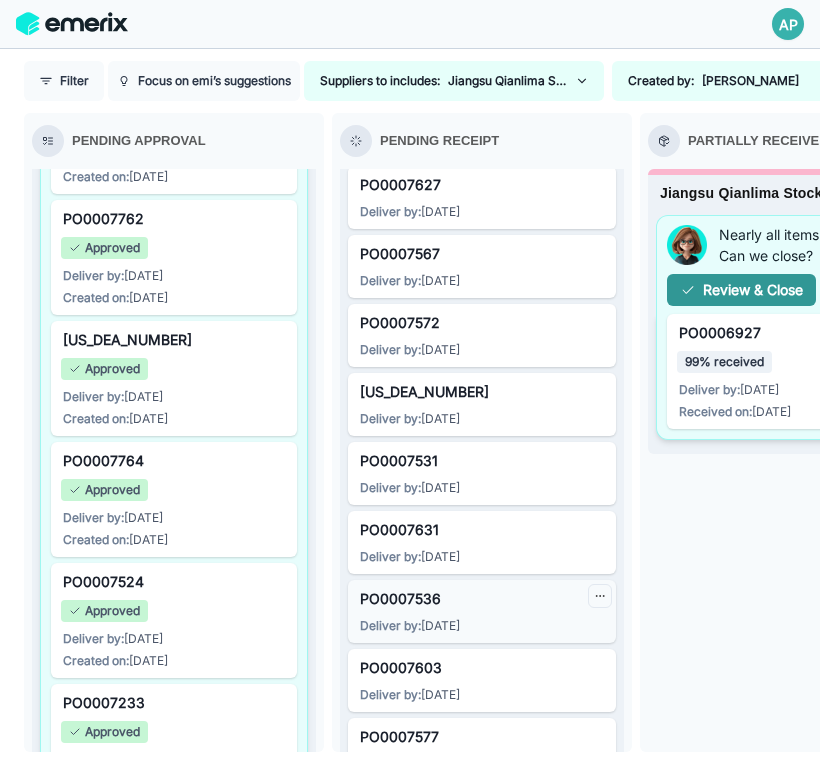 click 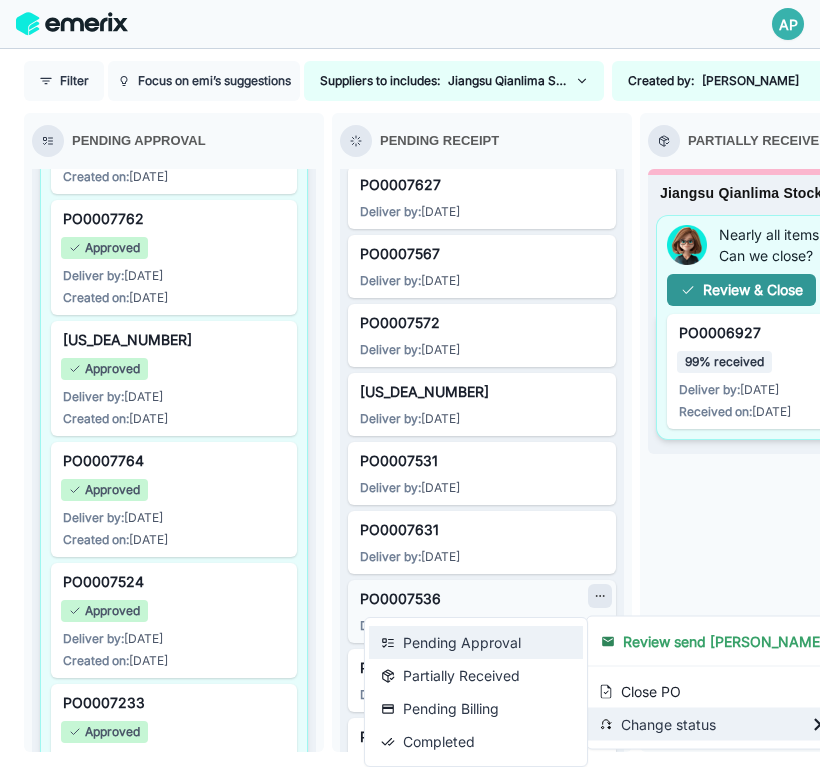 click on "Pending Approval" at bounding box center (476, 642) 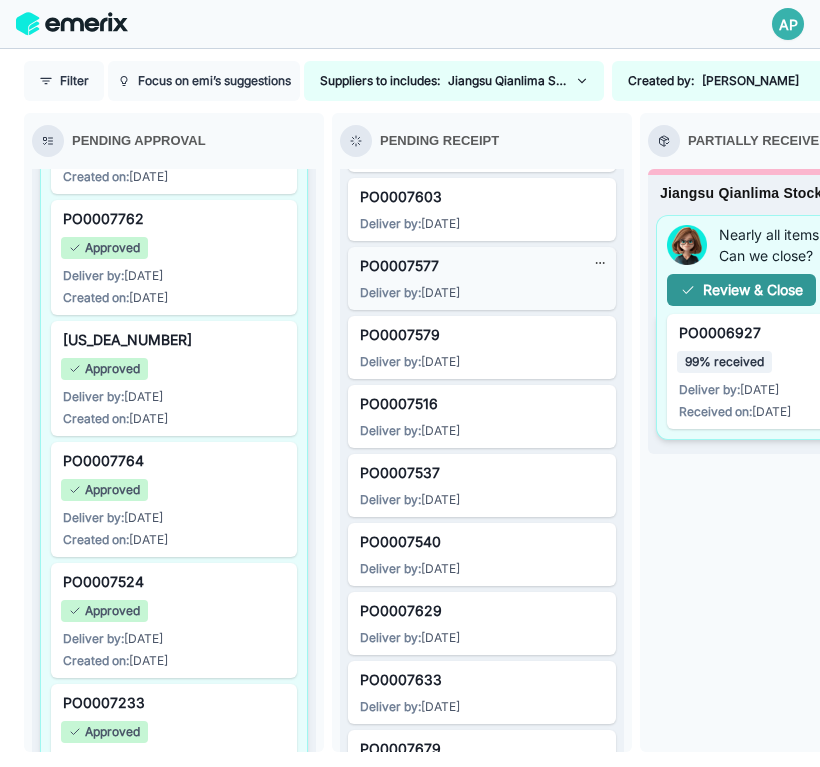 scroll, scrollTop: 1176, scrollLeft: 0, axis: vertical 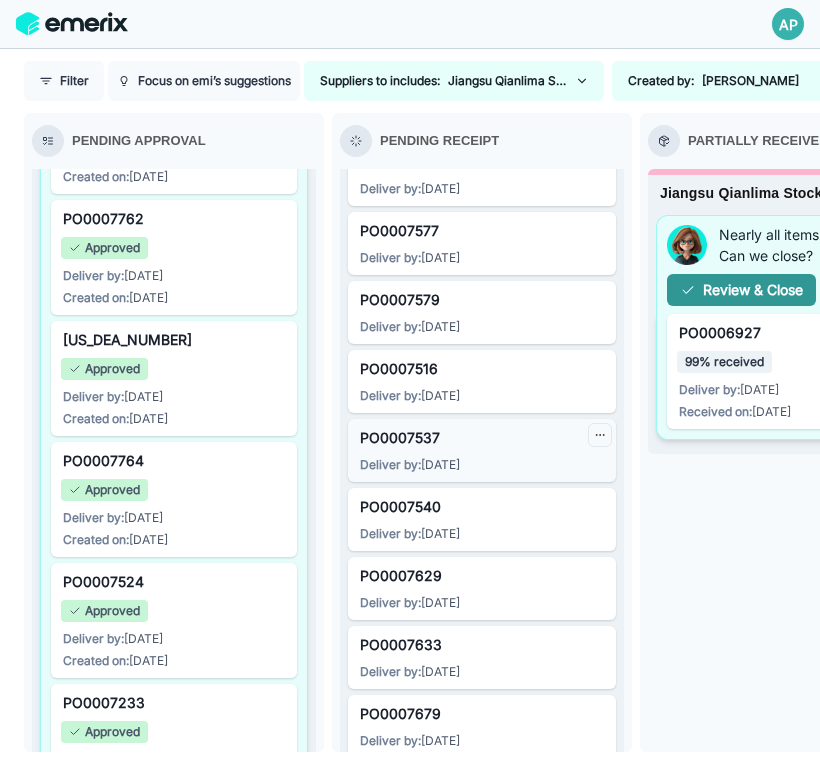 click 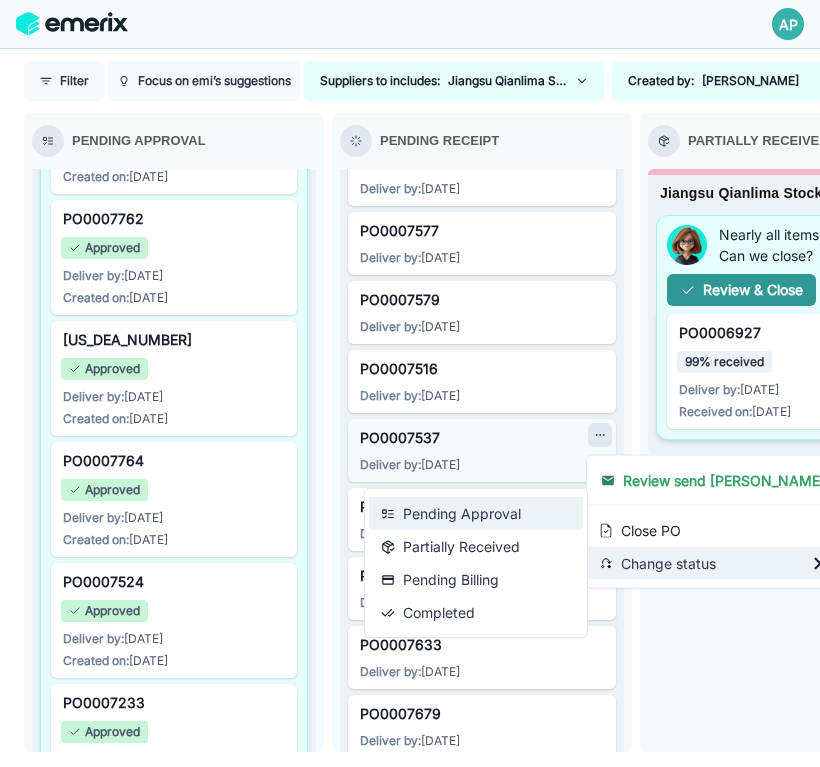 click on "Pending Approval" at bounding box center [476, 513] 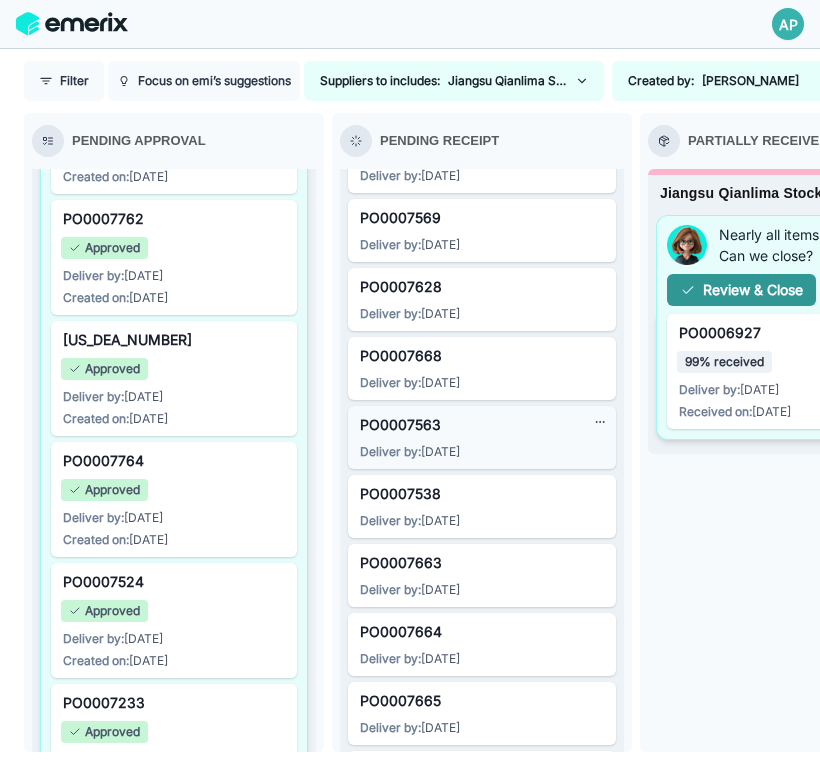 scroll, scrollTop: 1958, scrollLeft: 0, axis: vertical 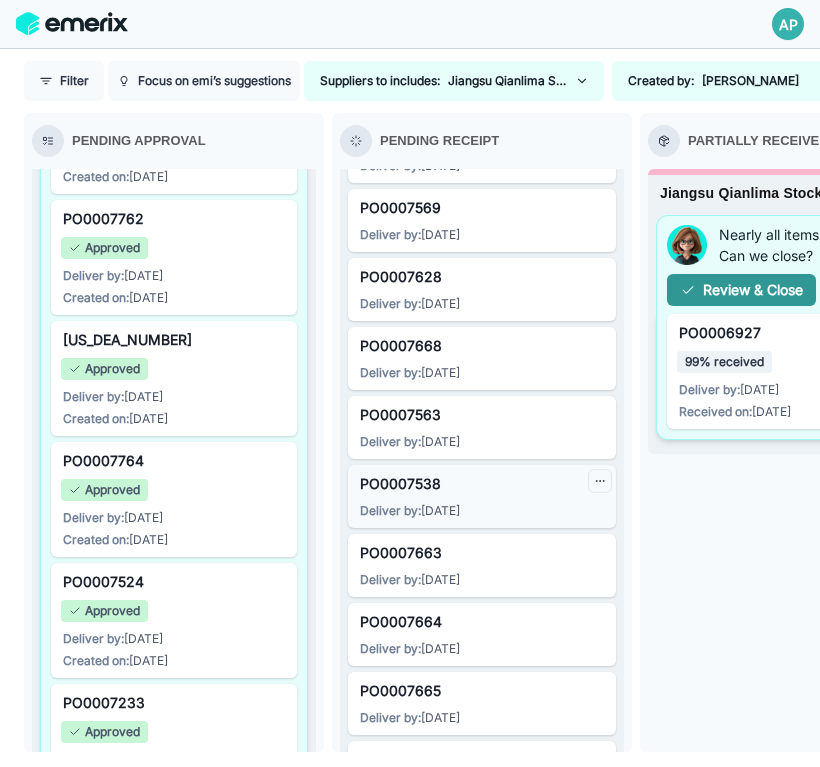 click 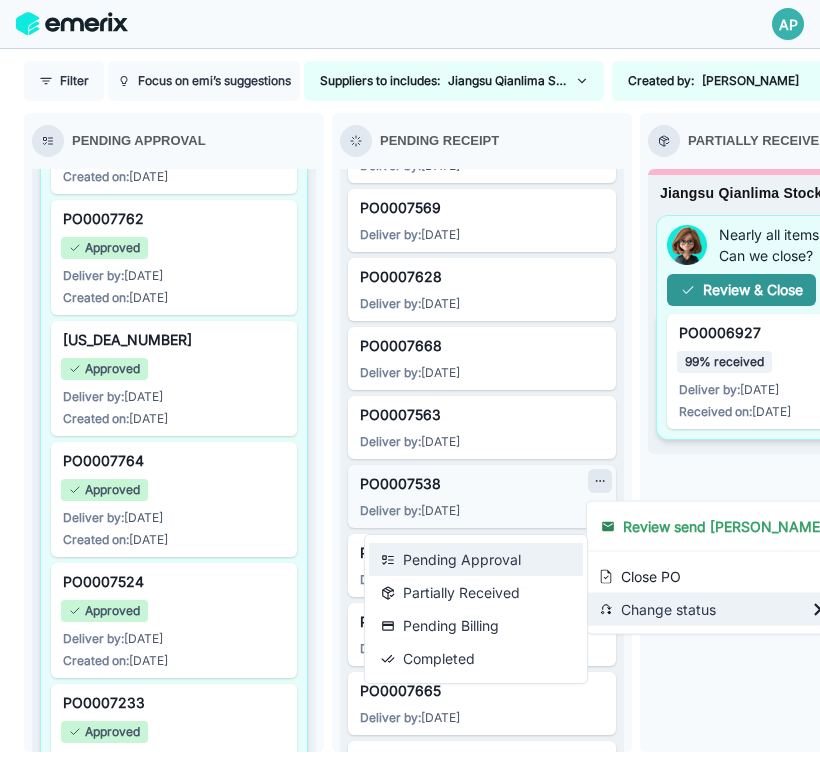 click on "Pending Approval" at bounding box center (476, 559) 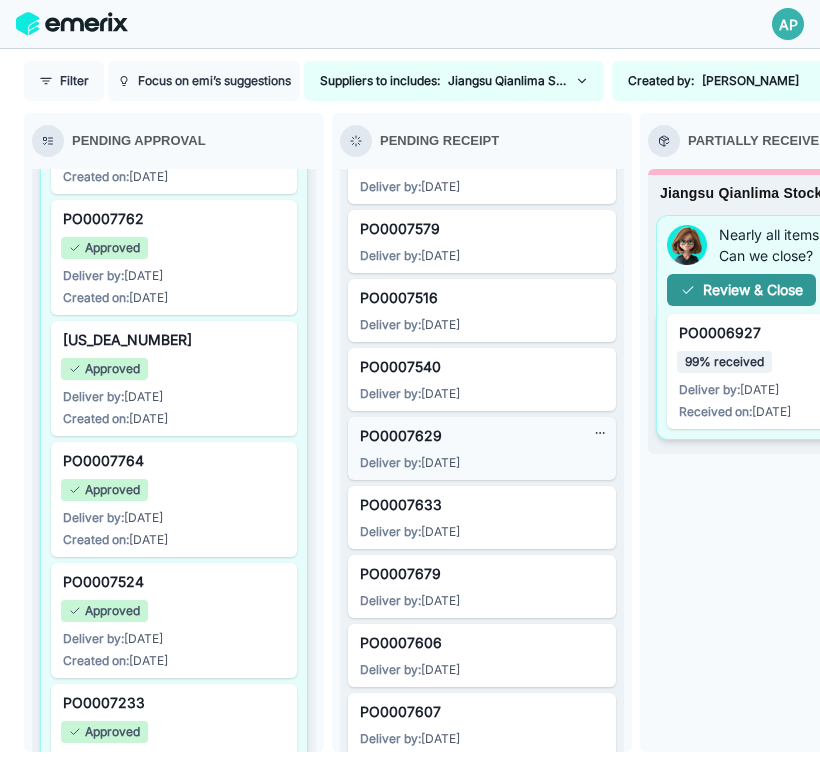 scroll, scrollTop: 1217, scrollLeft: 0, axis: vertical 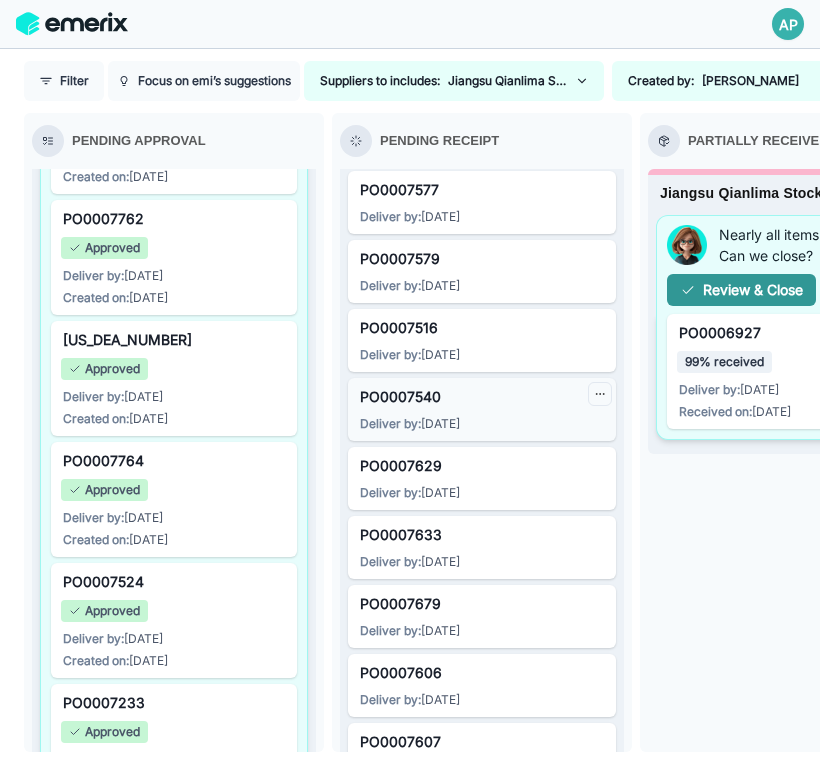 click 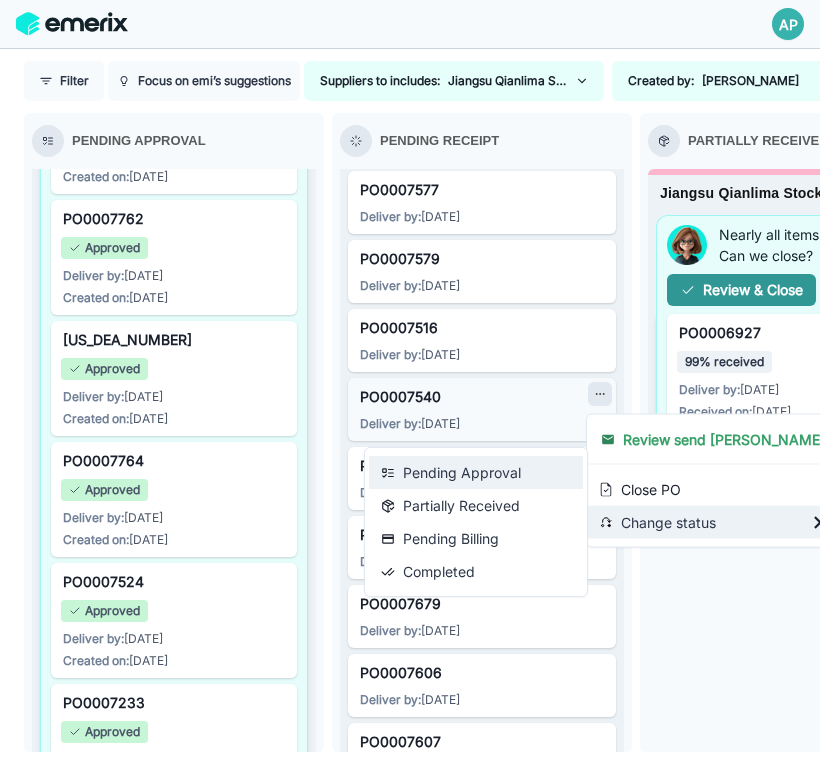 click on "Pending Approval" at bounding box center (476, 472) 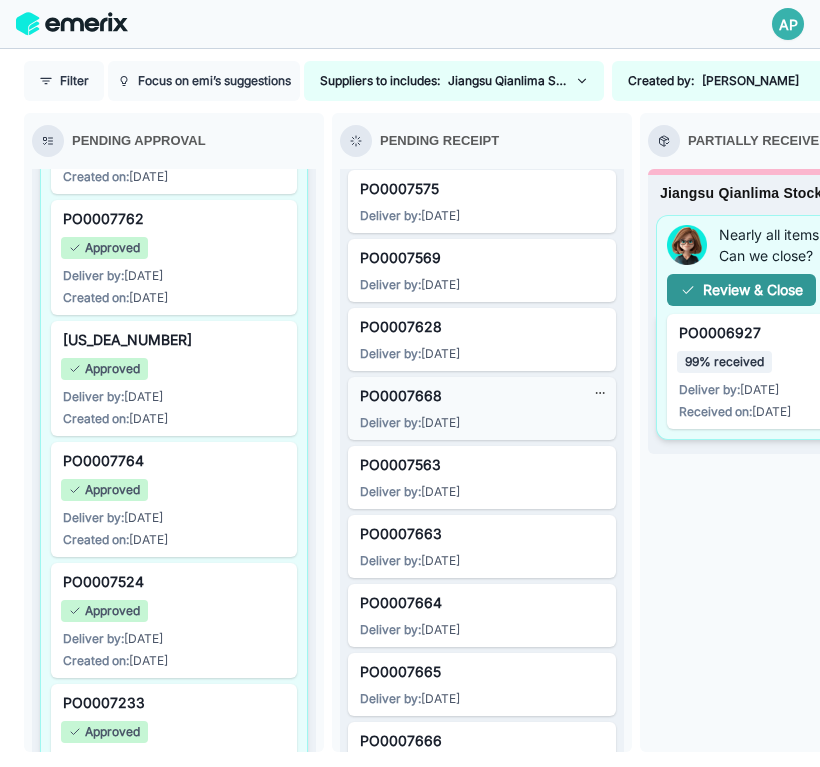 scroll, scrollTop: 1860, scrollLeft: 0, axis: vertical 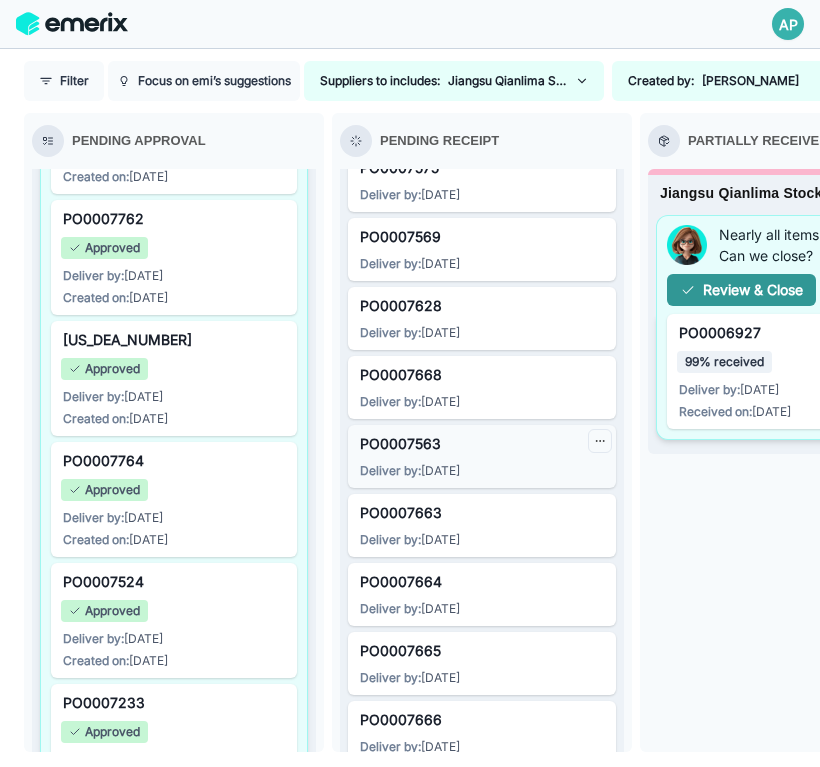 click 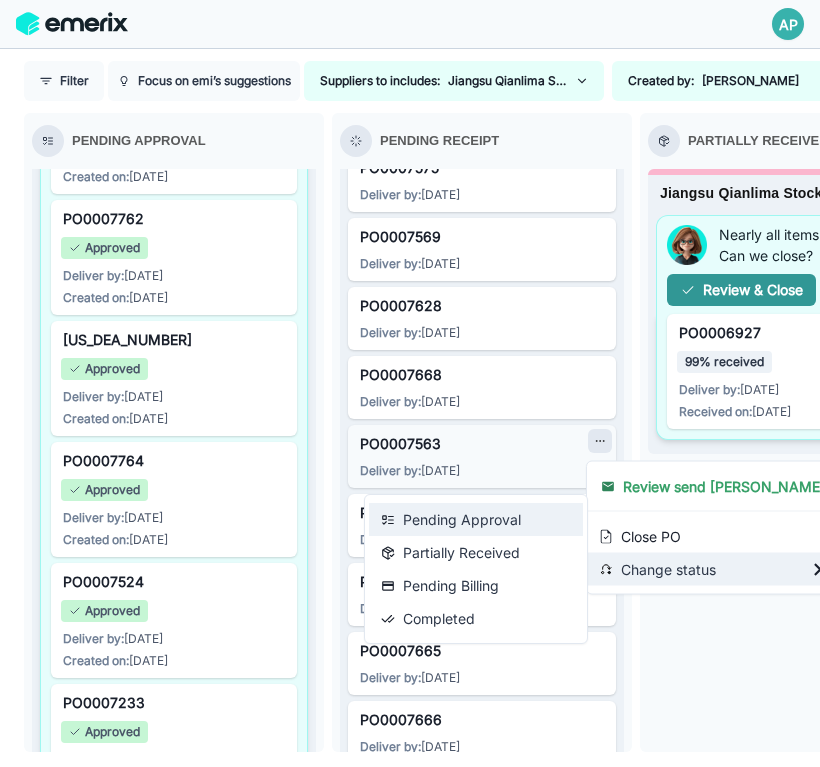 click on "Pending Approval" at bounding box center (476, 519) 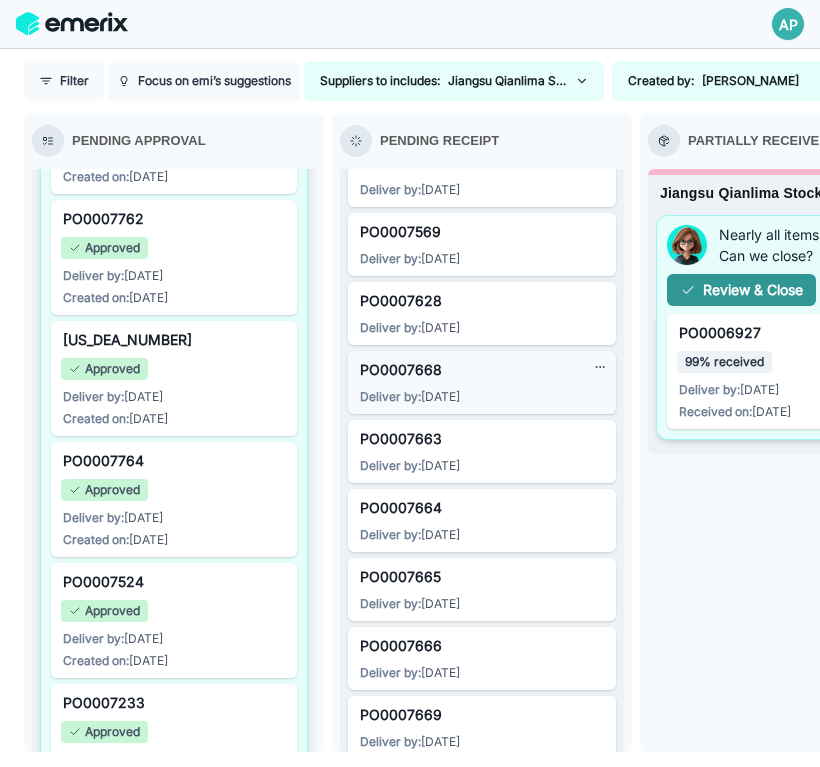 scroll, scrollTop: 1835, scrollLeft: 0, axis: vertical 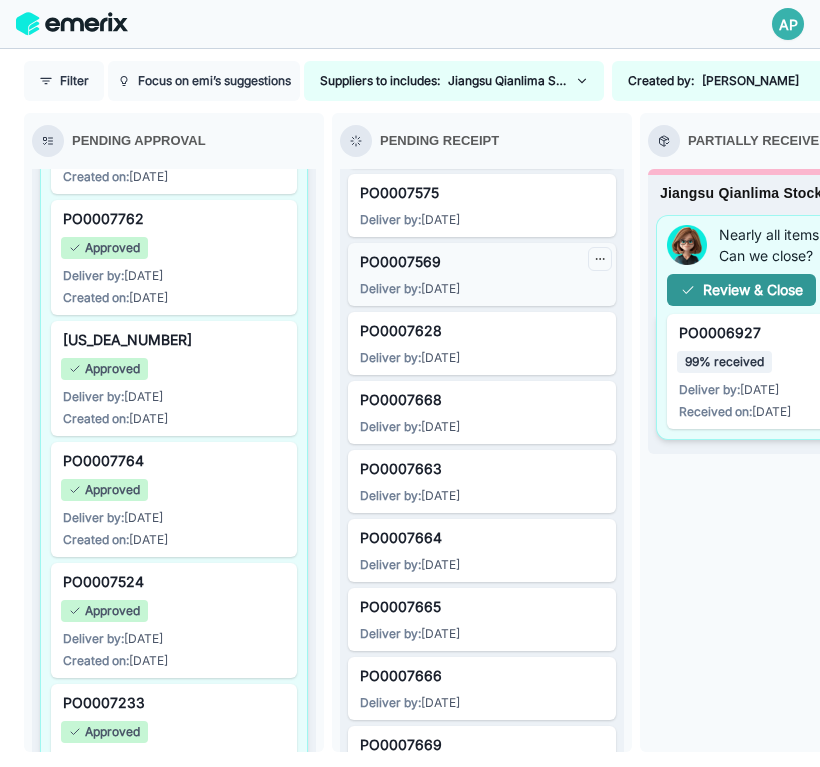 click 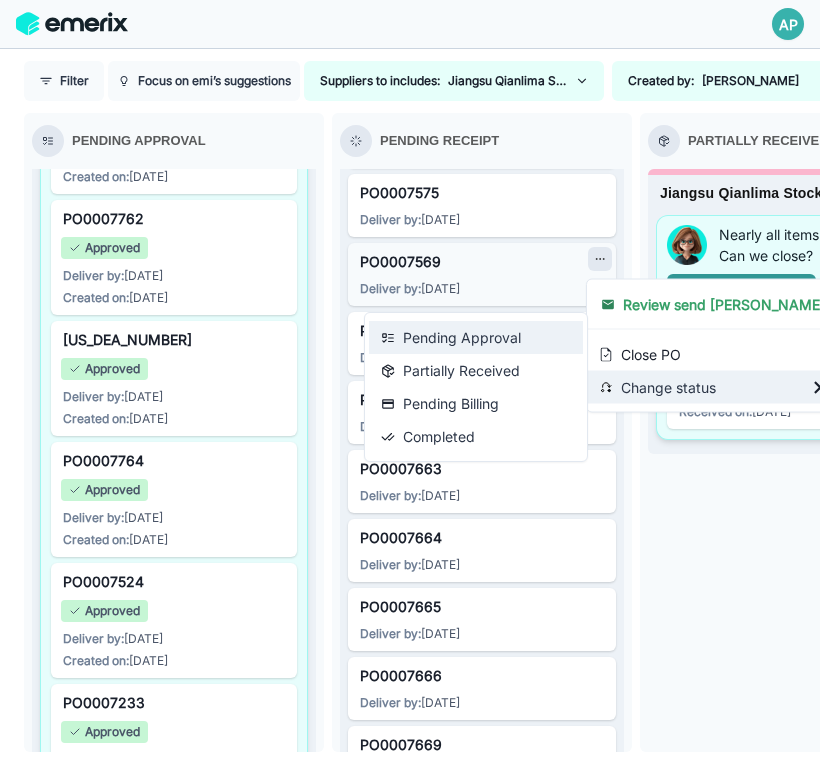 click on "Pending Approval" at bounding box center (476, 337) 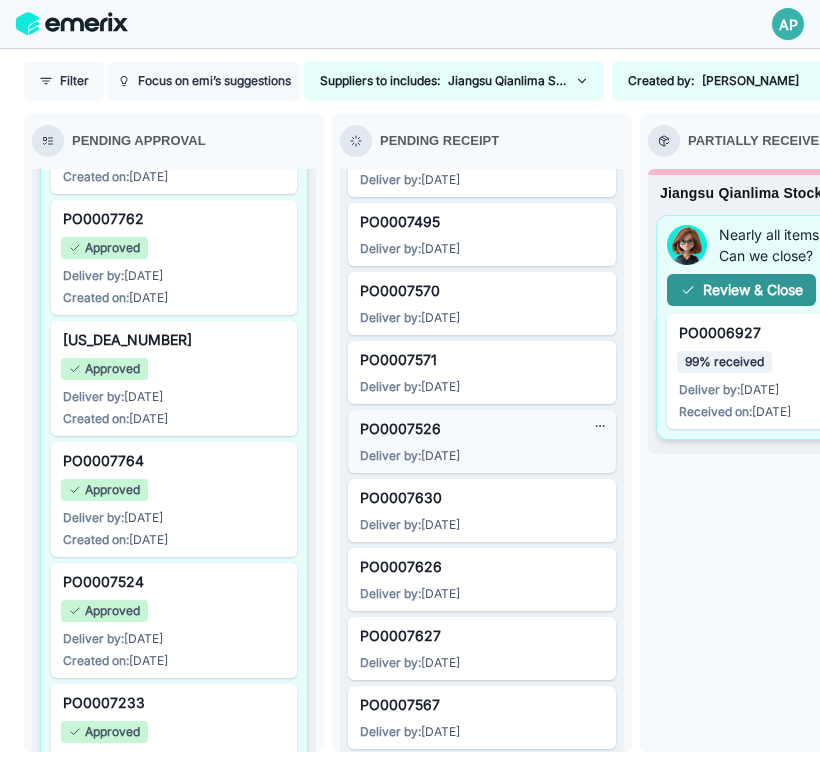 scroll, scrollTop: 284, scrollLeft: 0, axis: vertical 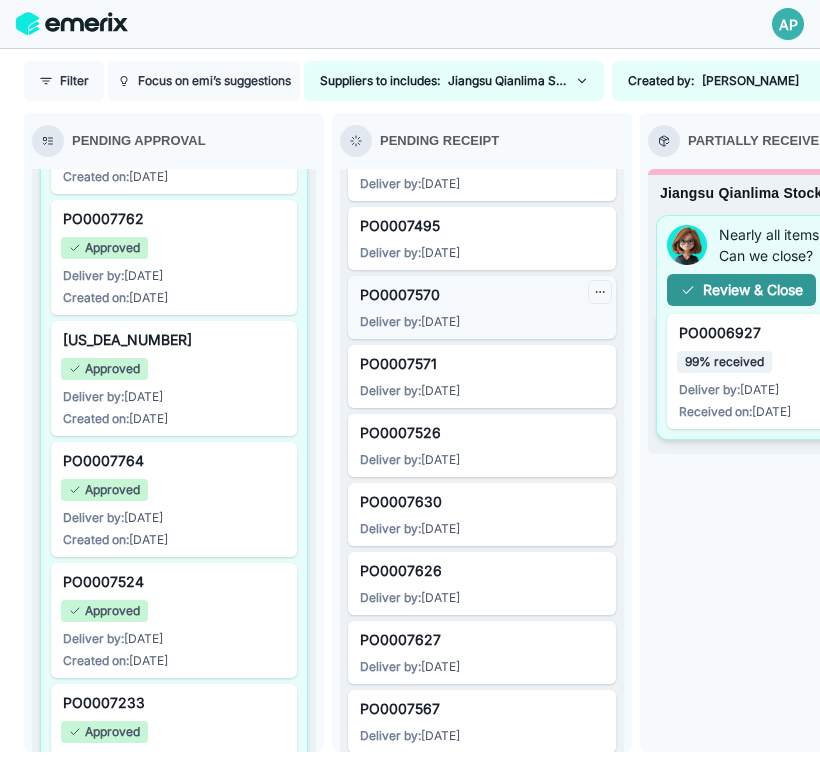 click 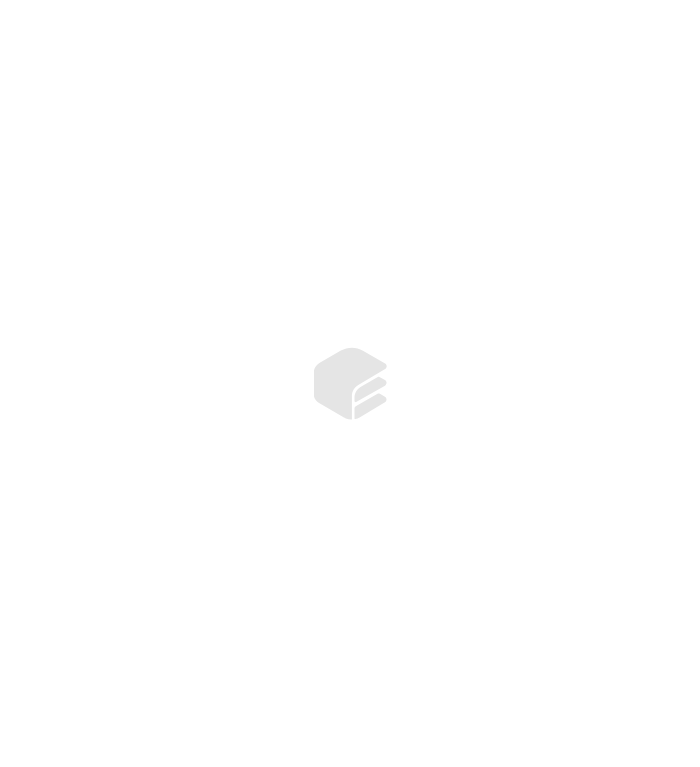 scroll, scrollTop: 0, scrollLeft: 0, axis: both 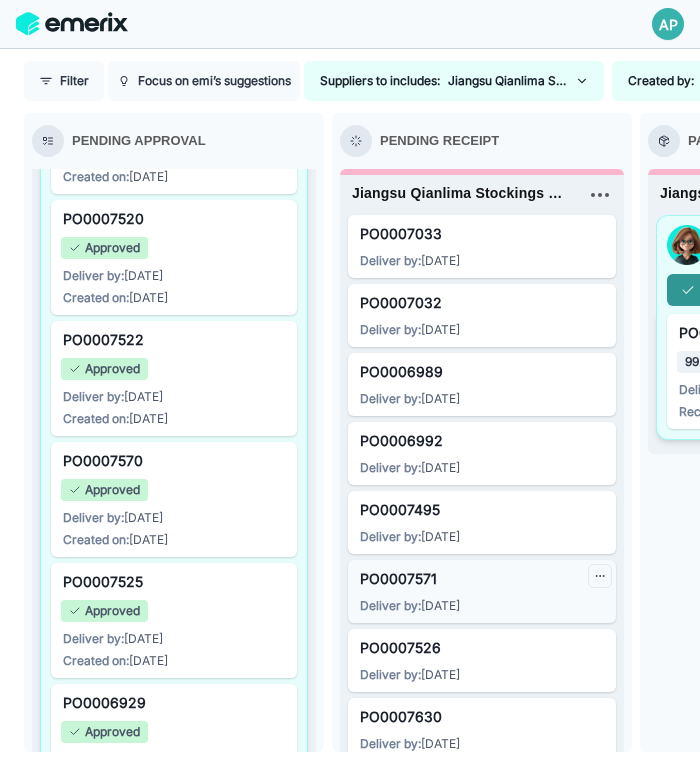 click 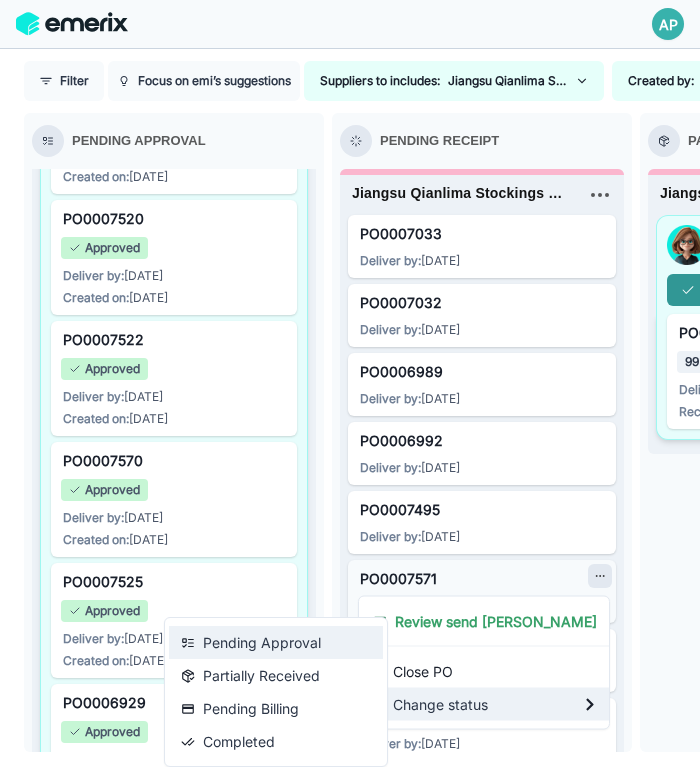 click on "Pending Approval" at bounding box center (276, 642) 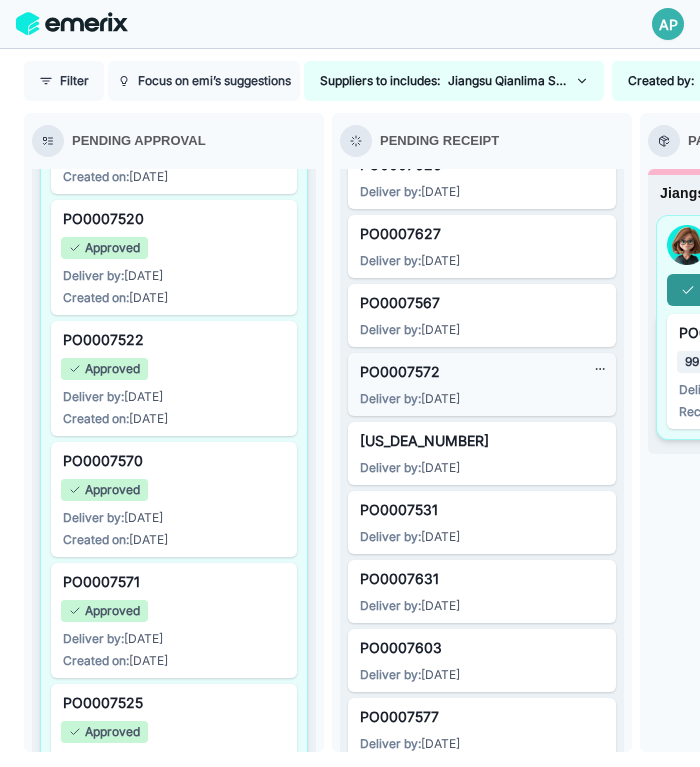 scroll, scrollTop: 556, scrollLeft: 0, axis: vertical 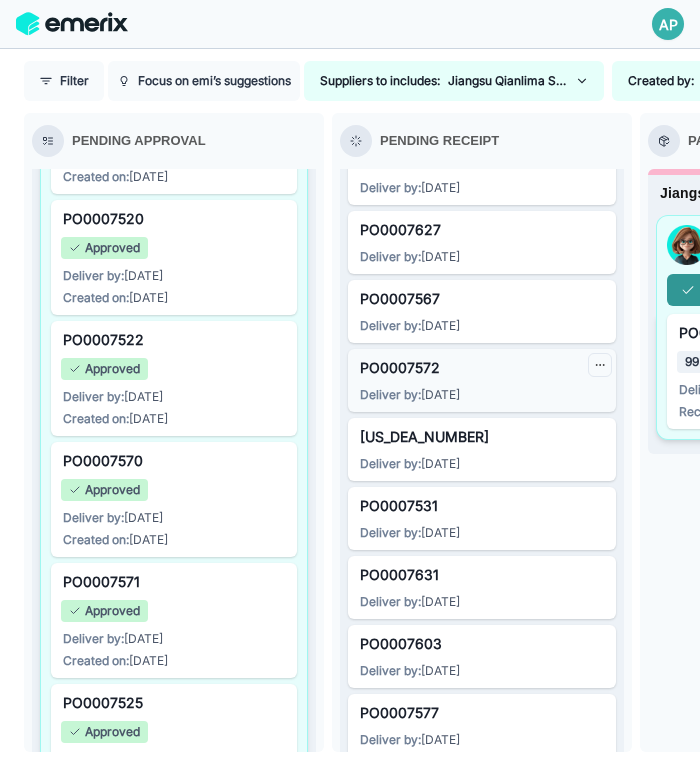 click at bounding box center (600, 365) 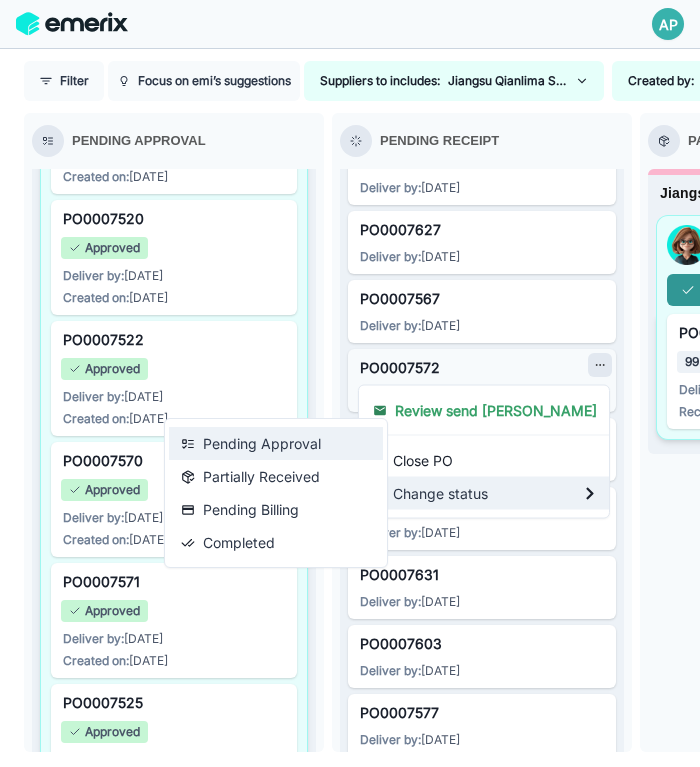 click on "Pending Approval" at bounding box center [276, 443] 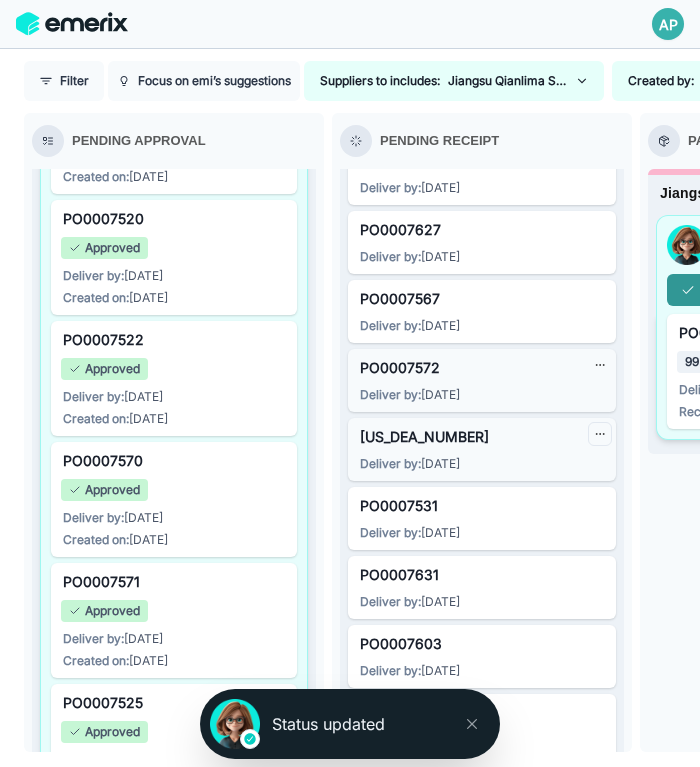 click 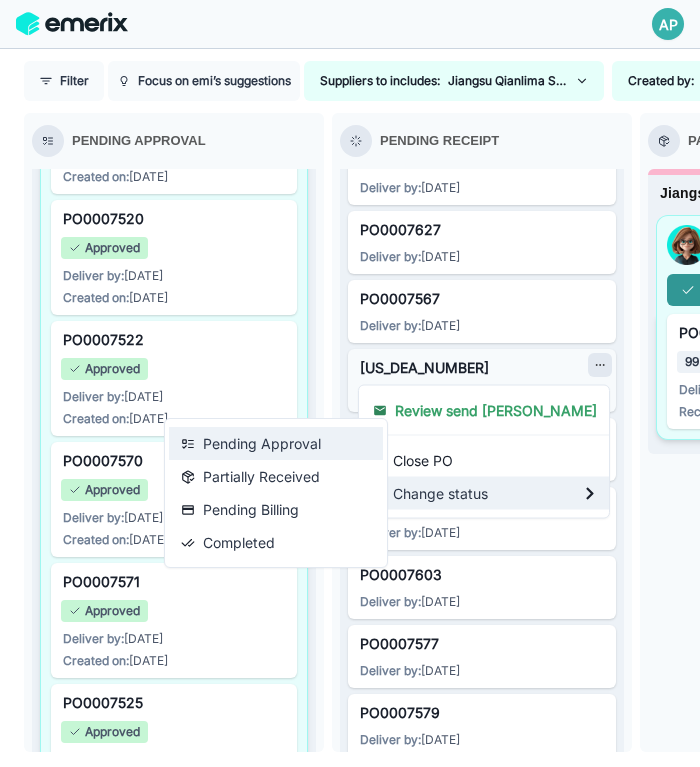 click on "Pending Approval" at bounding box center [276, 443] 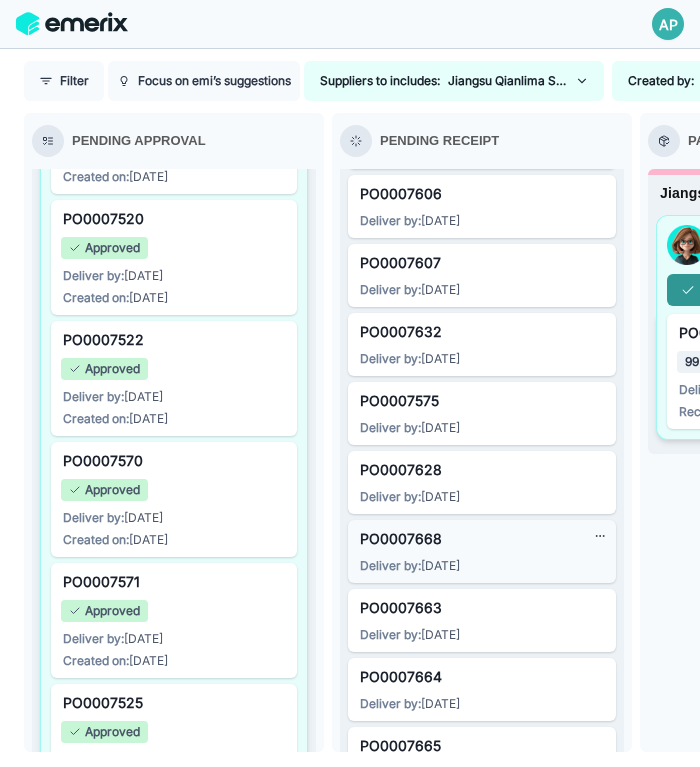 scroll, scrollTop: 1334, scrollLeft: 0, axis: vertical 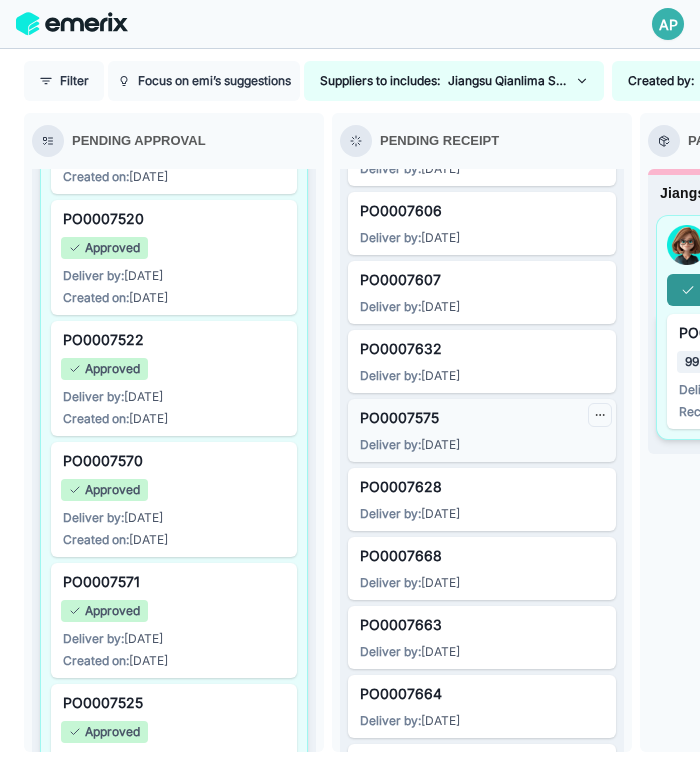 click 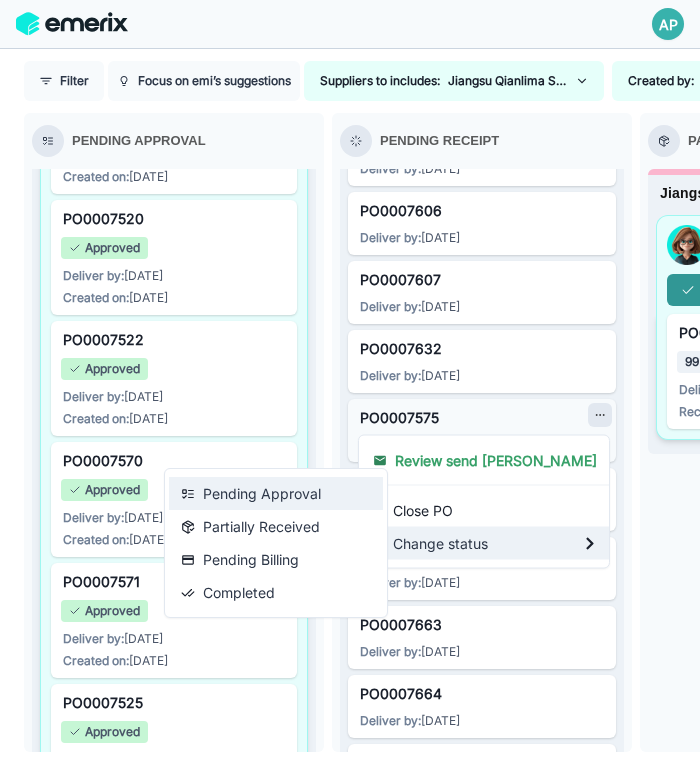 click on "Pending Approval" at bounding box center [276, 493] 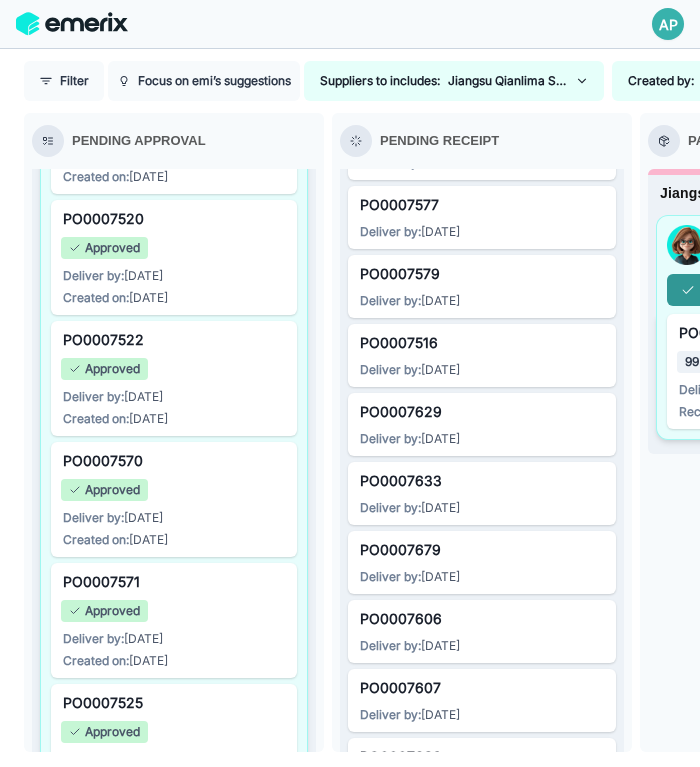 scroll, scrollTop: 879, scrollLeft: 0, axis: vertical 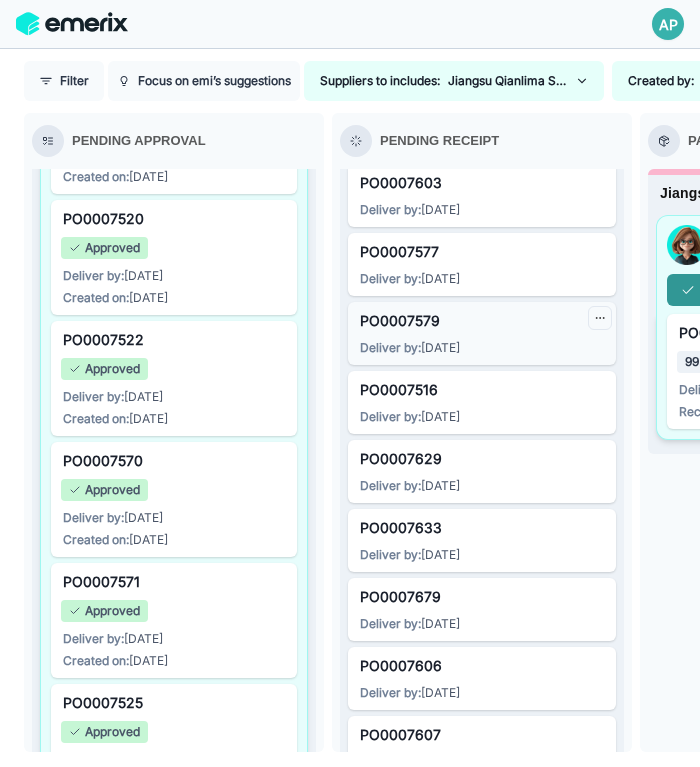 click 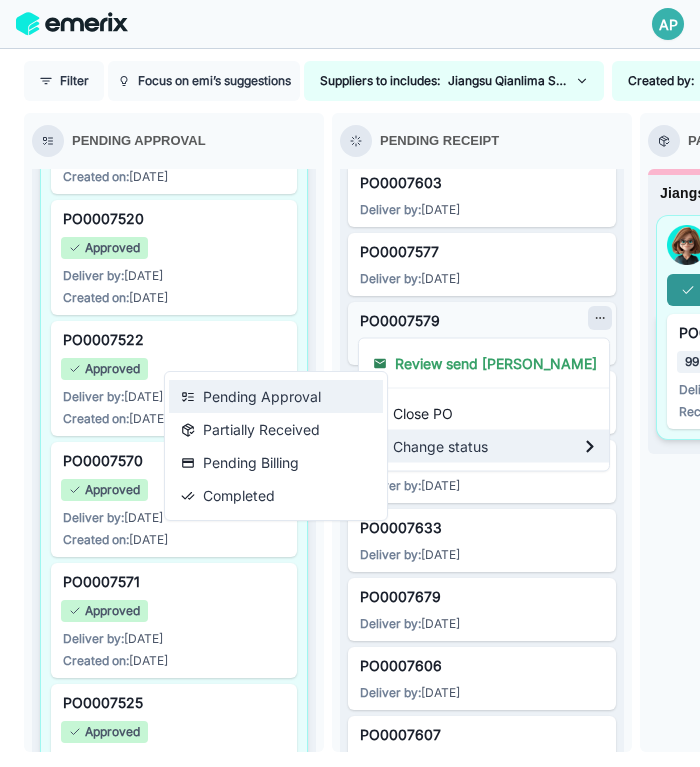 click on "Pending Approval" at bounding box center (276, 396) 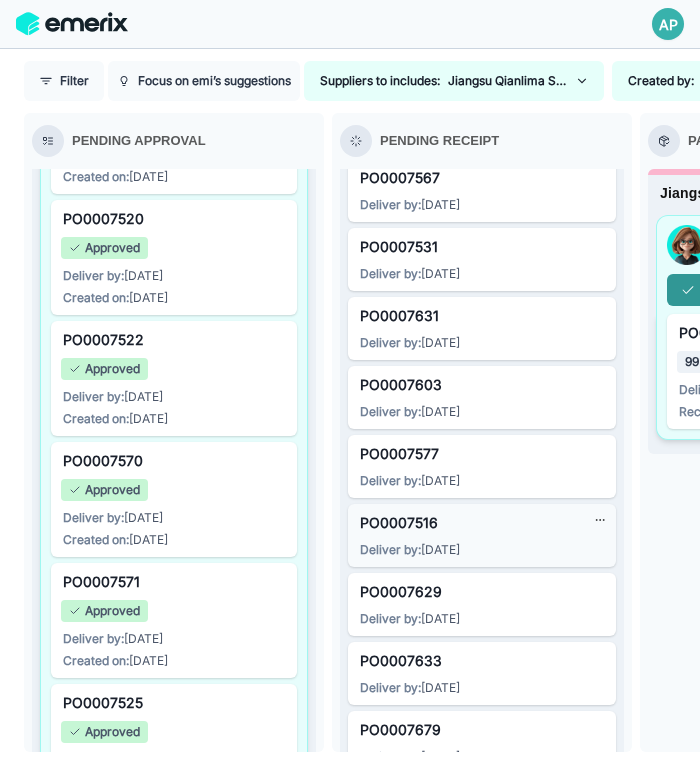 scroll, scrollTop: 676, scrollLeft: 0, axis: vertical 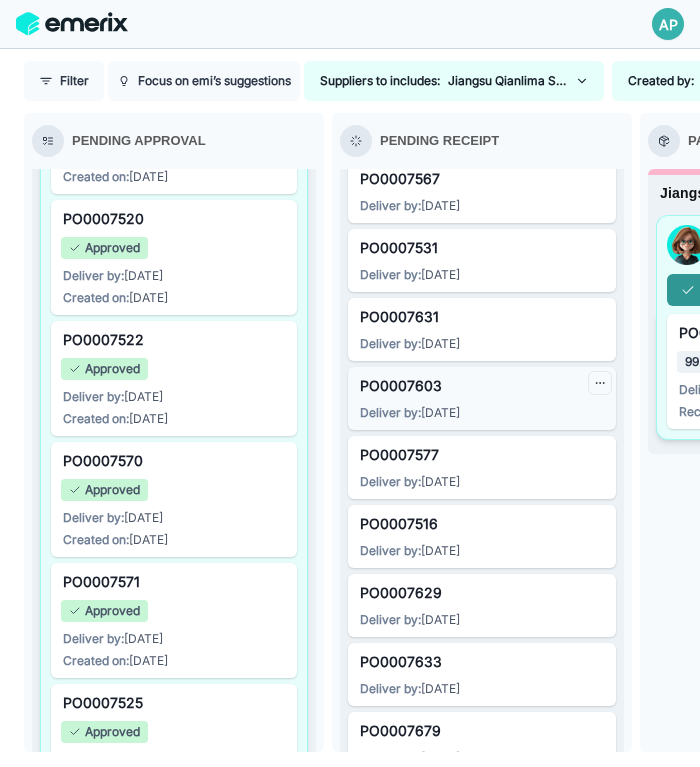click 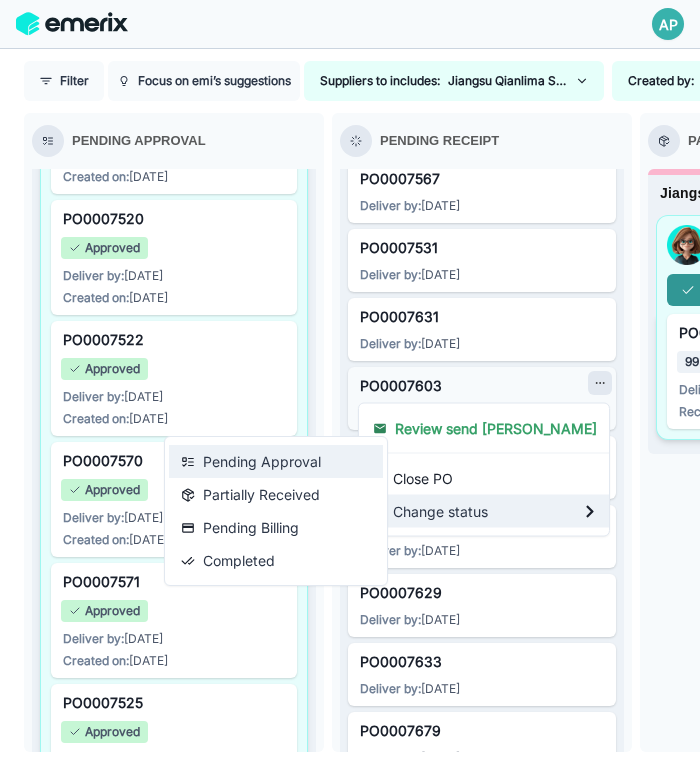 click on "Pending Approval" at bounding box center [276, 461] 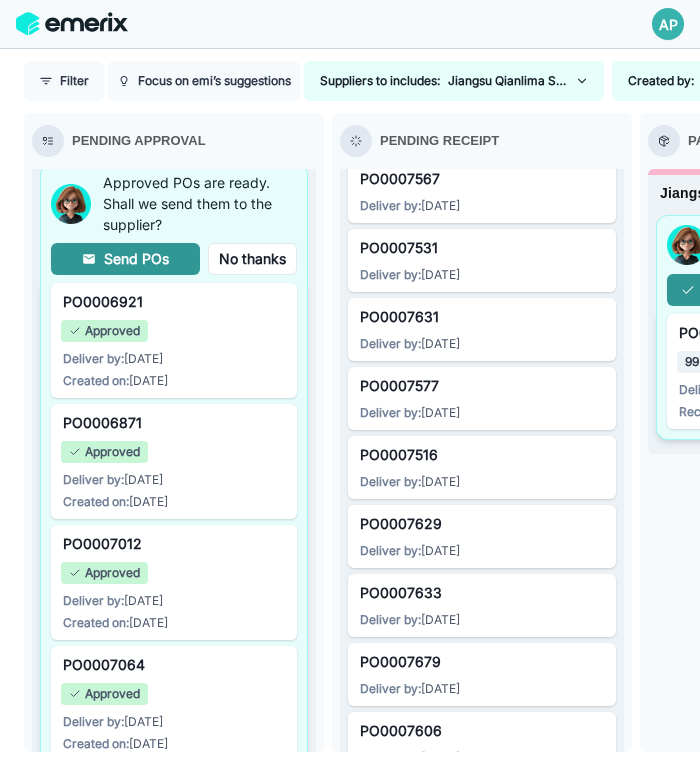 scroll, scrollTop: 0, scrollLeft: 0, axis: both 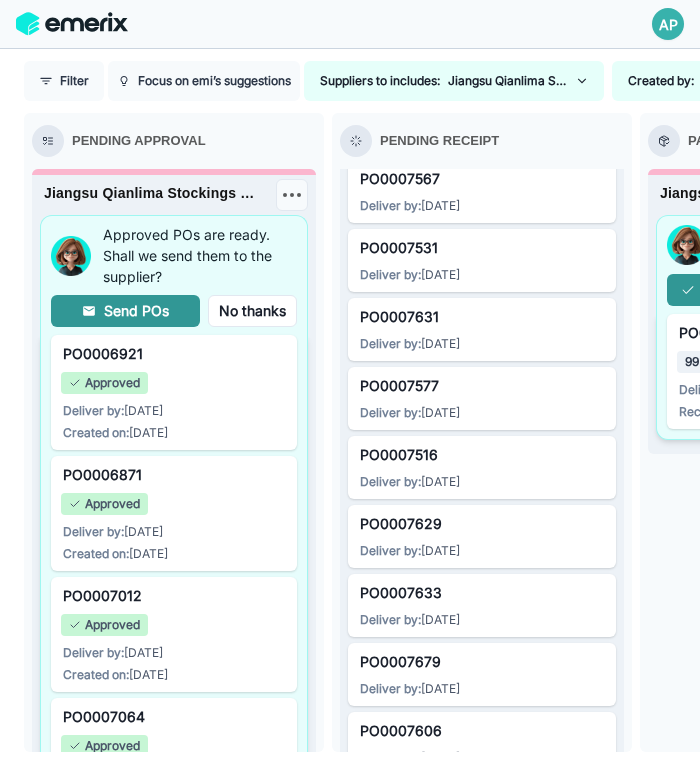 click 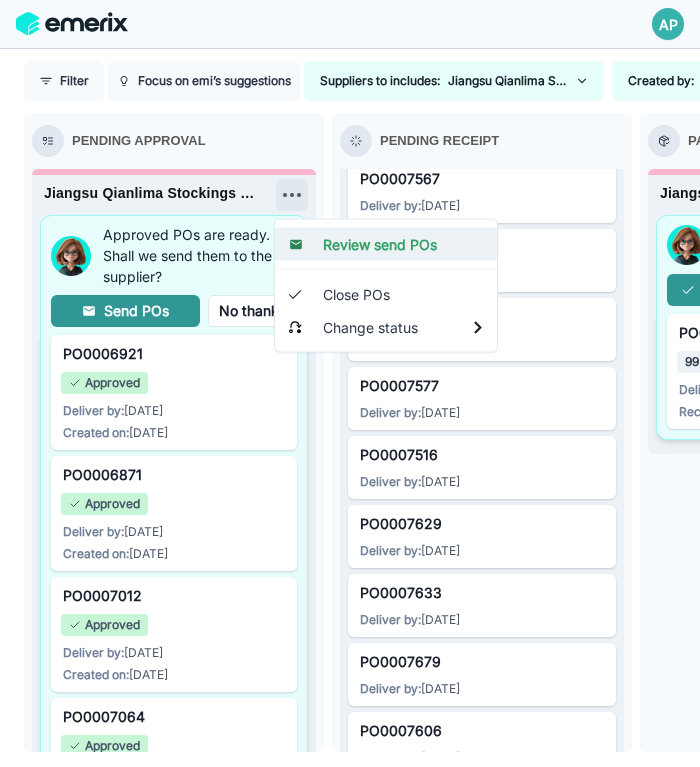 click on "Review send POs" at bounding box center (386, 244) 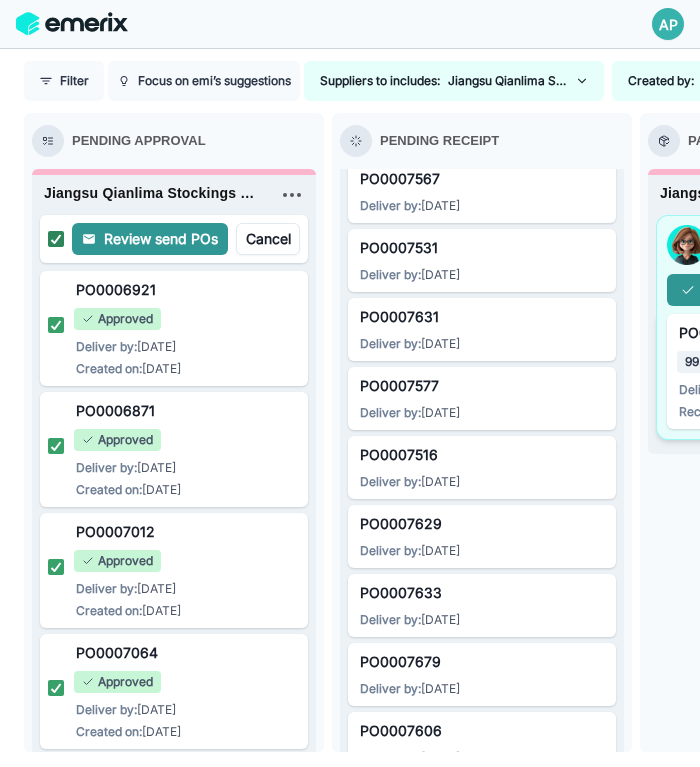 click at bounding box center [56, 239] 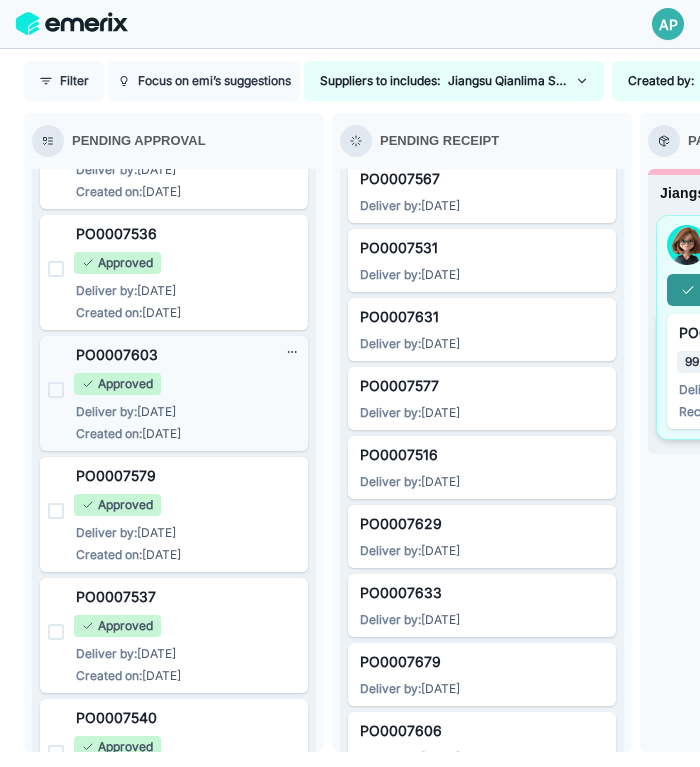 scroll, scrollTop: 3324, scrollLeft: 0, axis: vertical 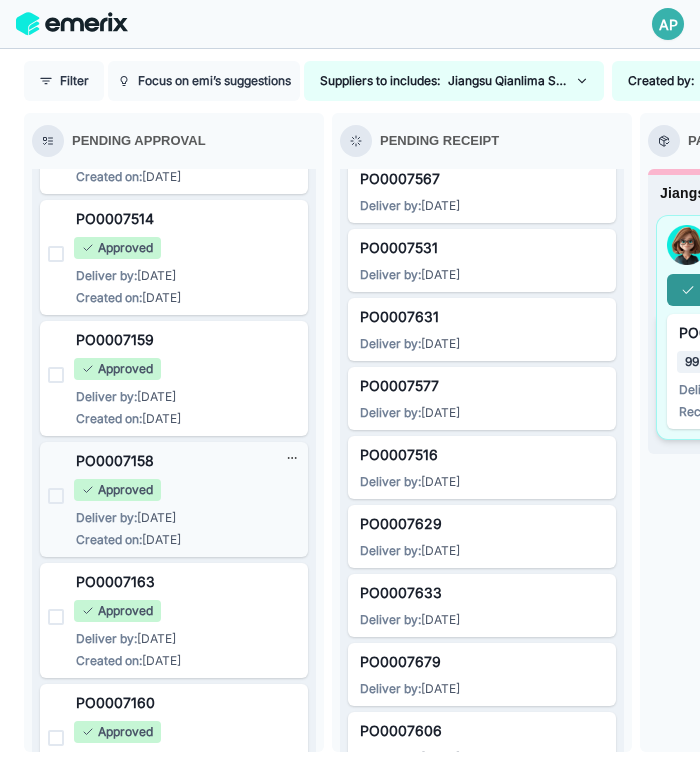 click at bounding box center (56, 496) 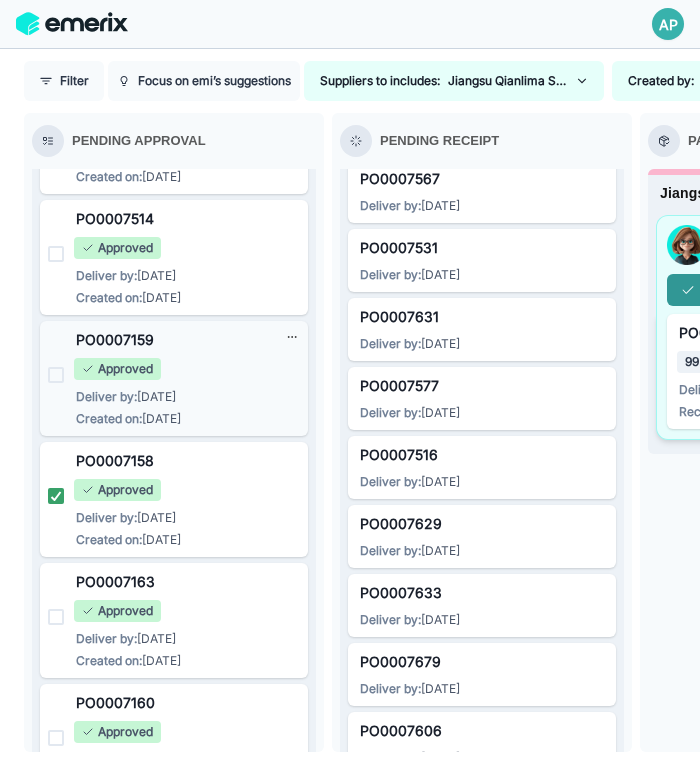 click at bounding box center [56, 375] 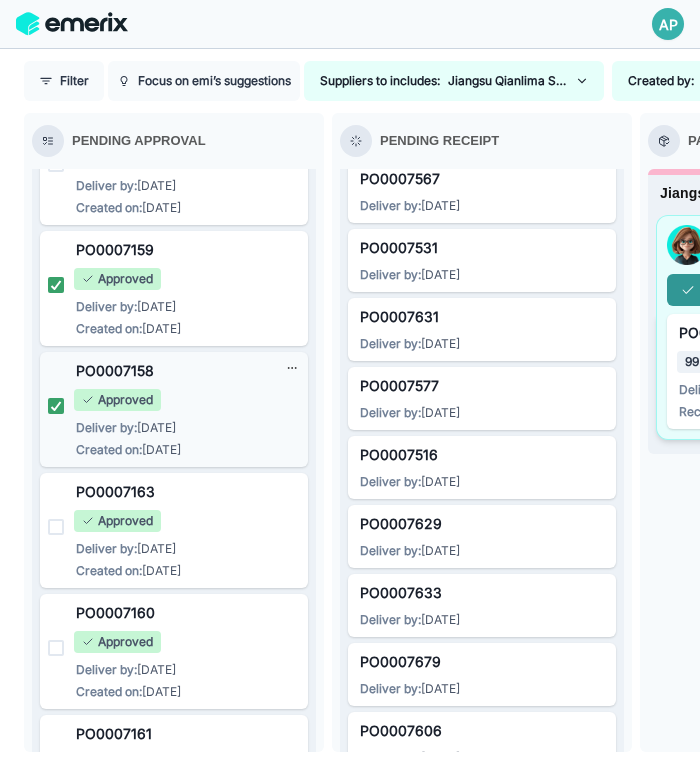 scroll, scrollTop: 4295, scrollLeft: 0, axis: vertical 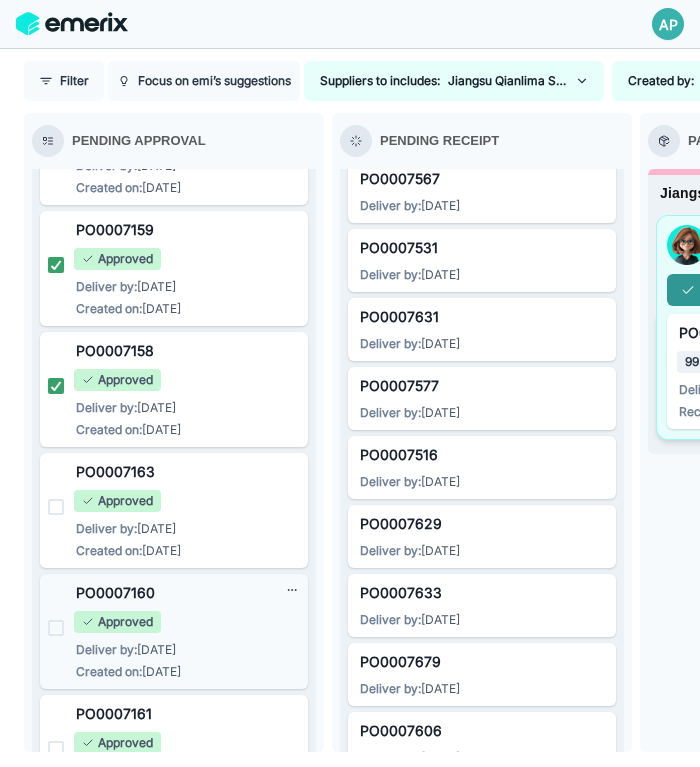 click at bounding box center [56, 628] 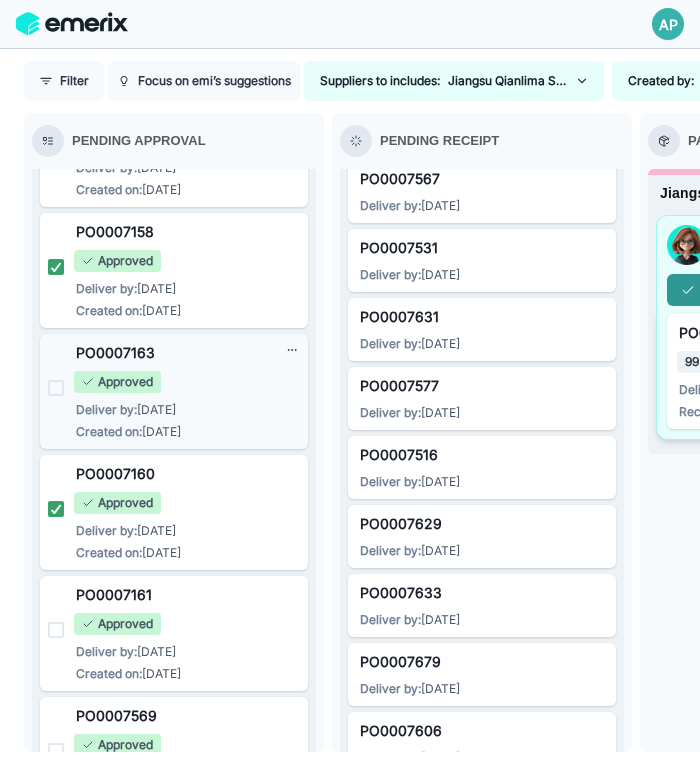 scroll, scrollTop: 4418, scrollLeft: 0, axis: vertical 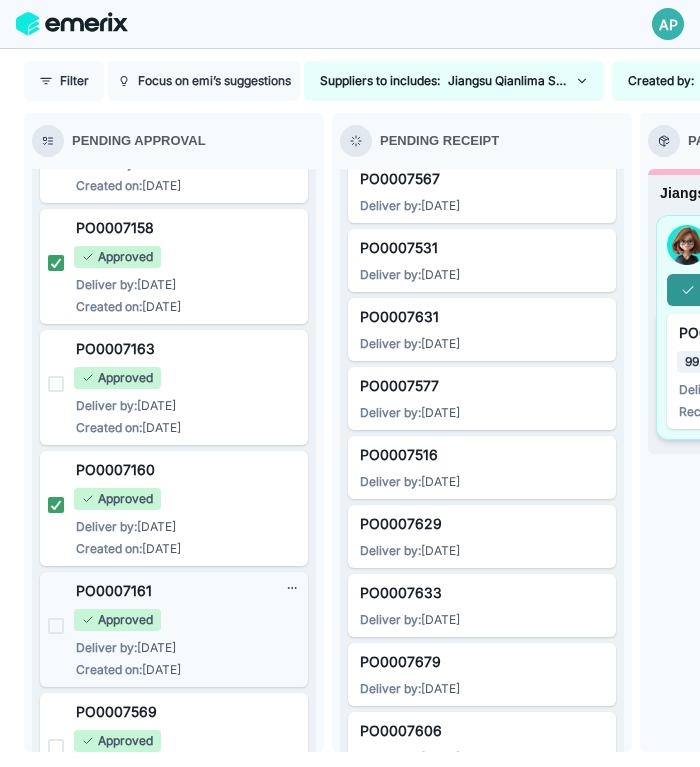 click at bounding box center (56, 626) 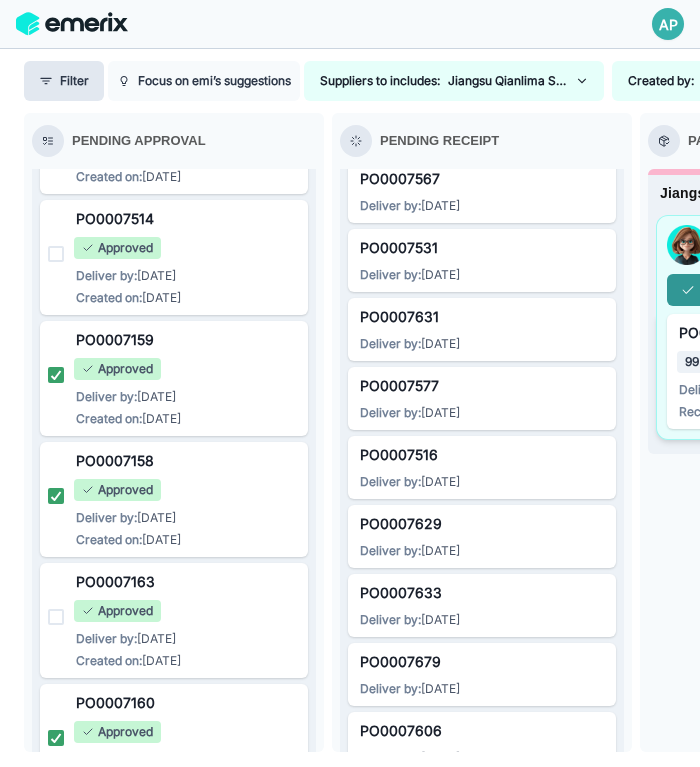 scroll, scrollTop: 6484, scrollLeft: 0, axis: vertical 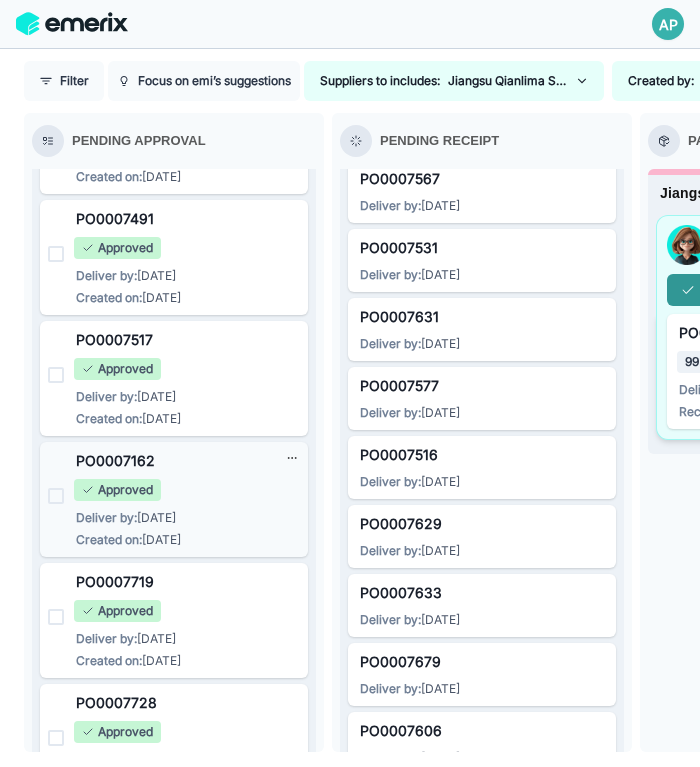 click at bounding box center (56, 496) 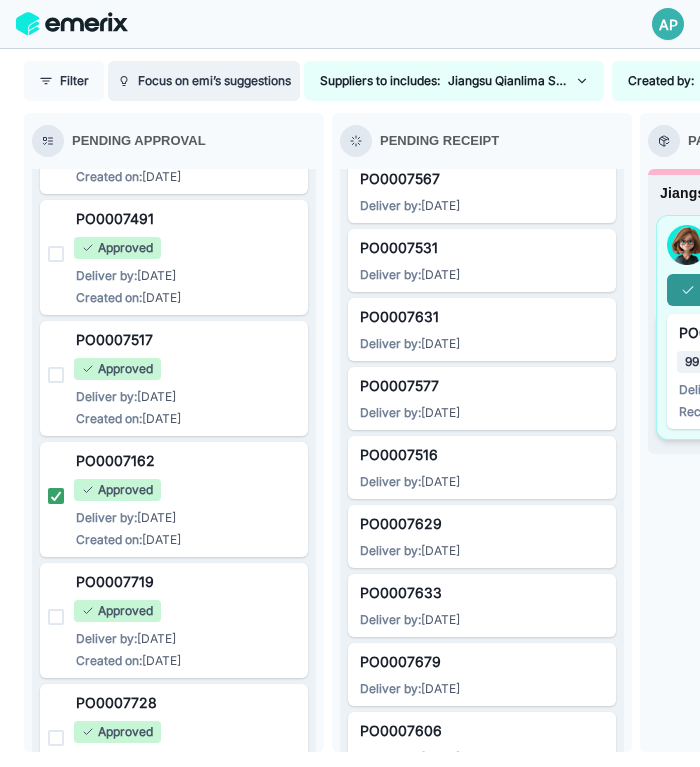 scroll, scrollTop: 4306, scrollLeft: 0, axis: vertical 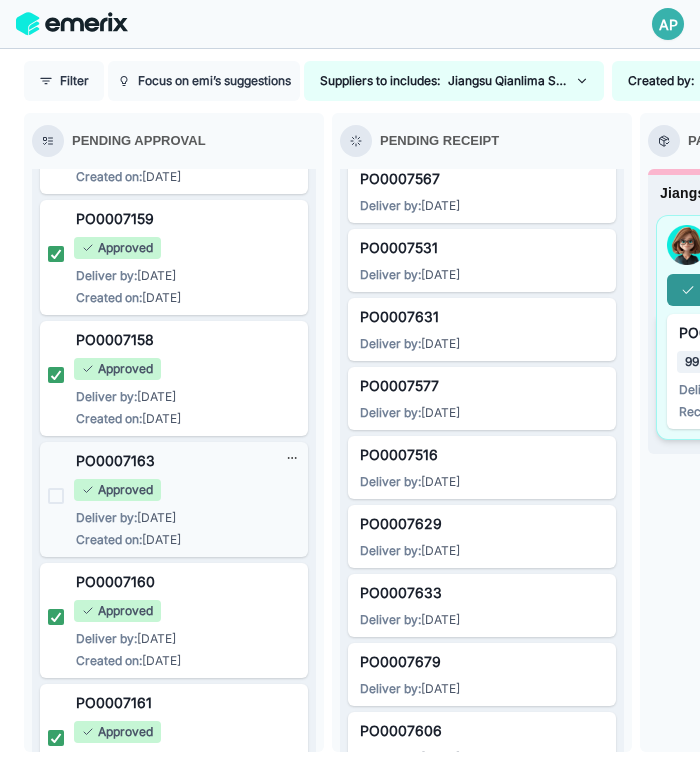 click at bounding box center (56, 496) 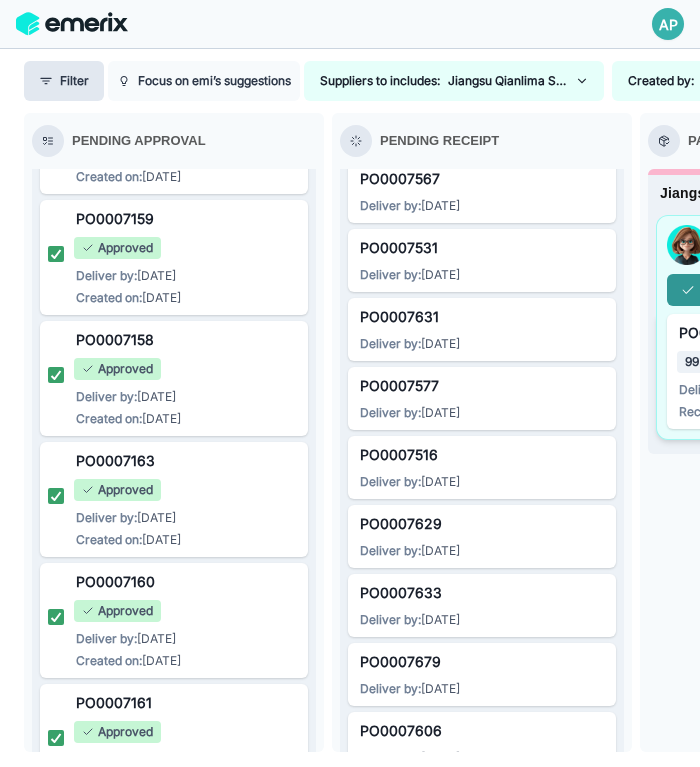 scroll, scrollTop: 5879, scrollLeft: 0, axis: vertical 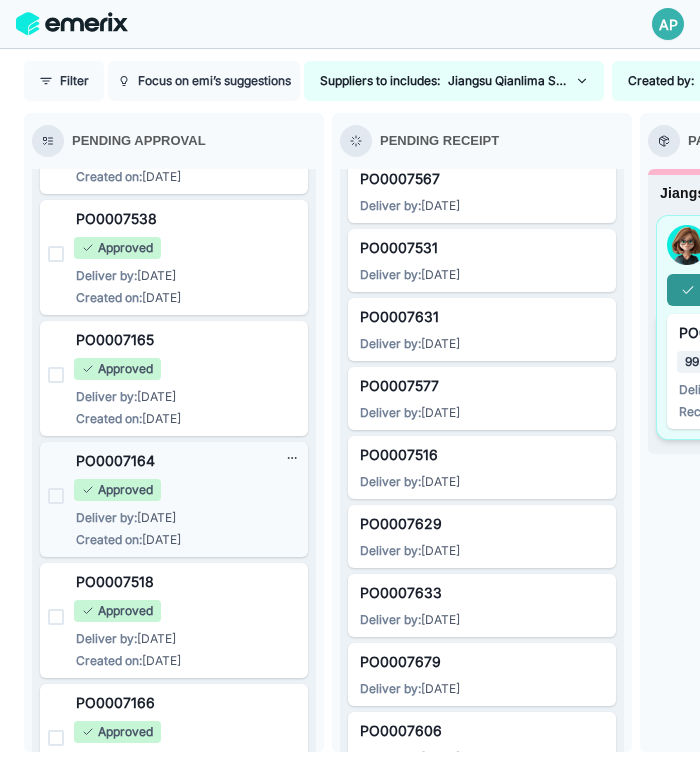 click at bounding box center [56, 496] 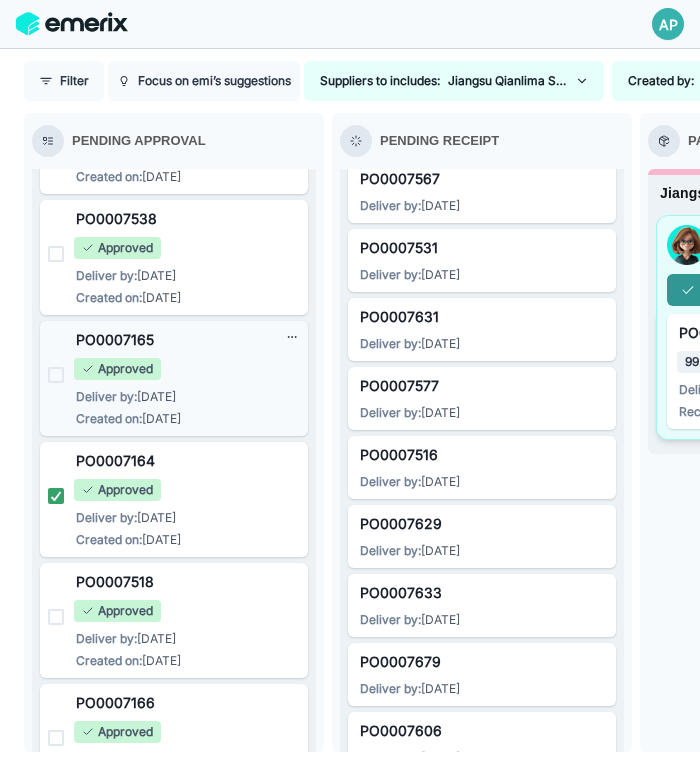 click at bounding box center (56, 375) 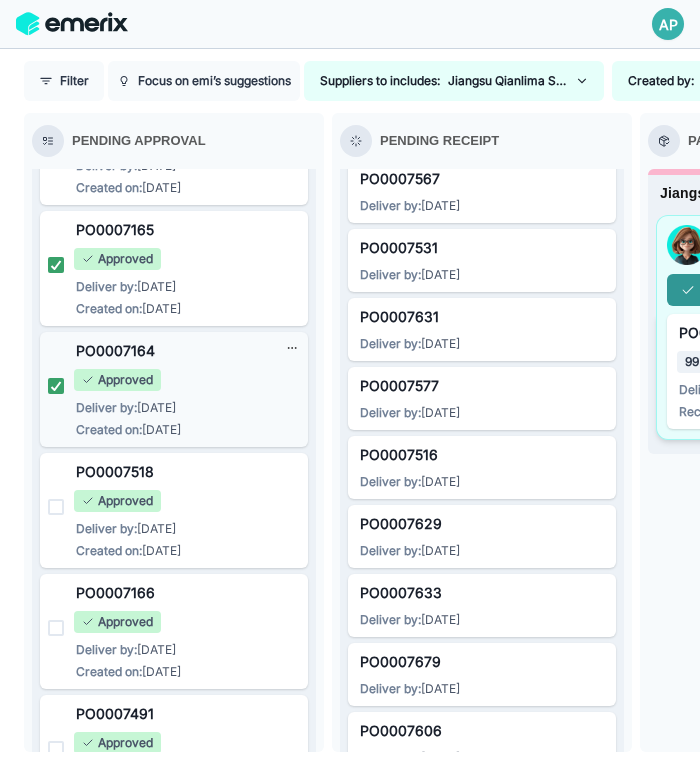 scroll, scrollTop: 6023, scrollLeft: 0, axis: vertical 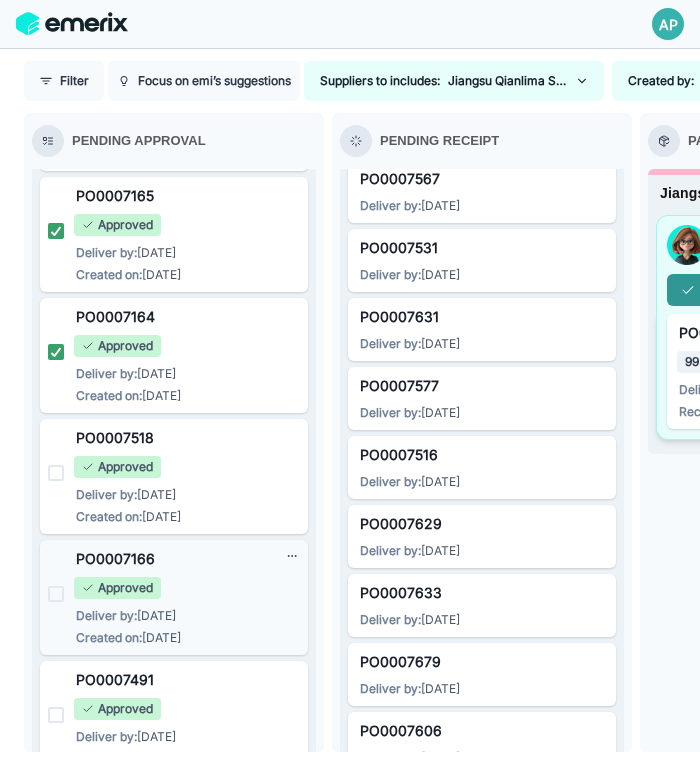 click at bounding box center (56, 594) 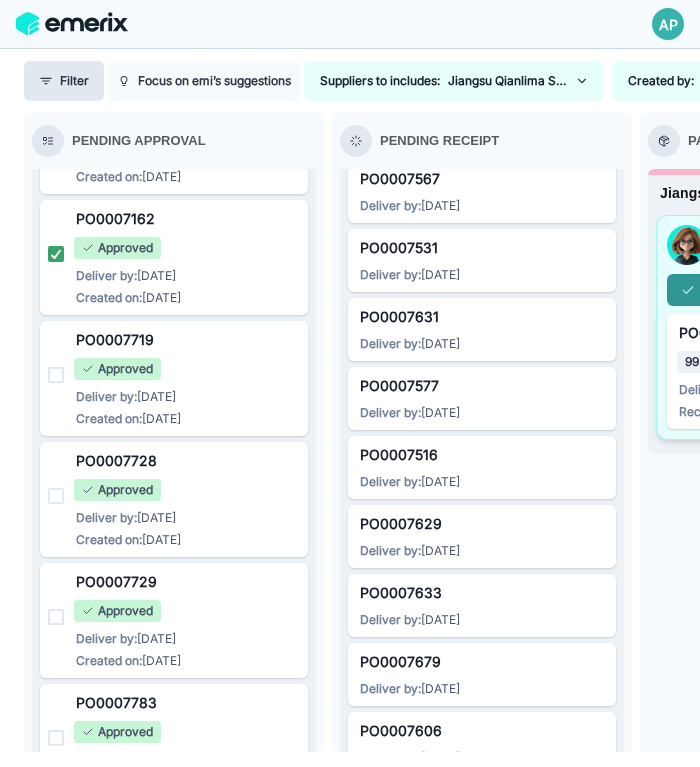 scroll, scrollTop: 7089, scrollLeft: 0, axis: vertical 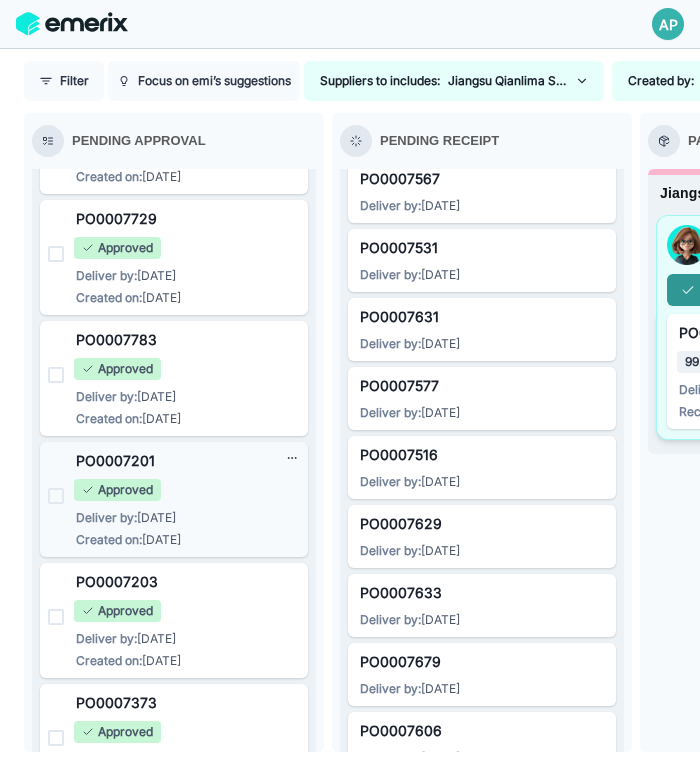 click at bounding box center [56, 496] 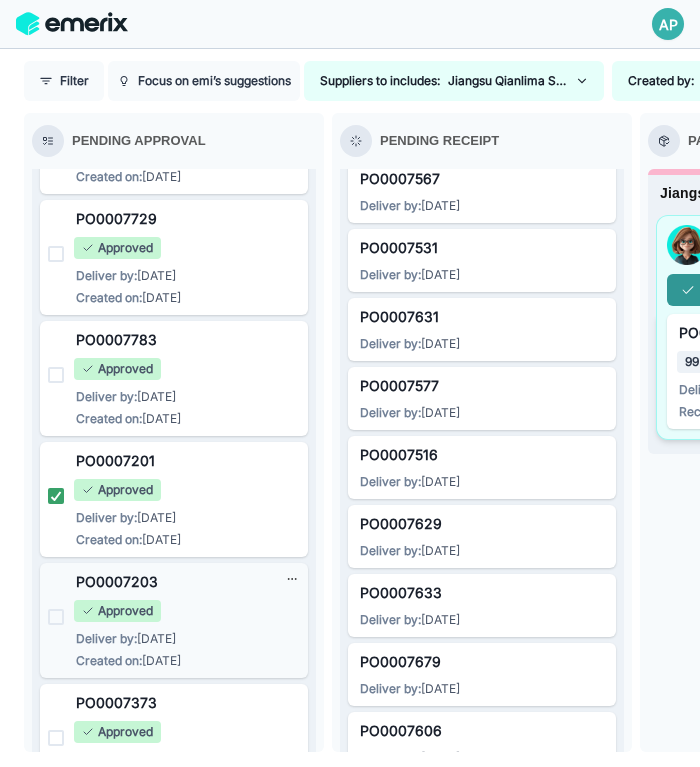 click at bounding box center (56, 617) 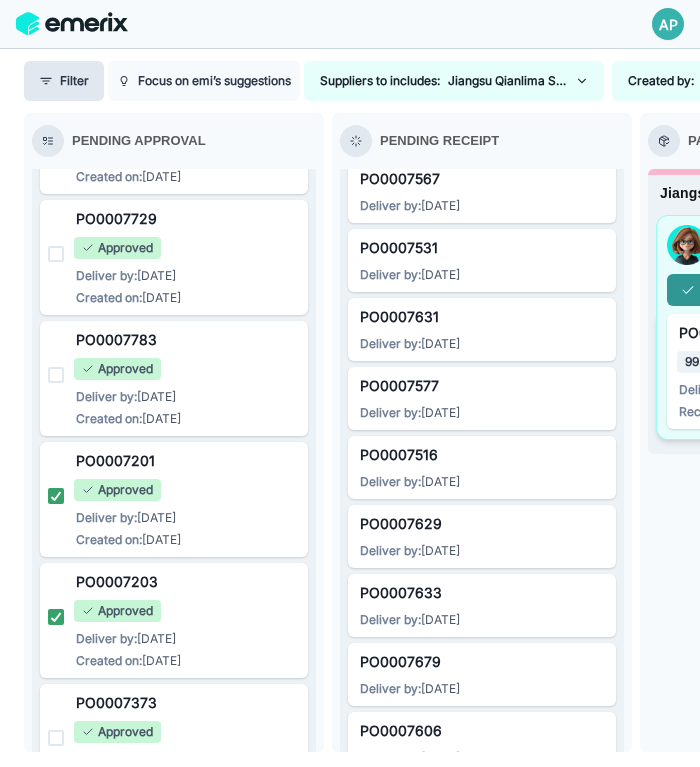 scroll, scrollTop: 7936, scrollLeft: 0, axis: vertical 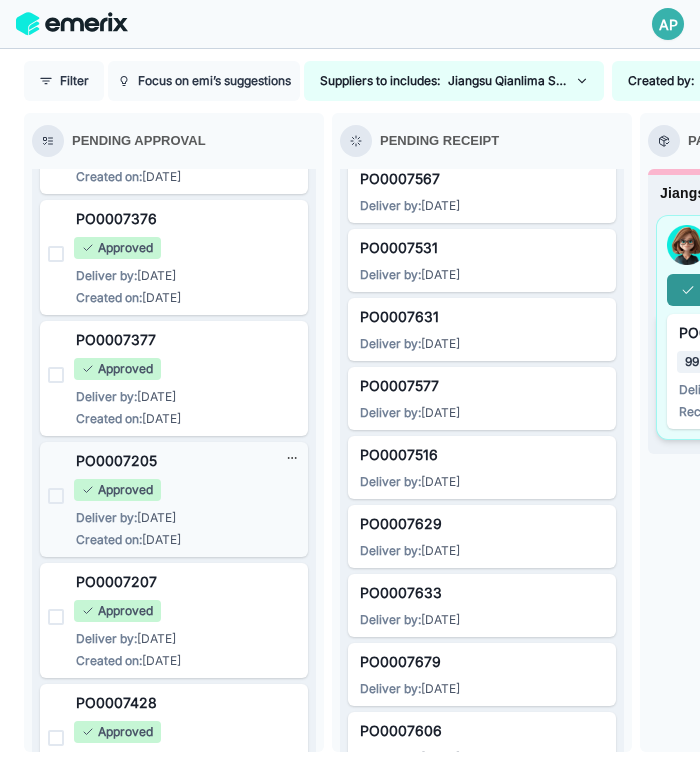 click at bounding box center [52, 500] 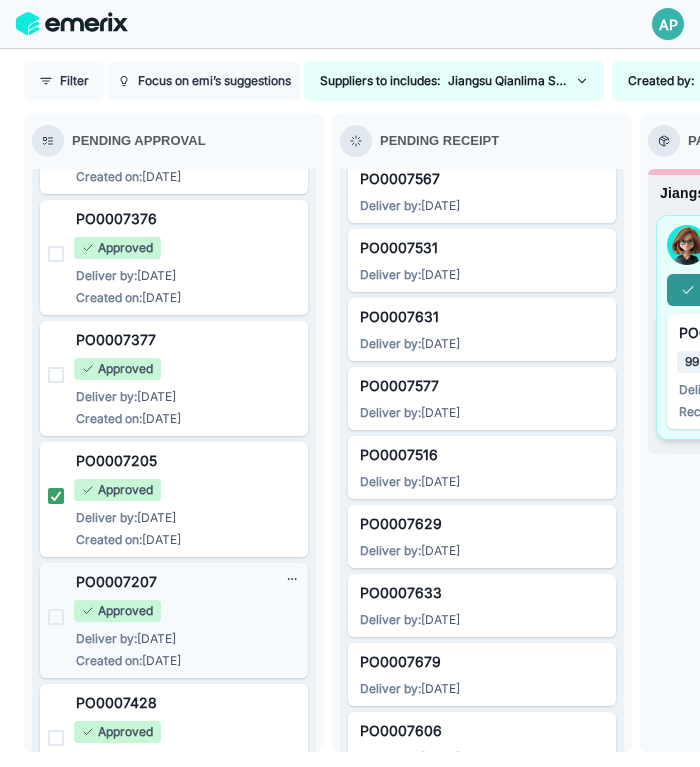 click at bounding box center [56, 617] 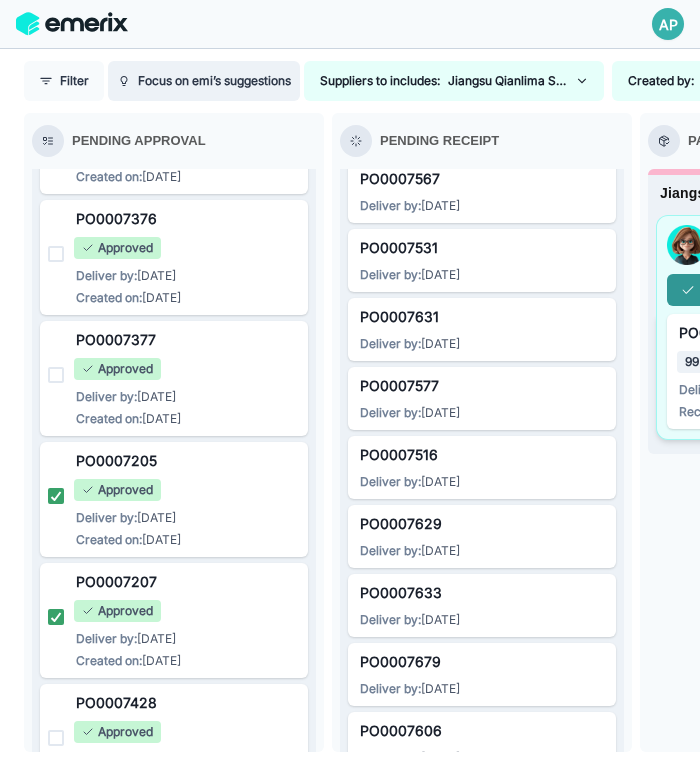 scroll, scrollTop: 7331, scrollLeft: 0, axis: vertical 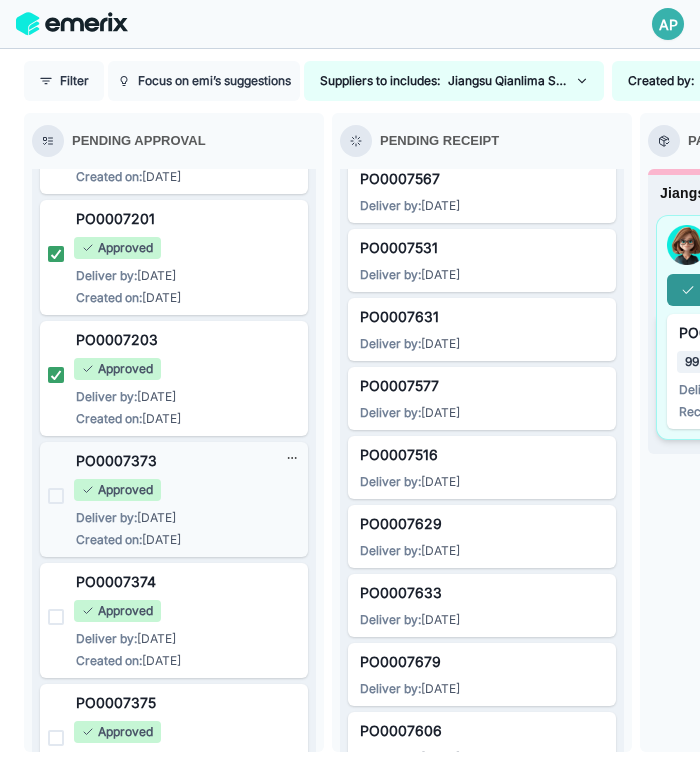 click at bounding box center (56, 496) 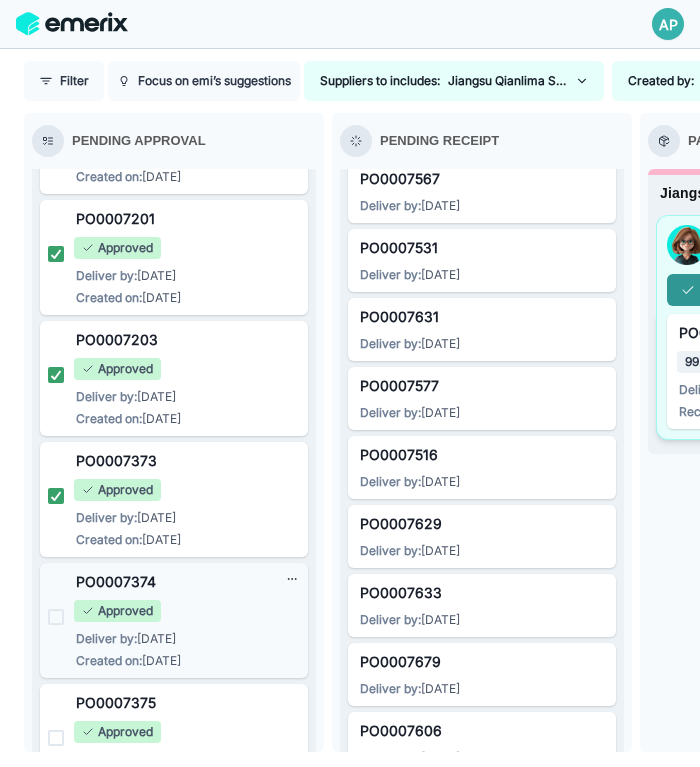 click at bounding box center (56, 617) 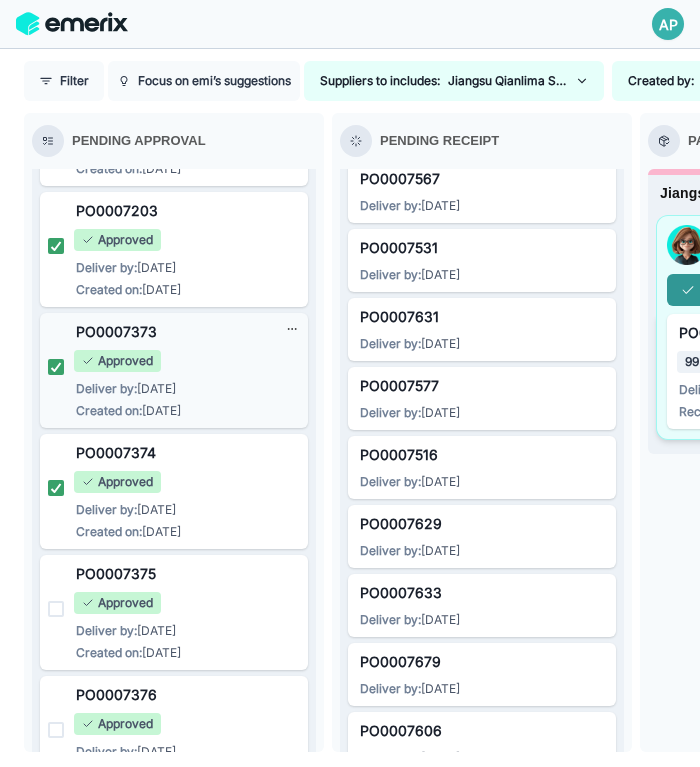 scroll, scrollTop: 7481, scrollLeft: 0, axis: vertical 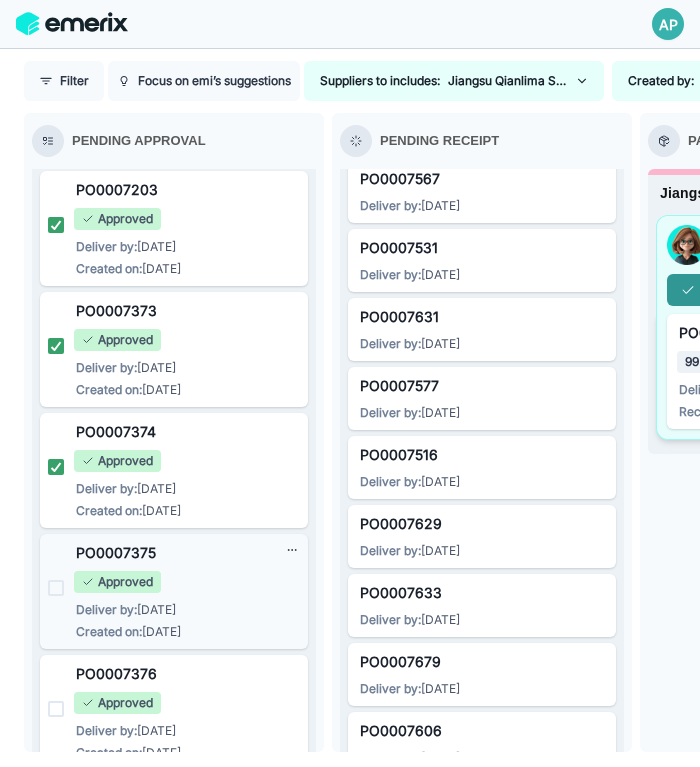 click at bounding box center (56, 588) 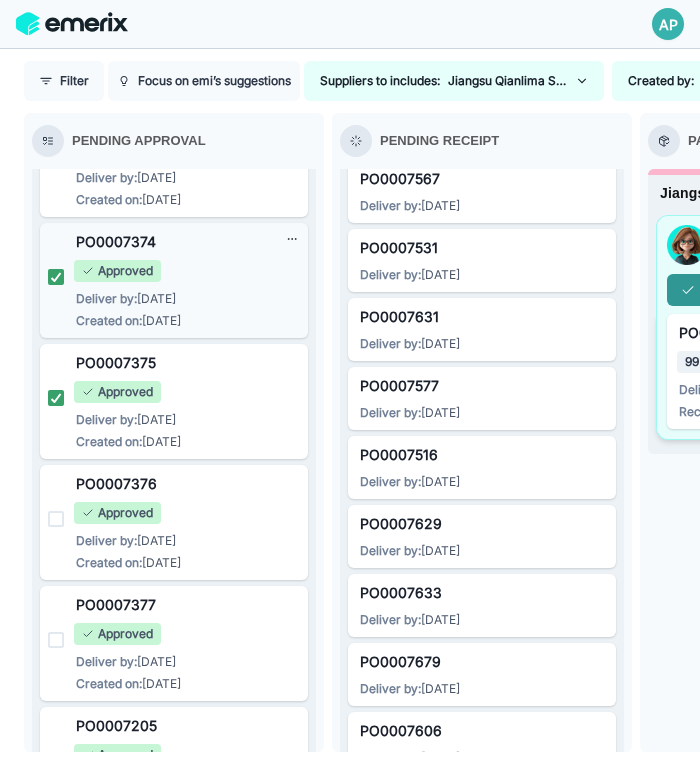 scroll, scrollTop: 7718, scrollLeft: 0, axis: vertical 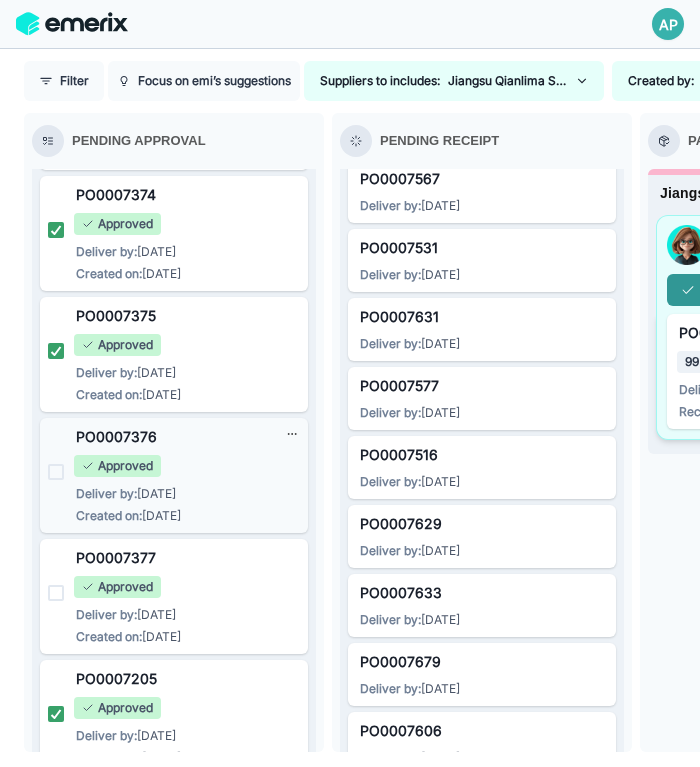 click at bounding box center (56, 472) 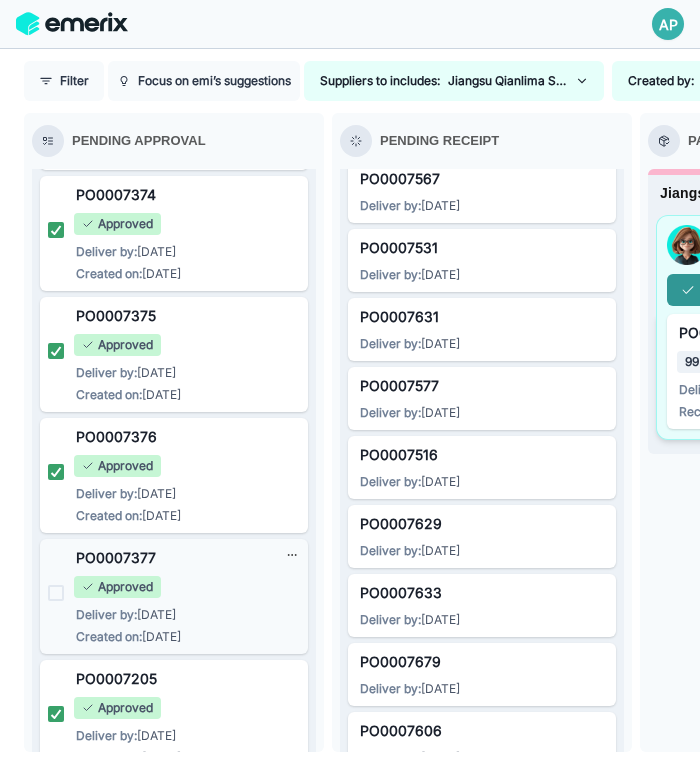 click at bounding box center (56, 593) 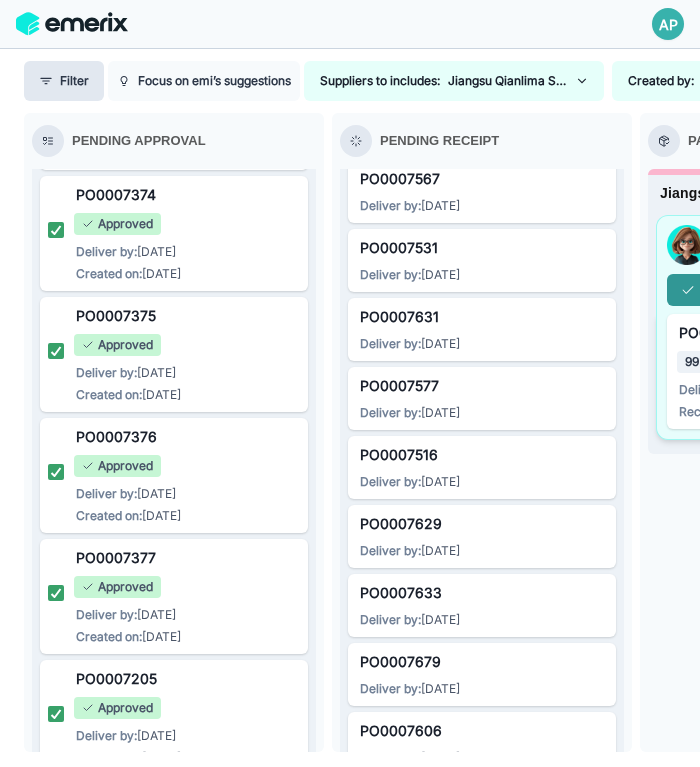 scroll, scrollTop: 8608, scrollLeft: 0, axis: vertical 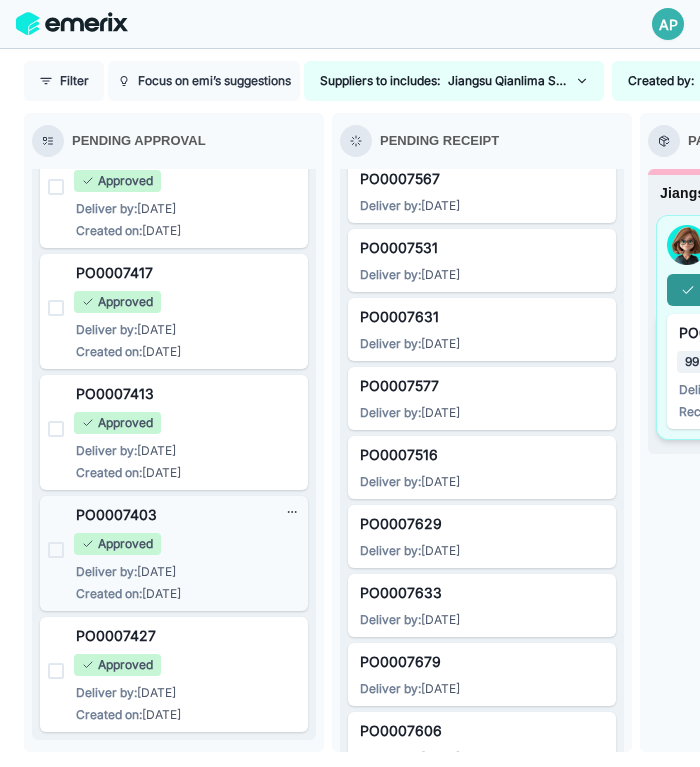 click at bounding box center (56, 550) 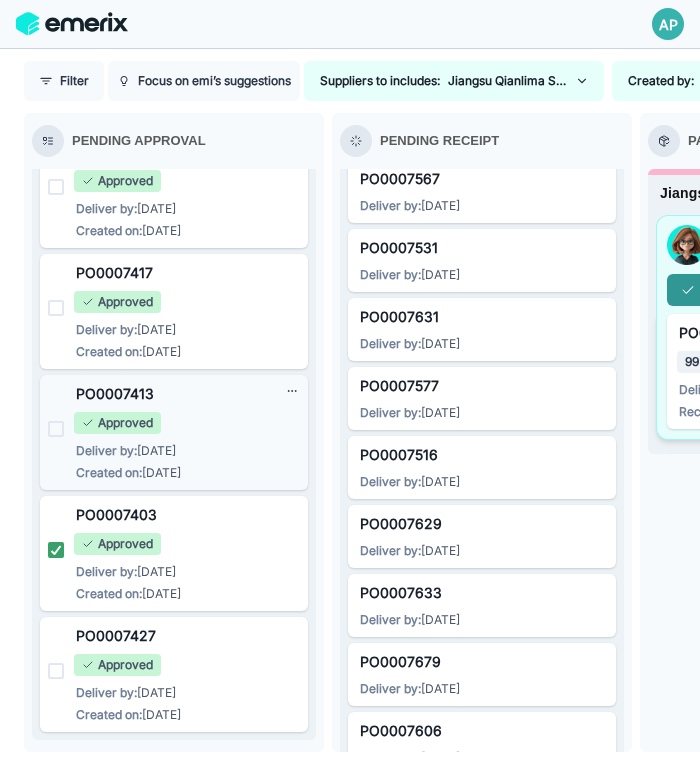 click at bounding box center [56, 429] 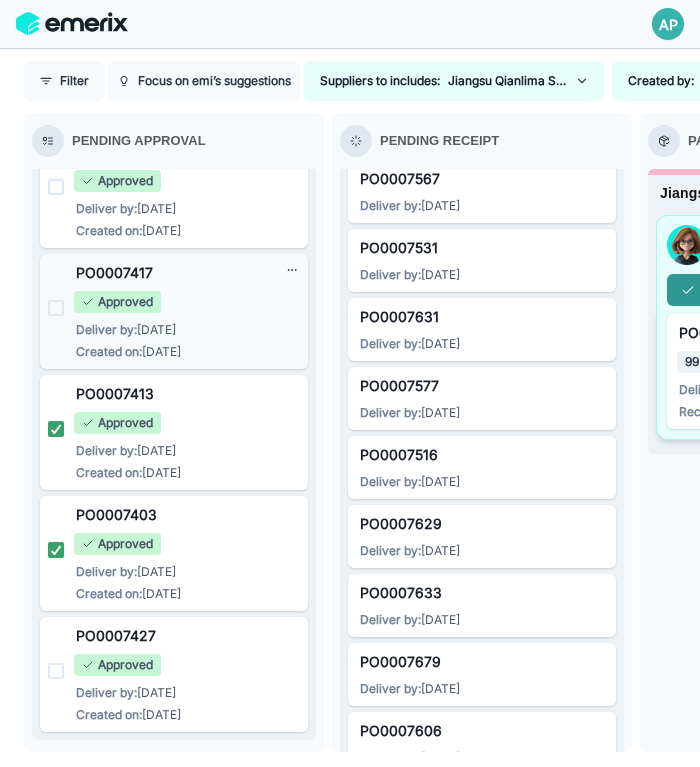 click at bounding box center [56, 308] 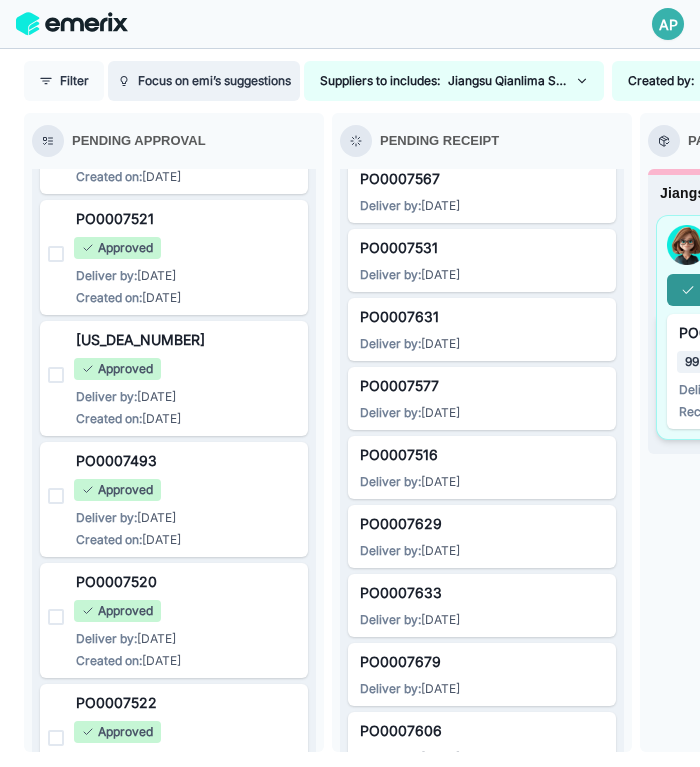 scroll, scrollTop: 8608, scrollLeft: 0, axis: vertical 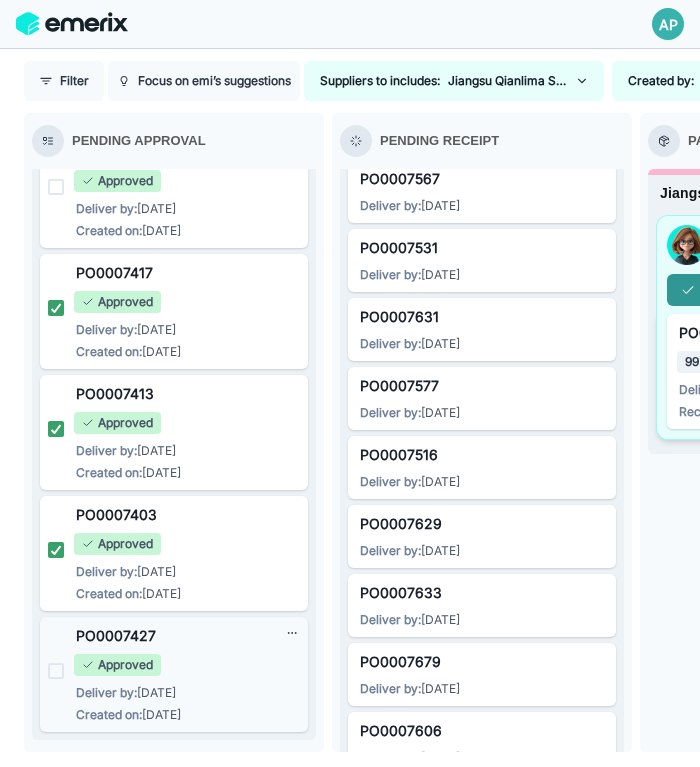 click at bounding box center (56, 671) 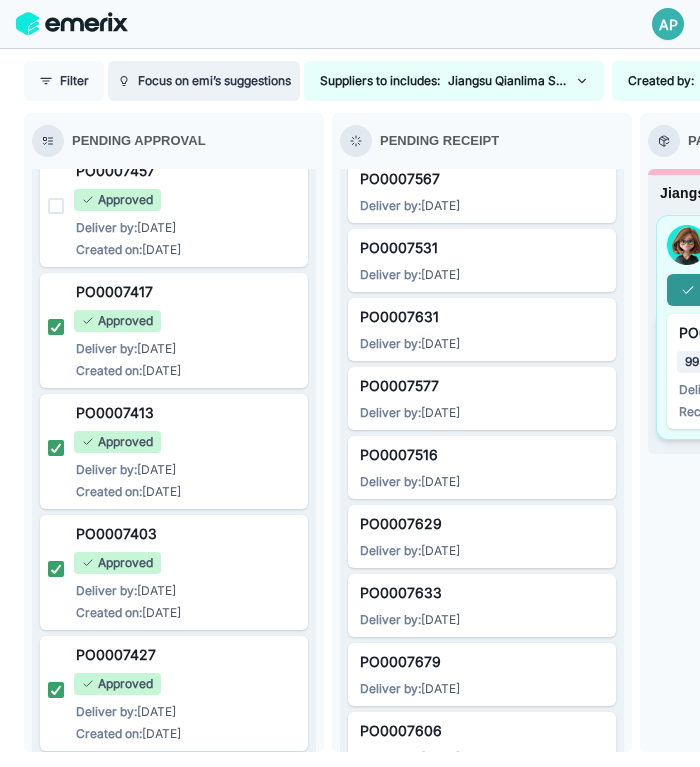 scroll, scrollTop: 8178, scrollLeft: 0, axis: vertical 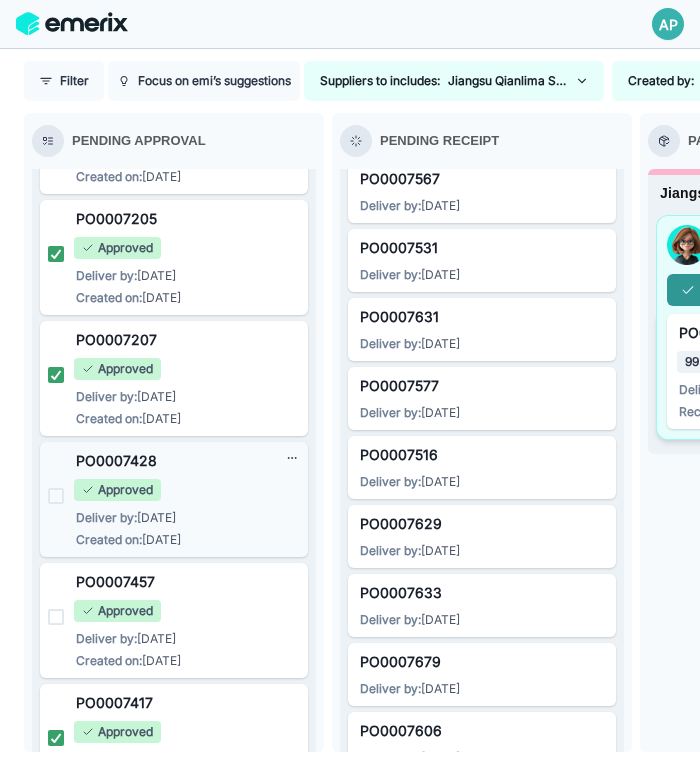 click at bounding box center (56, 496) 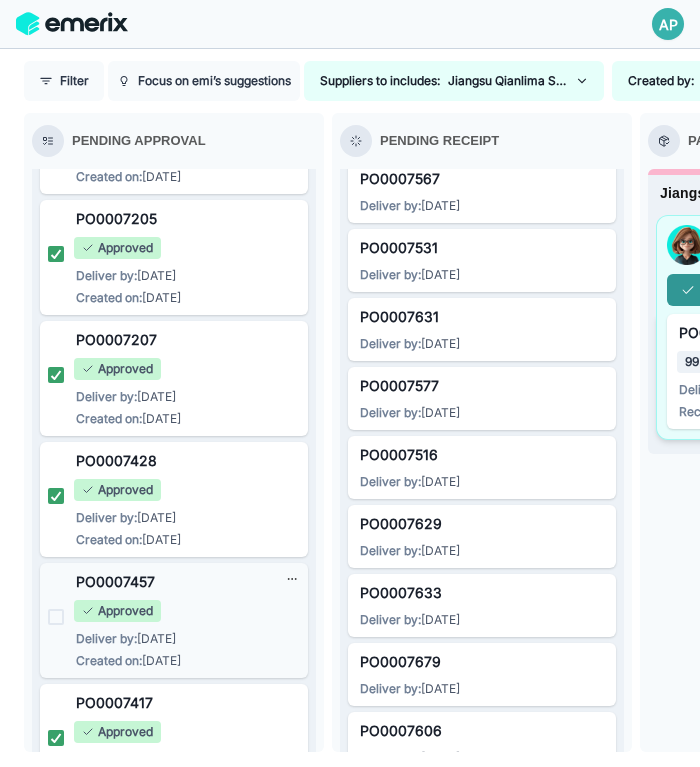 click at bounding box center (56, 617) 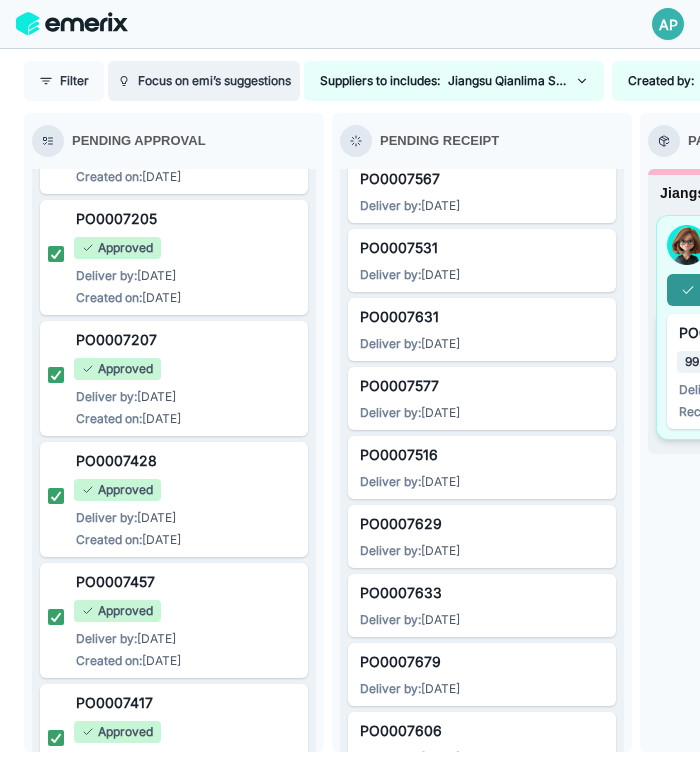 scroll, scrollTop: 6242, scrollLeft: 0, axis: vertical 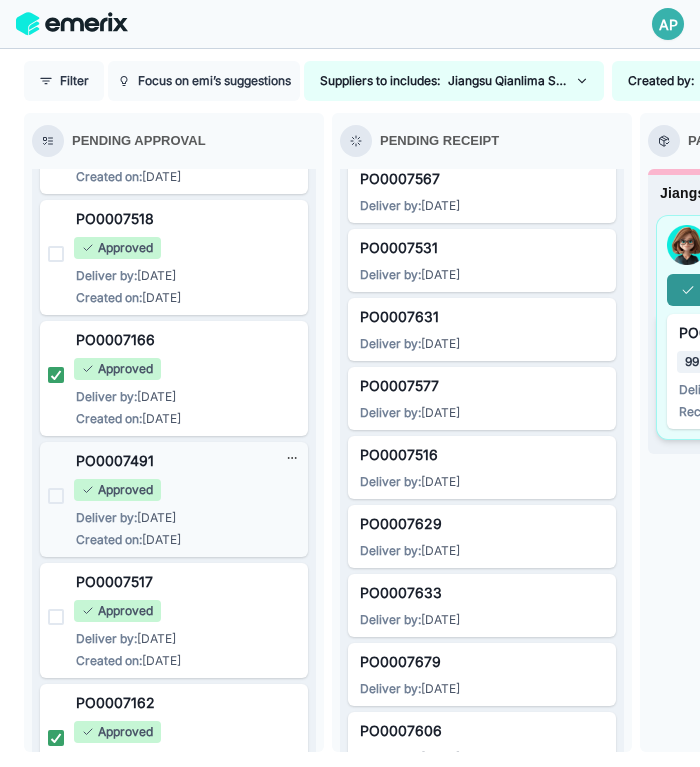 click at bounding box center (56, 496) 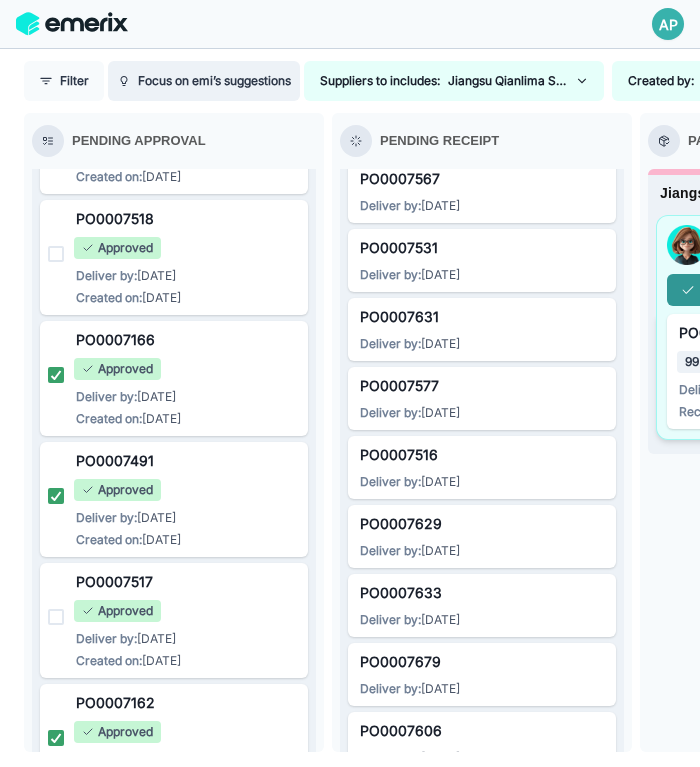 scroll, scrollTop: 5153, scrollLeft: 0, axis: vertical 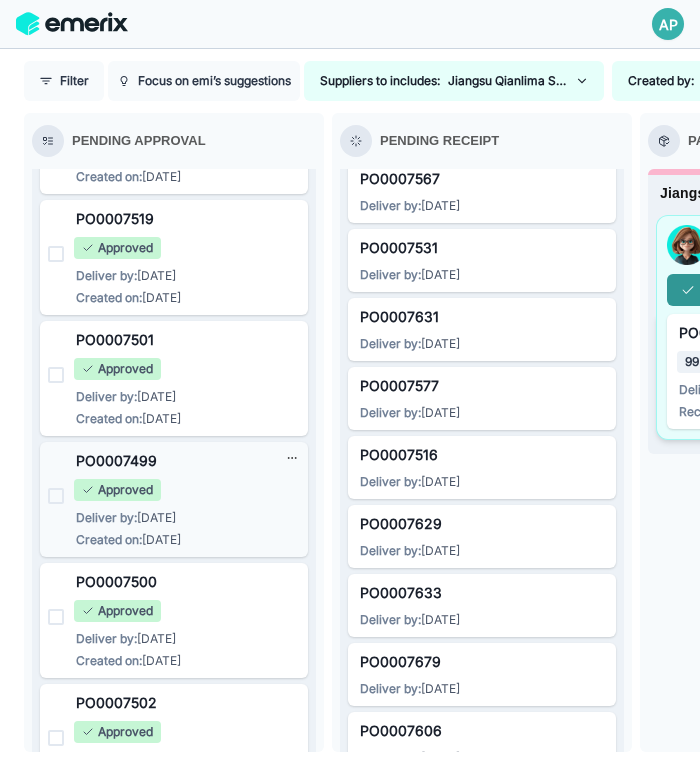 click at bounding box center [56, 496] 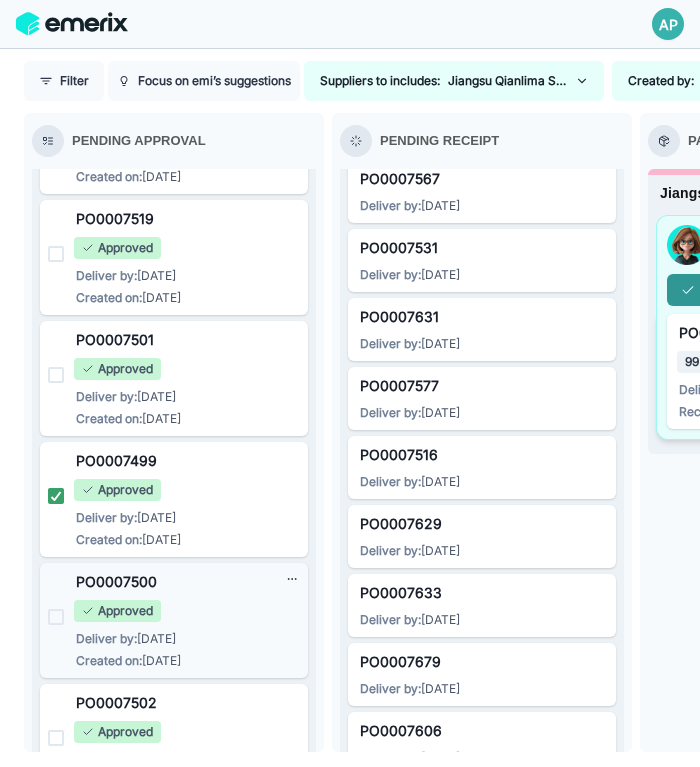 click at bounding box center [56, 617] 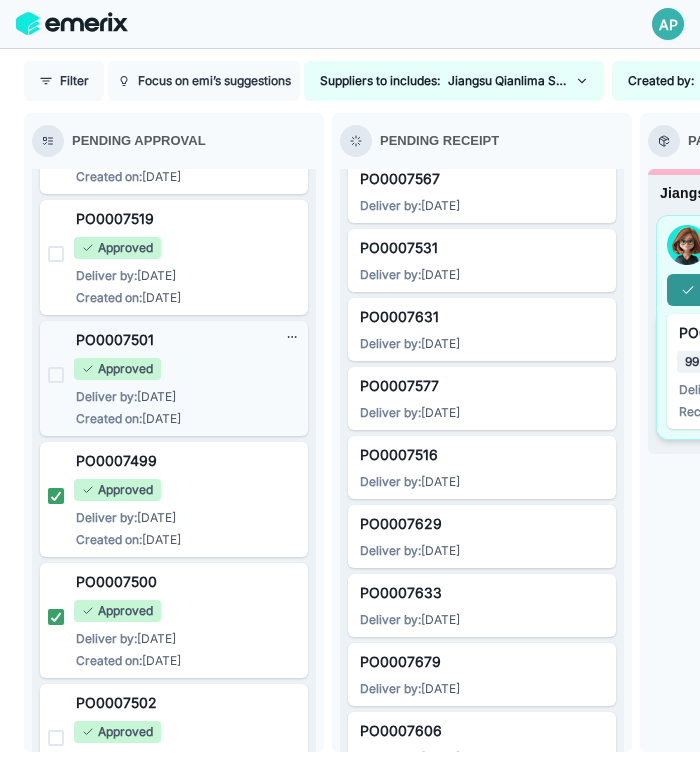 click at bounding box center [56, 375] 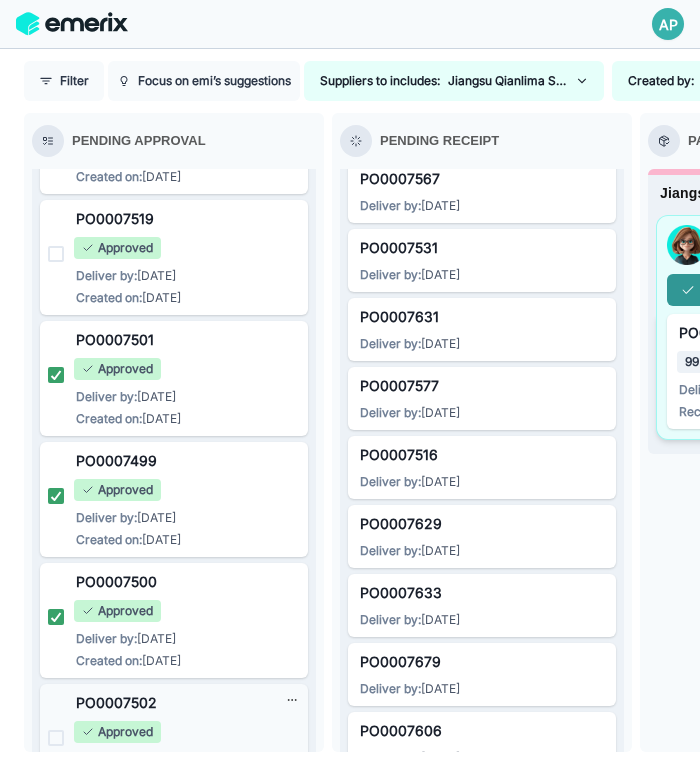 click at bounding box center [56, 738] 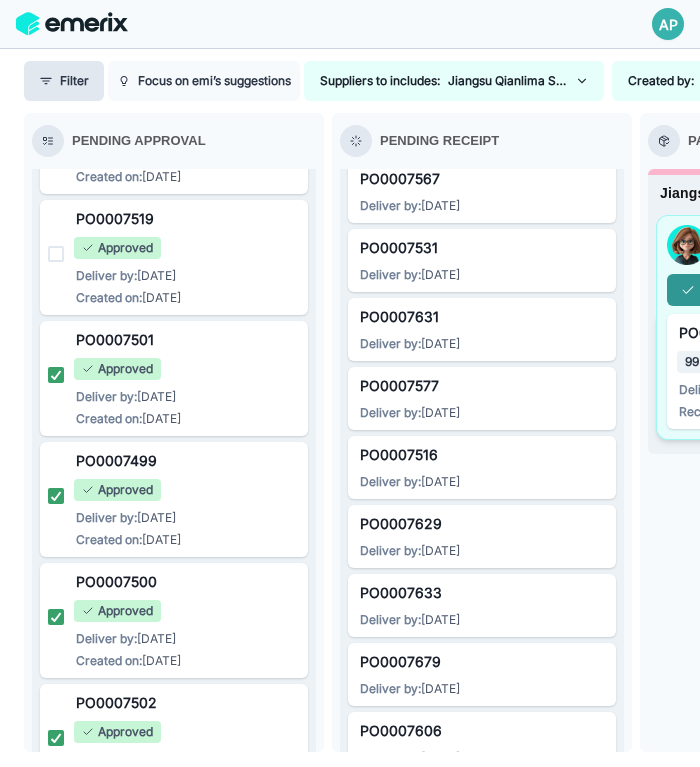 scroll, scrollTop: 5516, scrollLeft: 0, axis: vertical 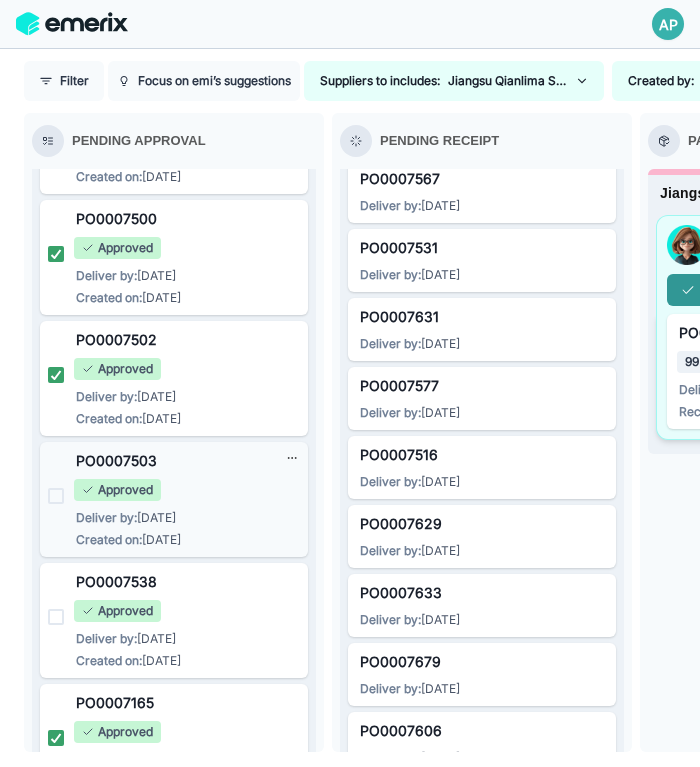 click at bounding box center [56, 496] 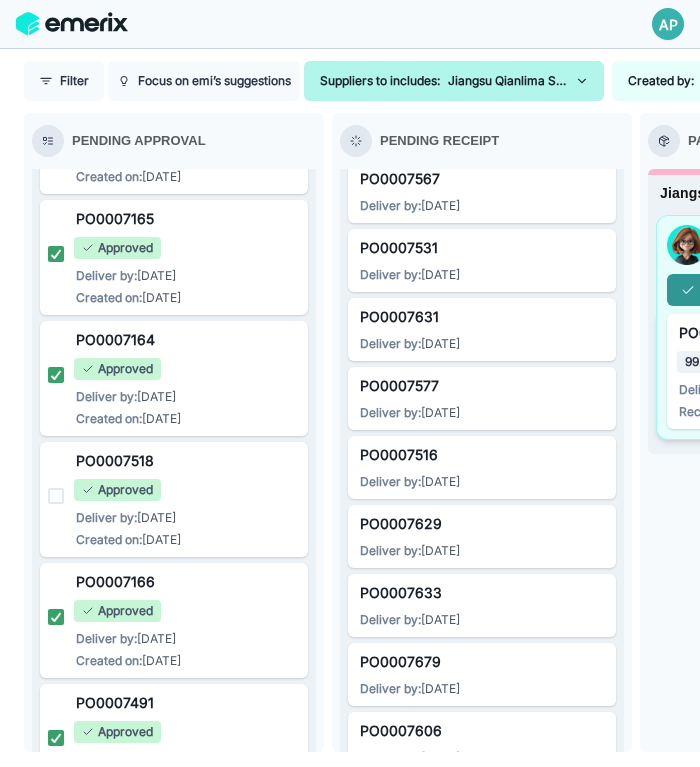 scroll, scrollTop: 3943, scrollLeft: 0, axis: vertical 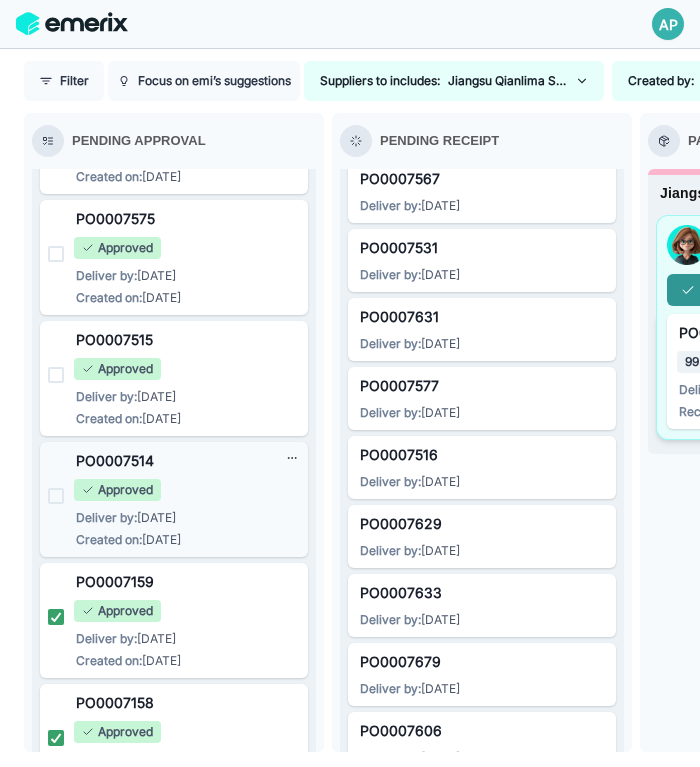 click at bounding box center [56, 496] 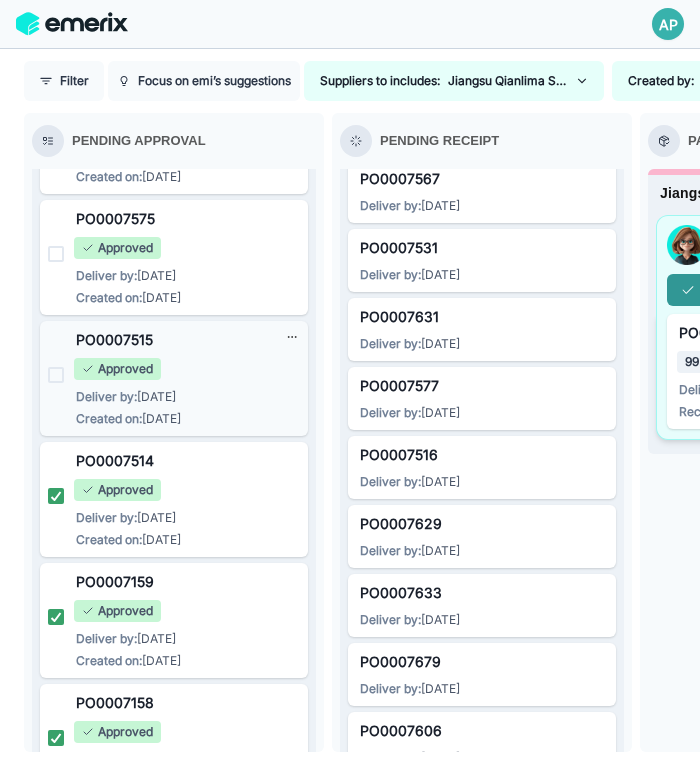 click at bounding box center (56, 375) 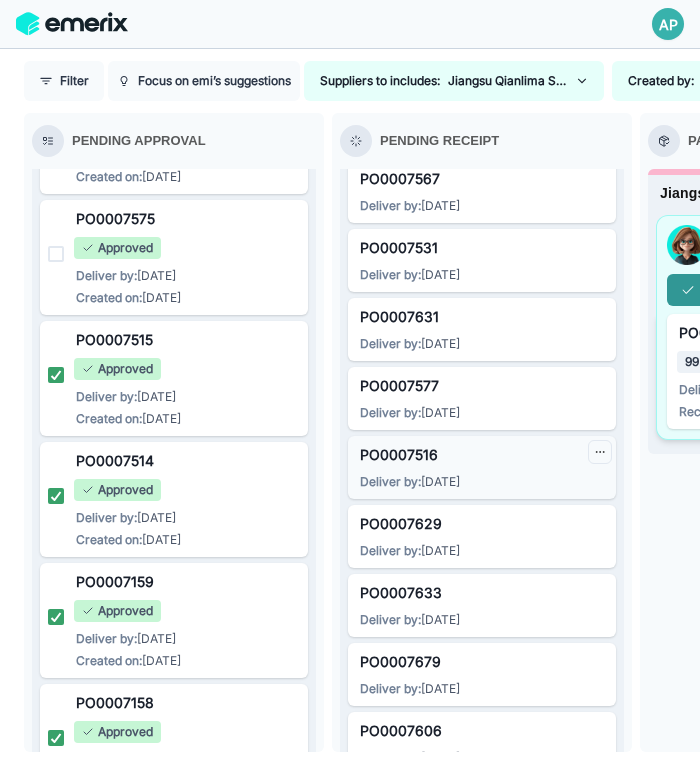 click 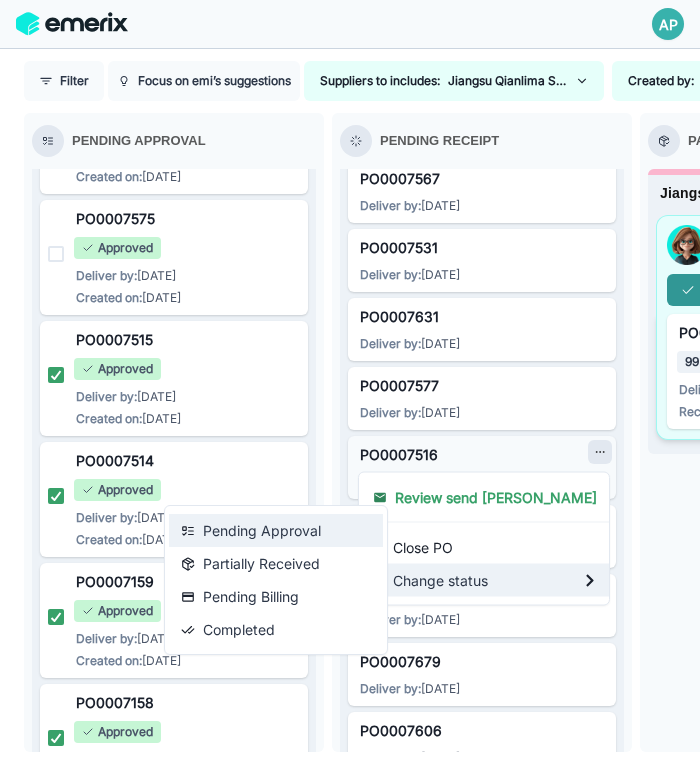 click on "Pending Approval" at bounding box center (276, 530) 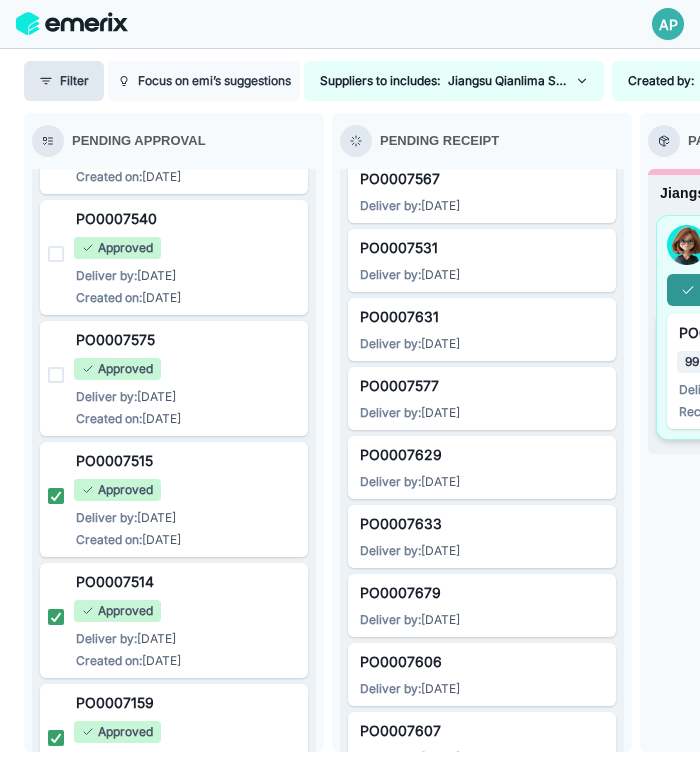 scroll, scrollTop: 3459, scrollLeft: 0, axis: vertical 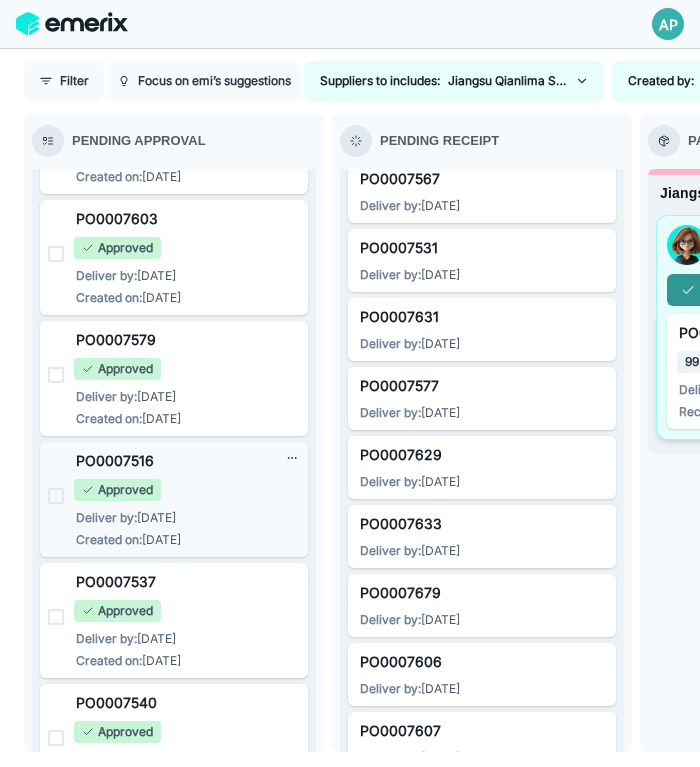 click at bounding box center [56, 496] 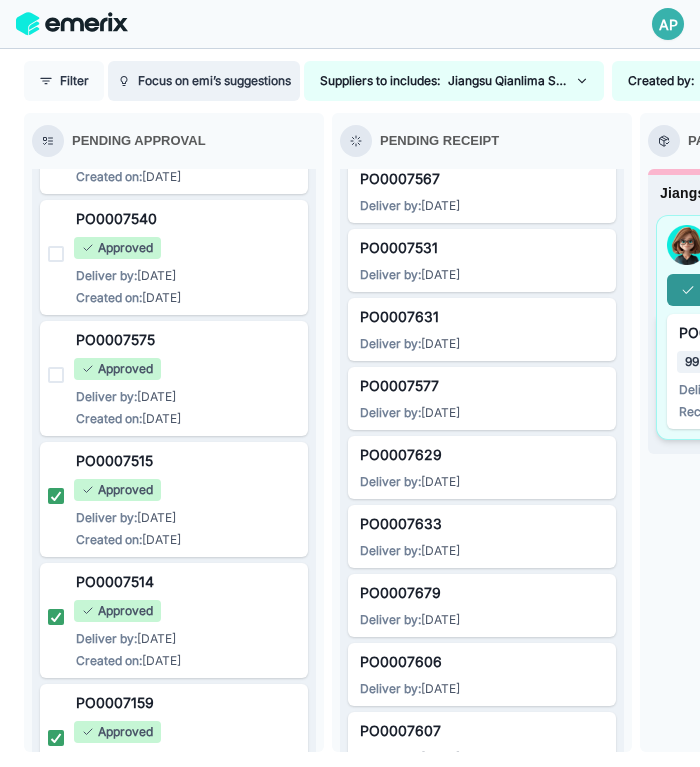 scroll, scrollTop: 6484, scrollLeft: 0, axis: vertical 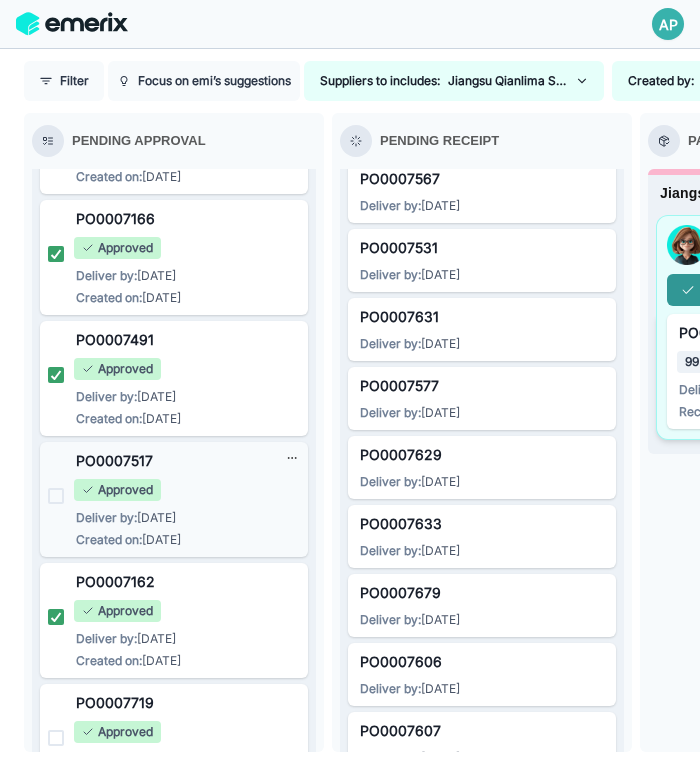 click at bounding box center [56, 496] 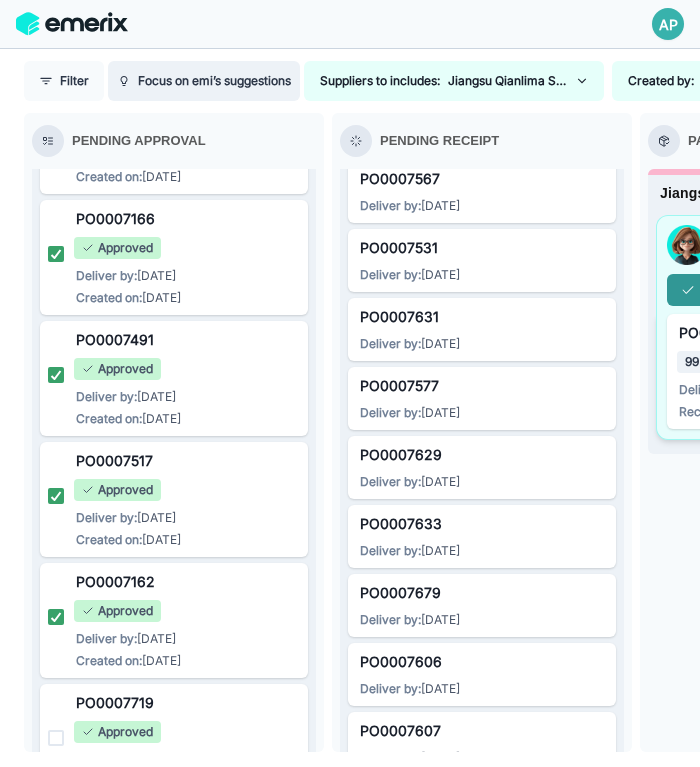 scroll, scrollTop: 6121, scrollLeft: 0, axis: vertical 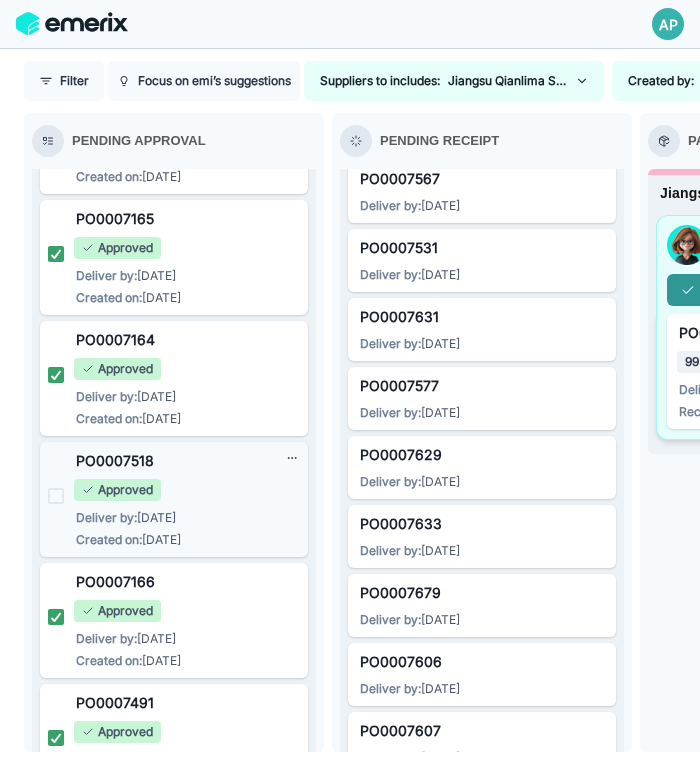 click at bounding box center (56, 496) 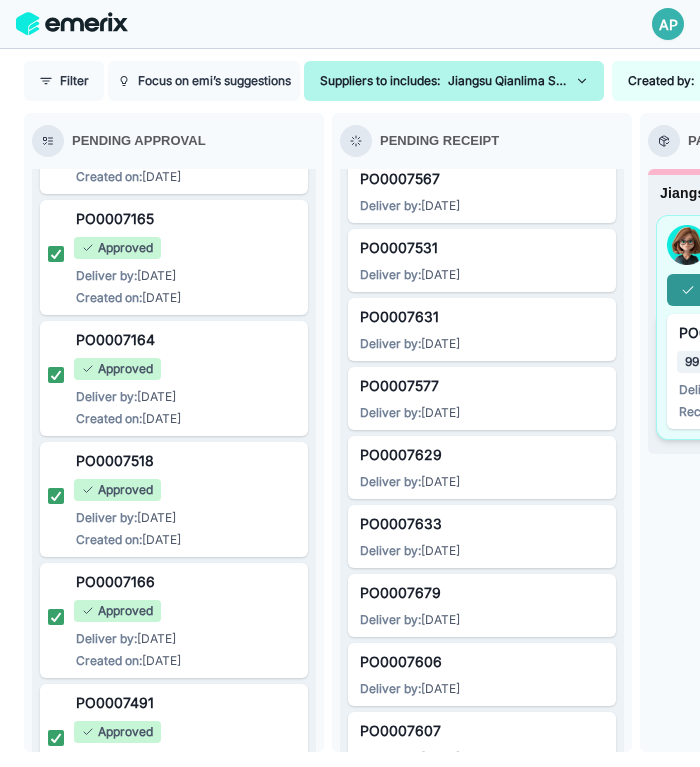 scroll, scrollTop: 5032, scrollLeft: 0, axis: vertical 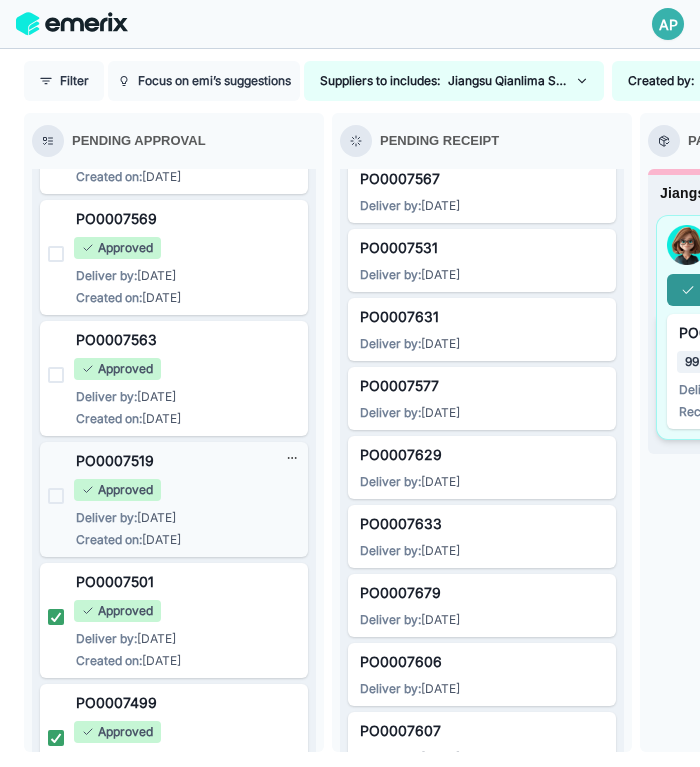 click at bounding box center [56, 496] 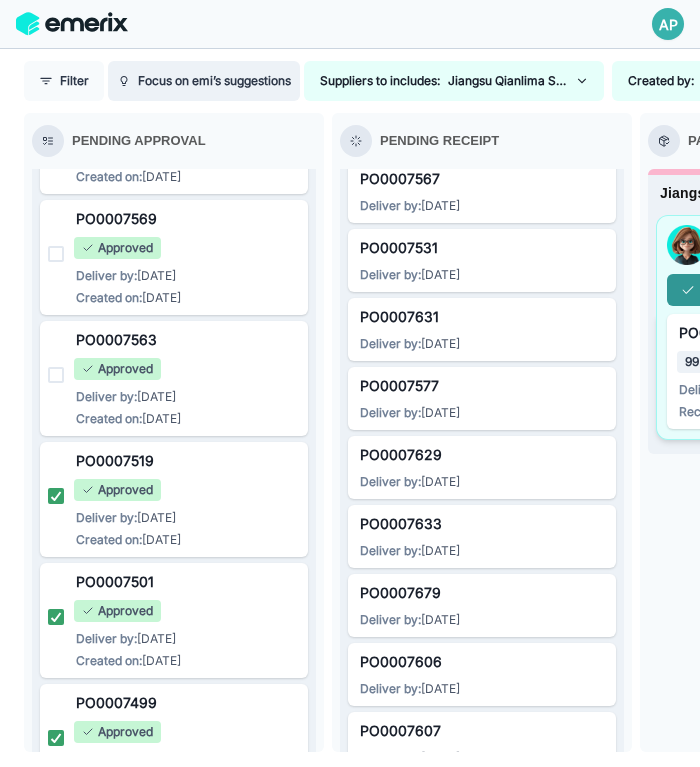 scroll, scrollTop: 676, scrollLeft: 0, axis: vertical 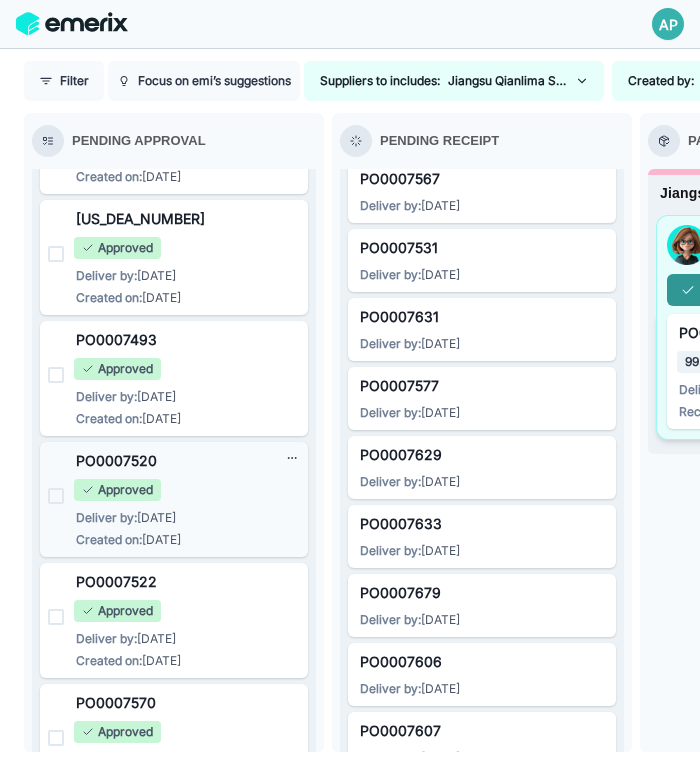 click at bounding box center [56, 496] 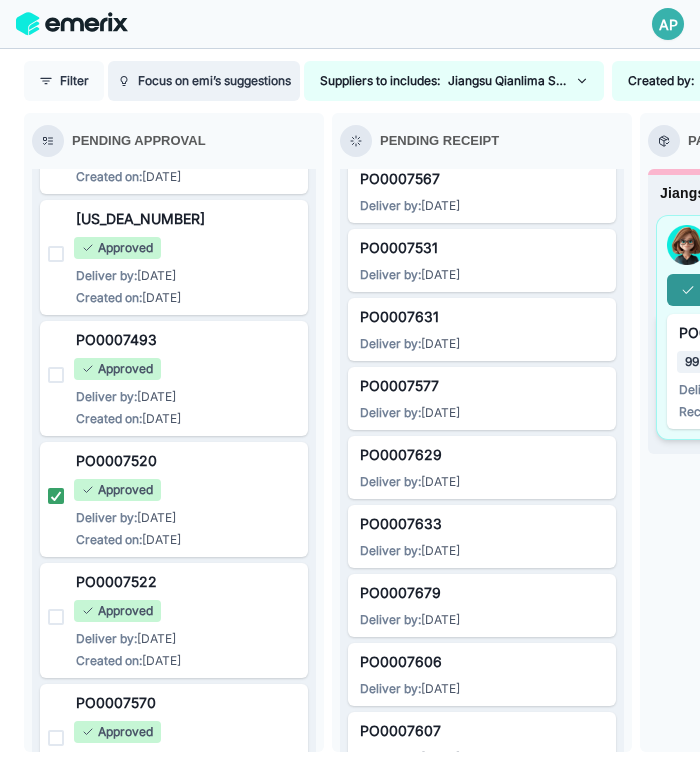 scroll, scrollTop: 313, scrollLeft: 0, axis: vertical 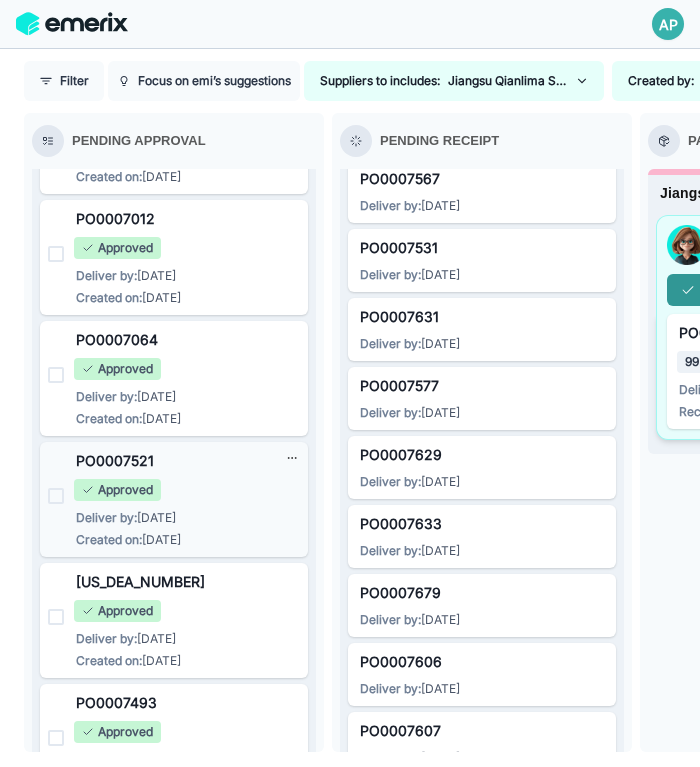 click at bounding box center (56, 496) 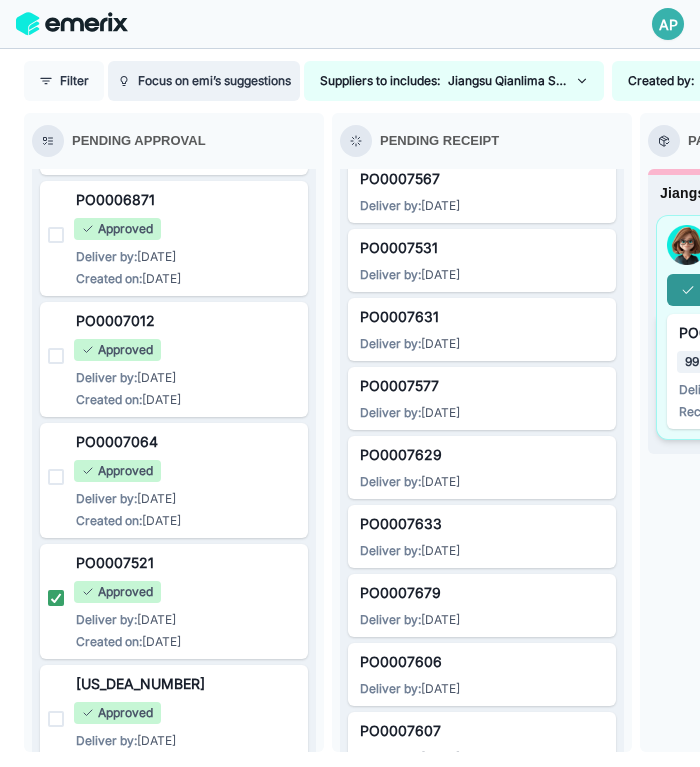 scroll, scrollTop: 797, scrollLeft: 0, axis: vertical 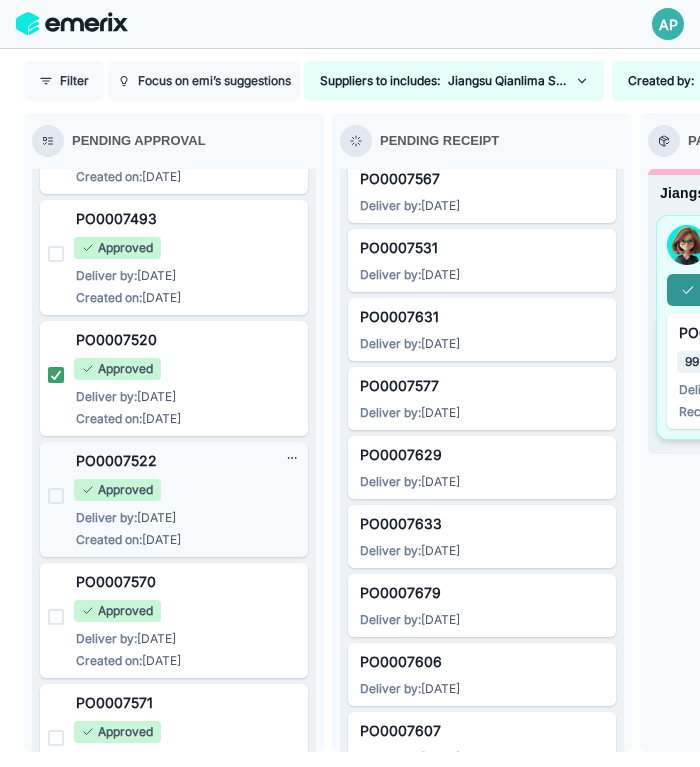 click at bounding box center (56, 496) 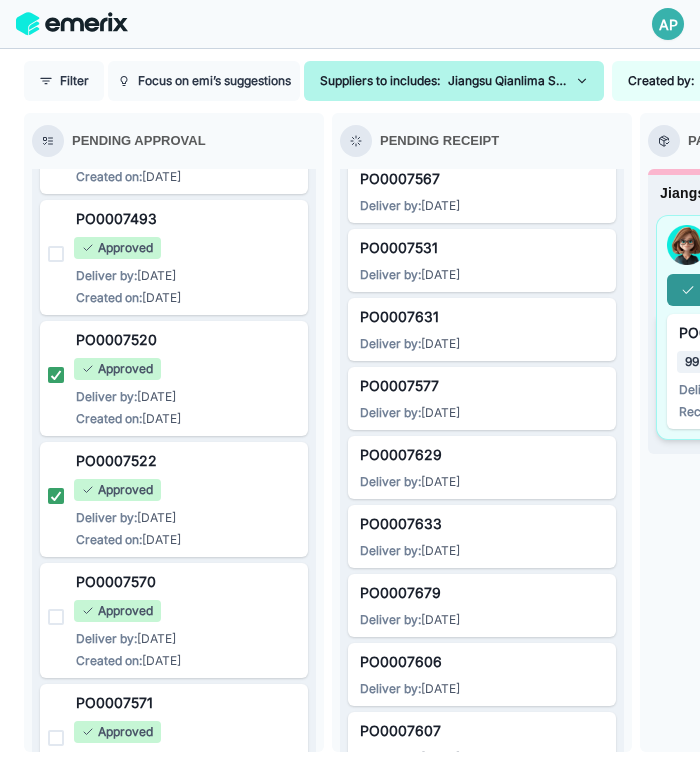 scroll, scrollTop: 434, scrollLeft: 0, axis: vertical 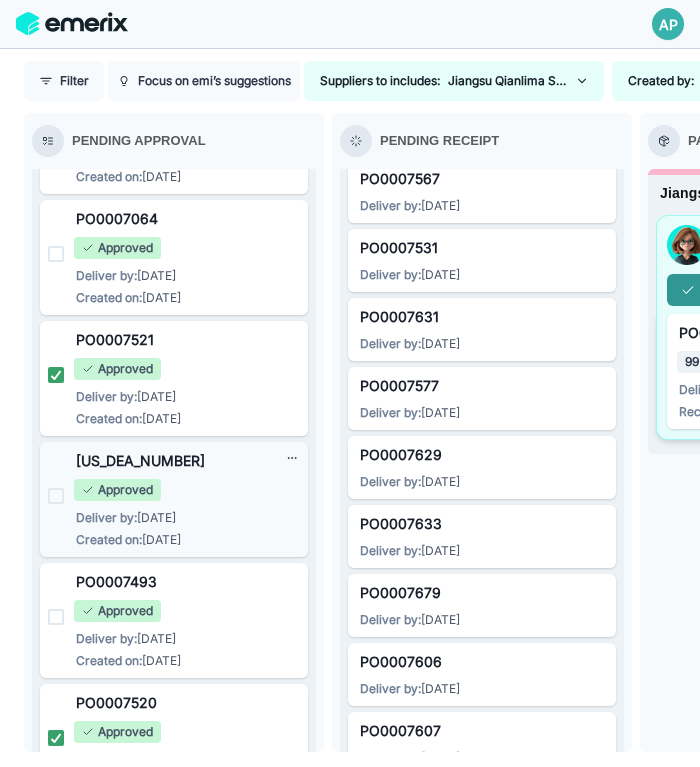 click at bounding box center [56, 496] 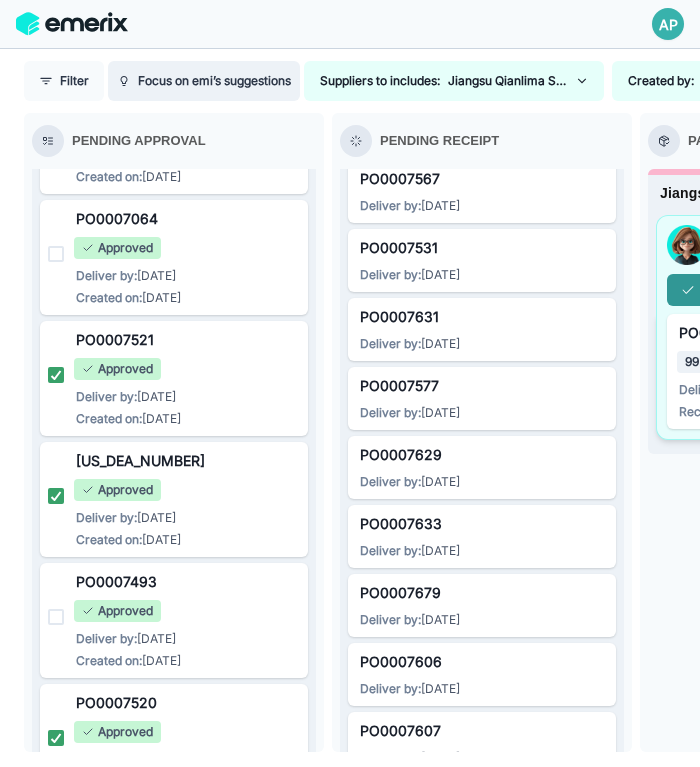 scroll, scrollTop: 2854, scrollLeft: 0, axis: vertical 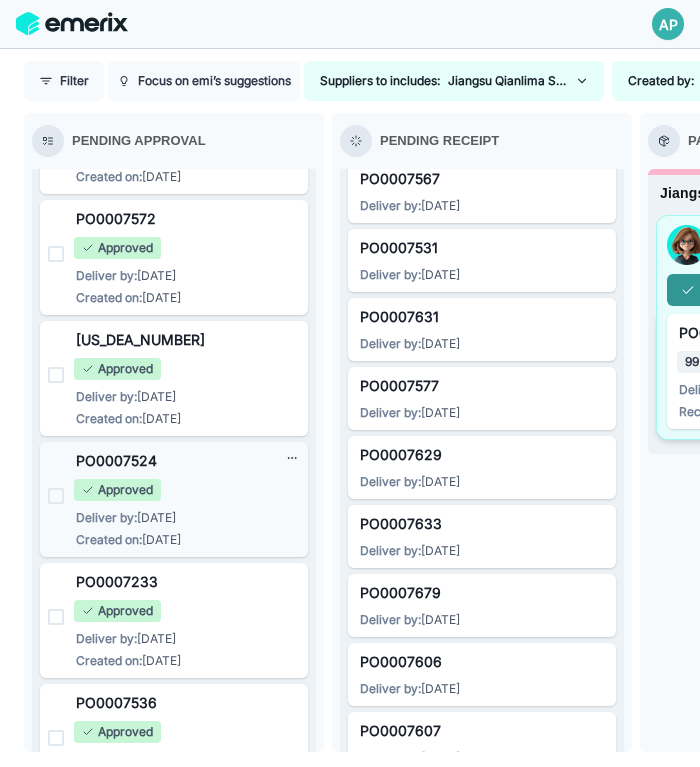 click at bounding box center [56, 496] 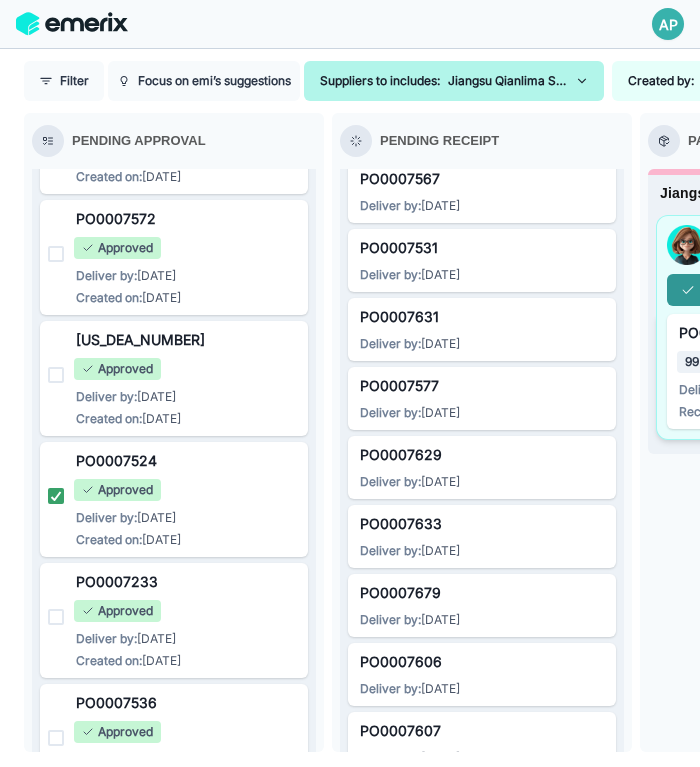 scroll, scrollTop: 1160, scrollLeft: 0, axis: vertical 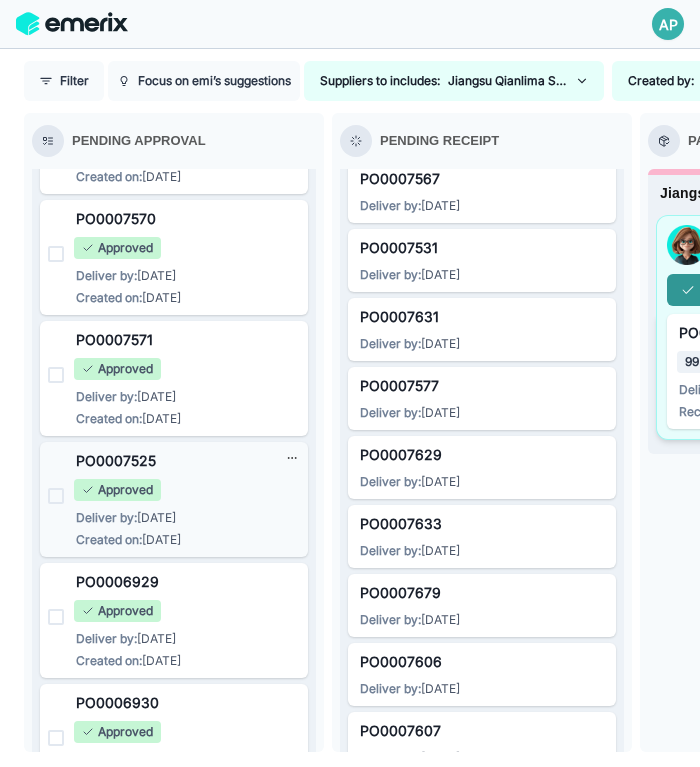 click at bounding box center [56, 496] 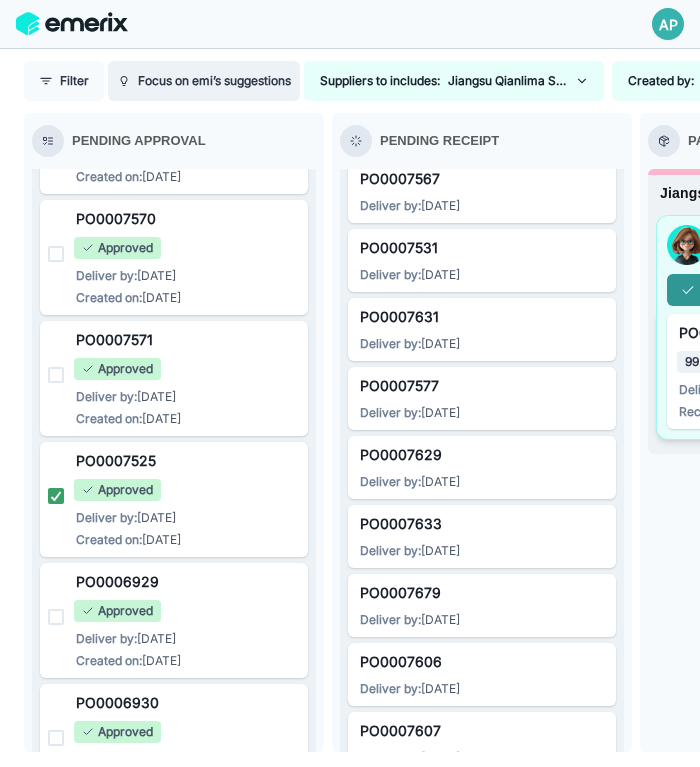 scroll, scrollTop: 118, scrollLeft: 0, axis: vertical 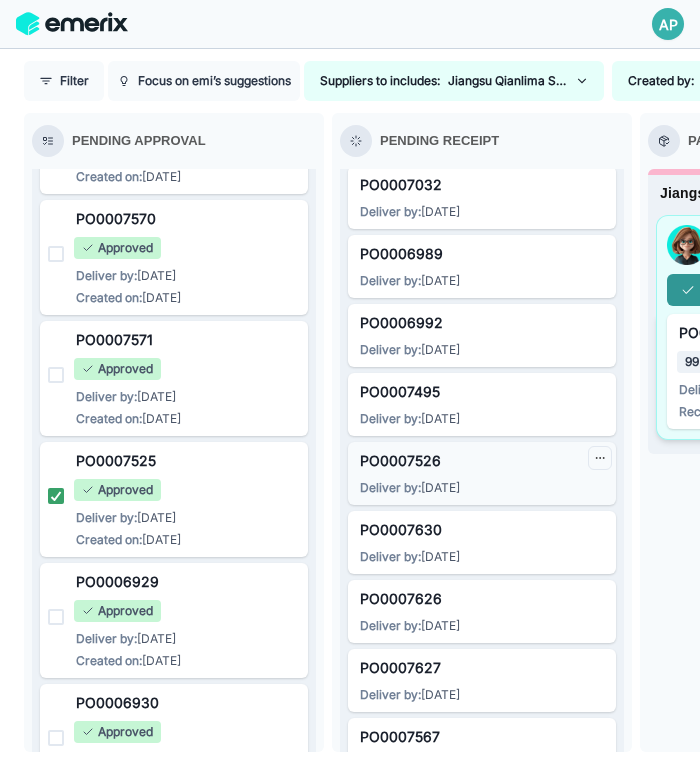 click 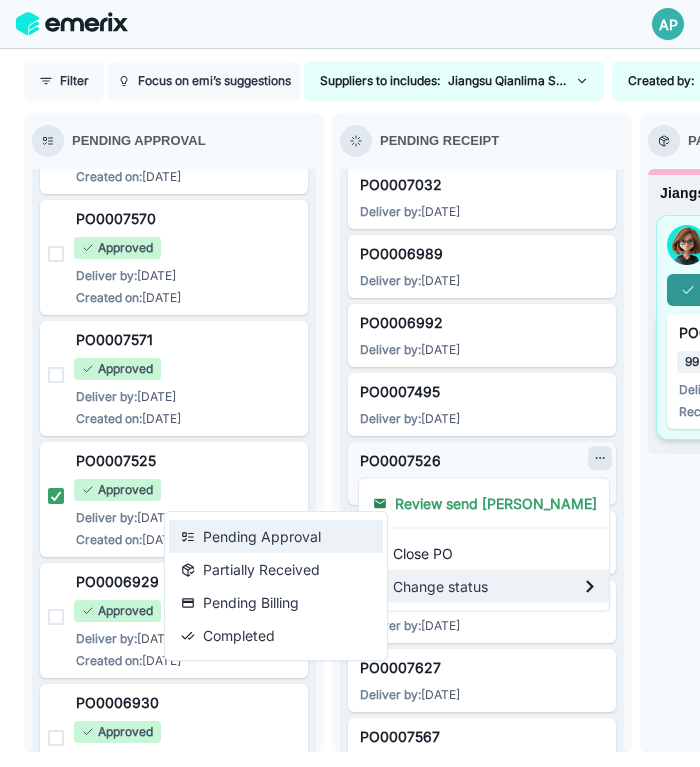 click on "Pending Approval" at bounding box center [276, 536] 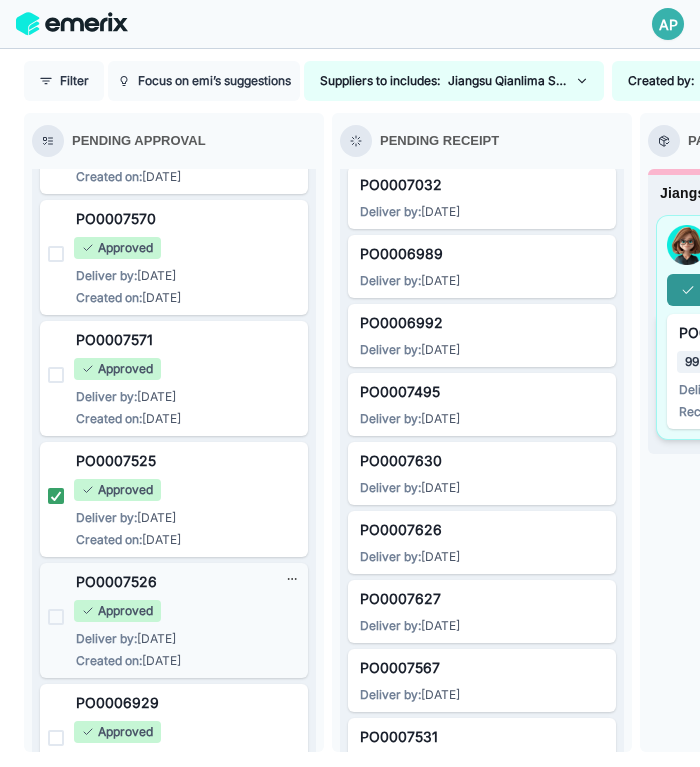 click at bounding box center (56, 617) 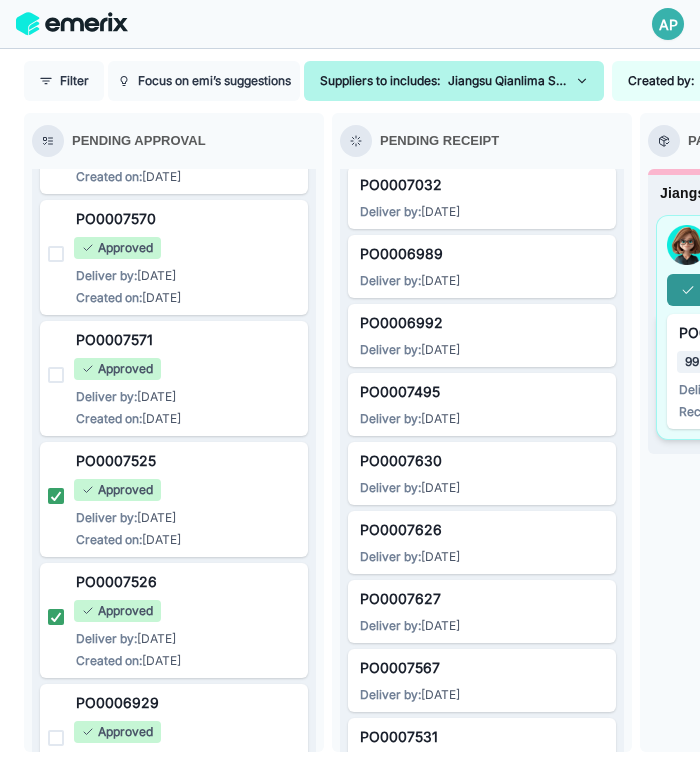 scroll, scrollTop: 3217, scrollLeft: 0, axis: vertical 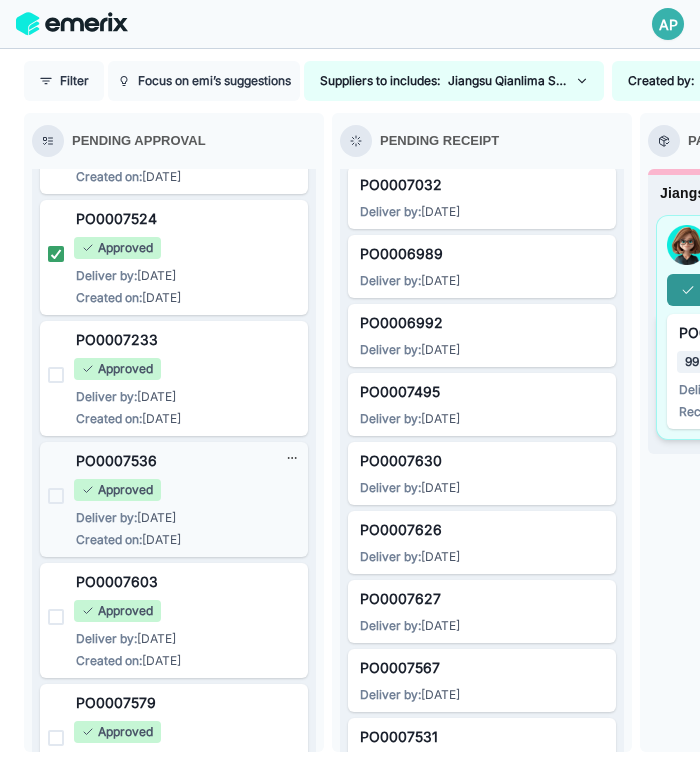 click at bounding box center [56, 496] 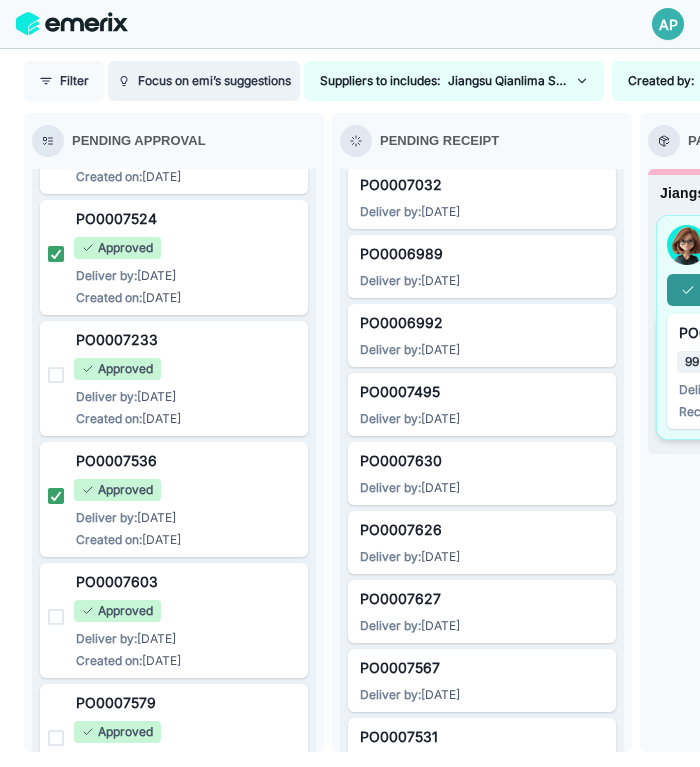 scroll, scrollTop: 3701, scrollLeft: 0, axis: vertical 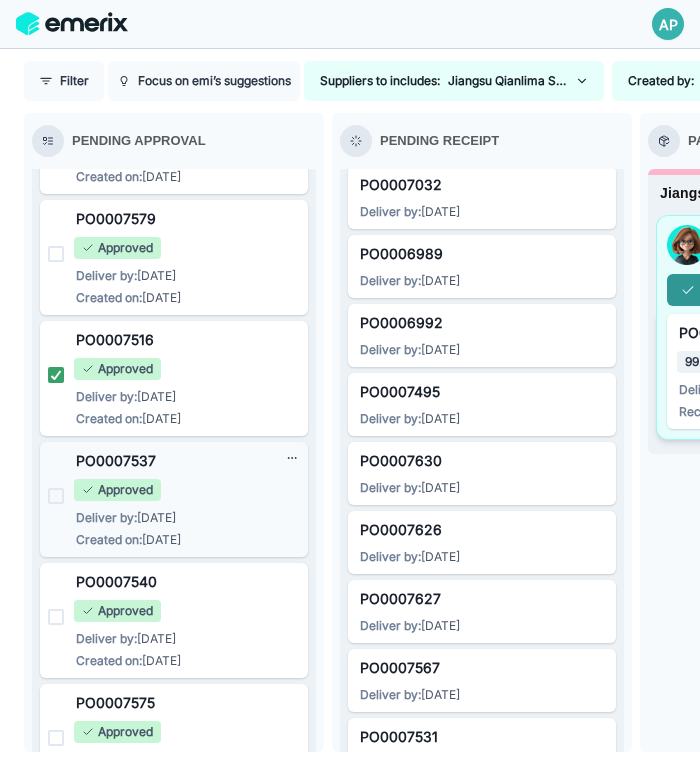 click at bounding box center (56, 496) 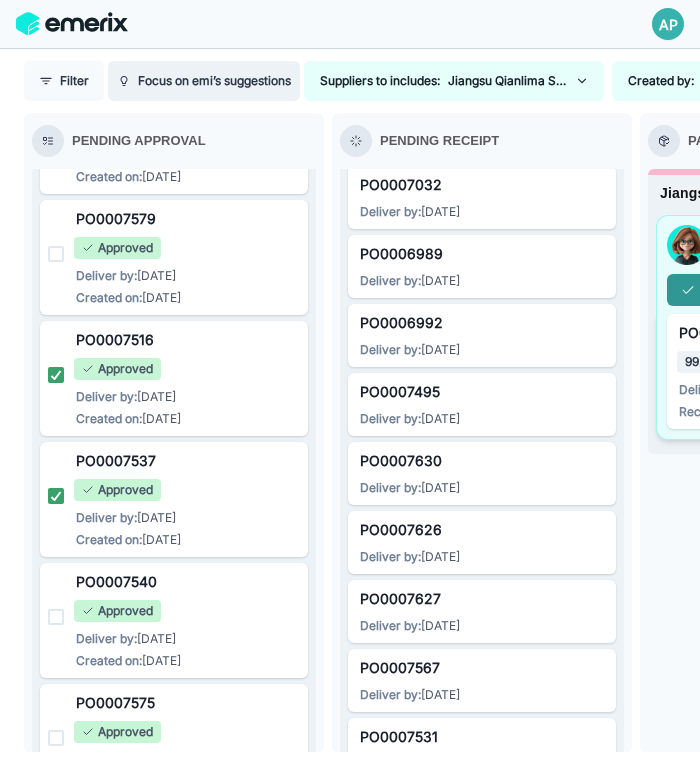 scroll, scrollTop: 5879, scrollLeft: 0, axis: vertical 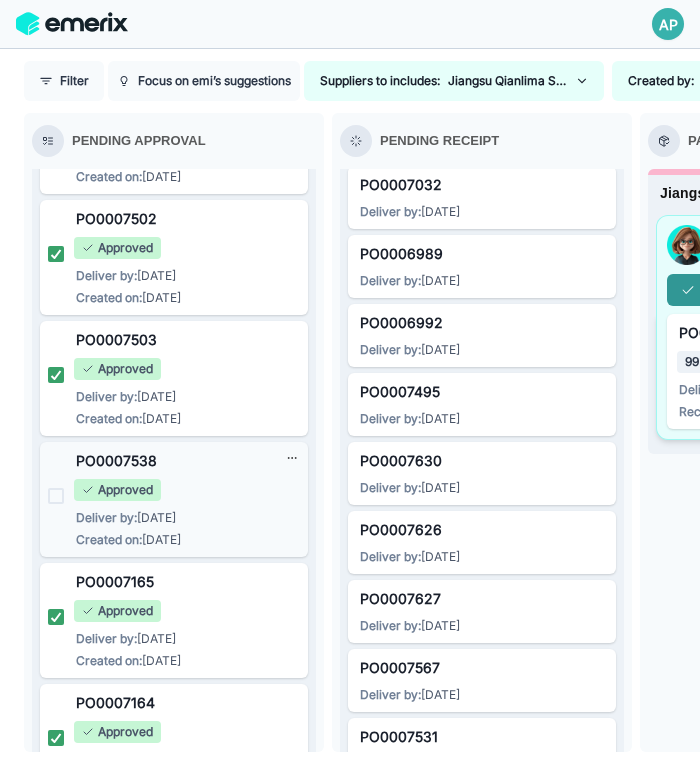 click at bounding box center (56, 496) 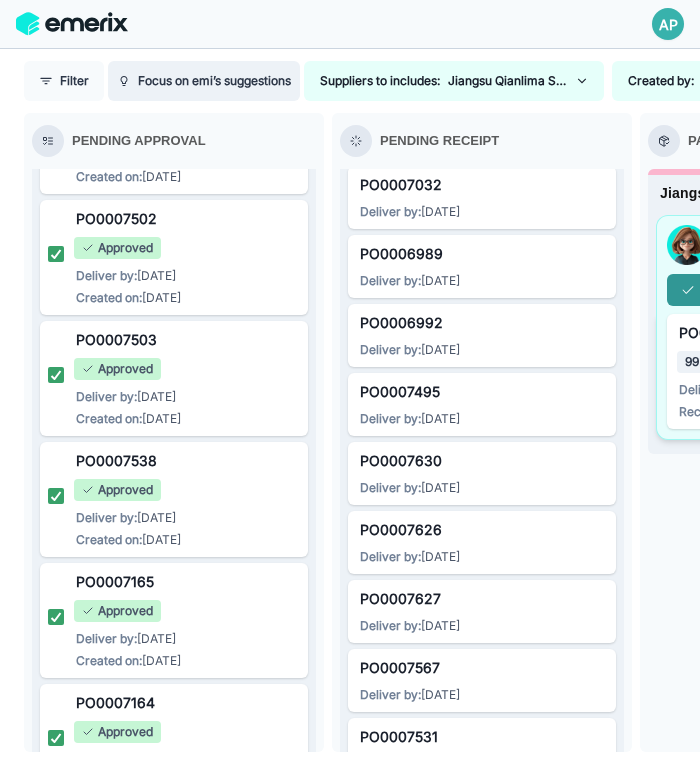 scroll, scrollTop: 3822, scrollLeft: 0, axis: vertical 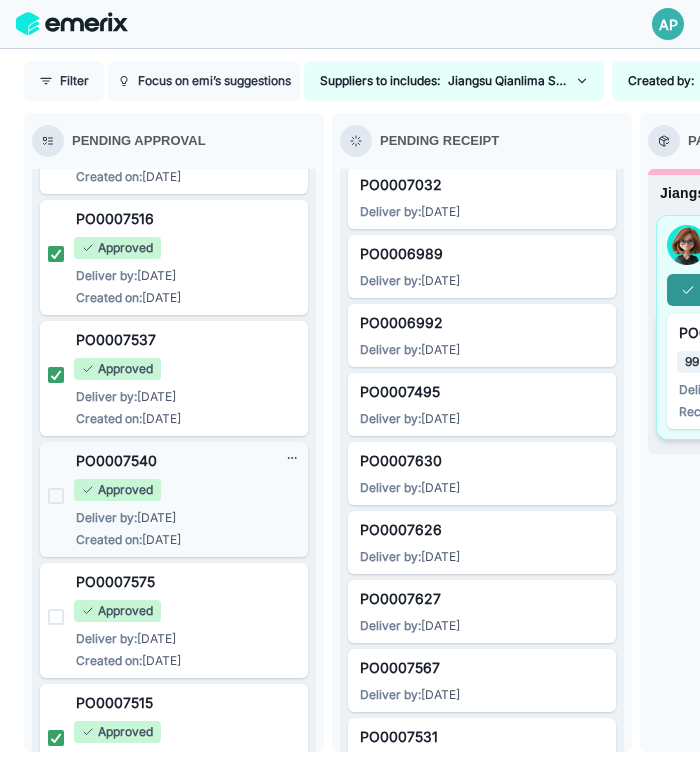 click at bounding box center (56, 496) 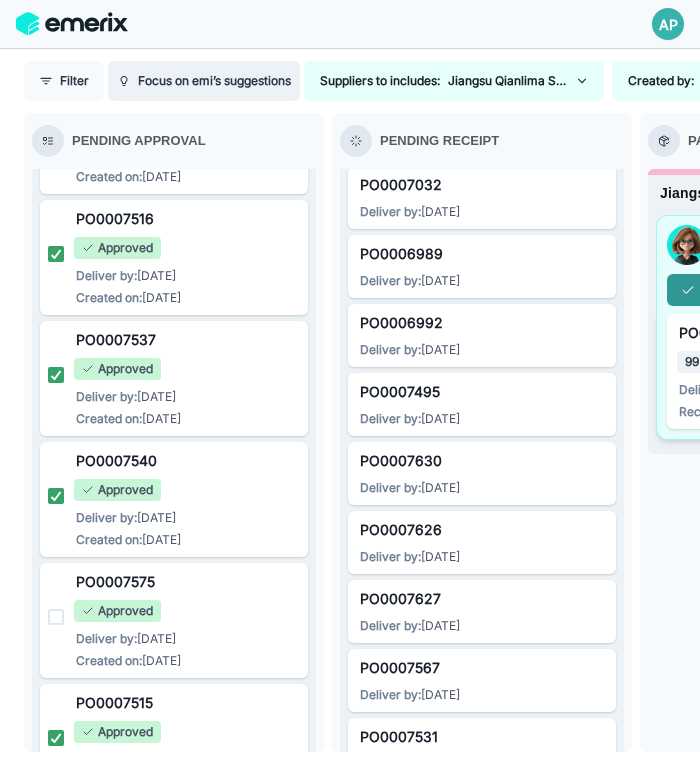 scroll, scrollTop: 5032, scrollLeft: 0, axis: vertical 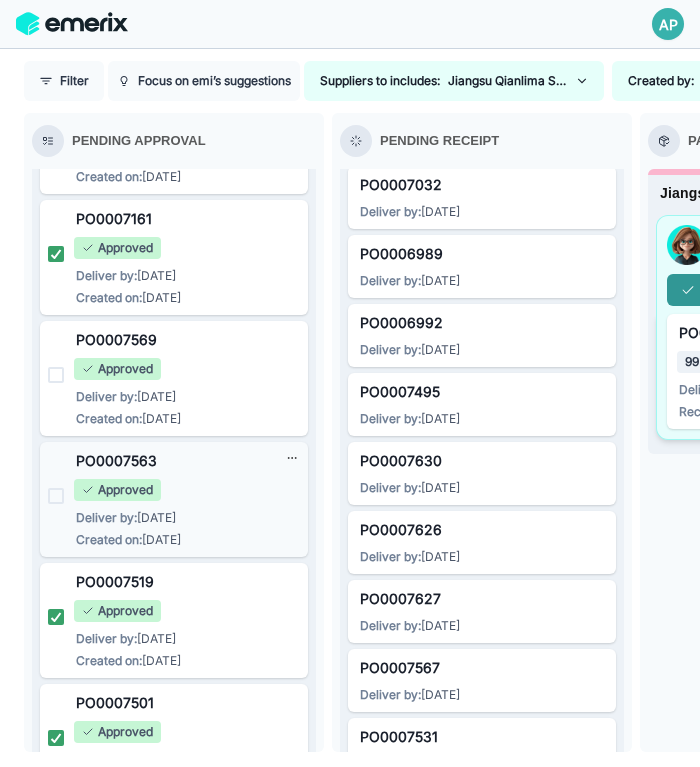 click at bounding box center (56, 496) 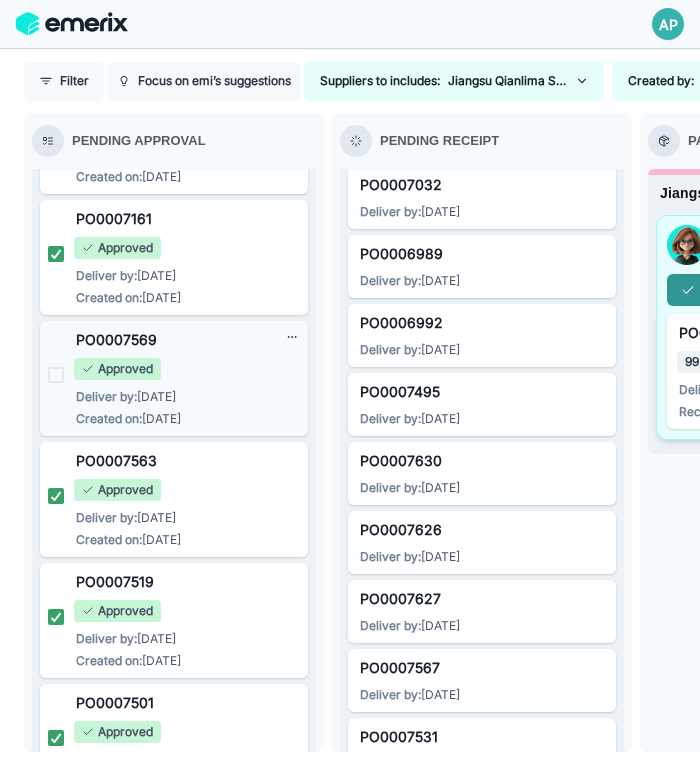 click at bounding box center (56, 375) 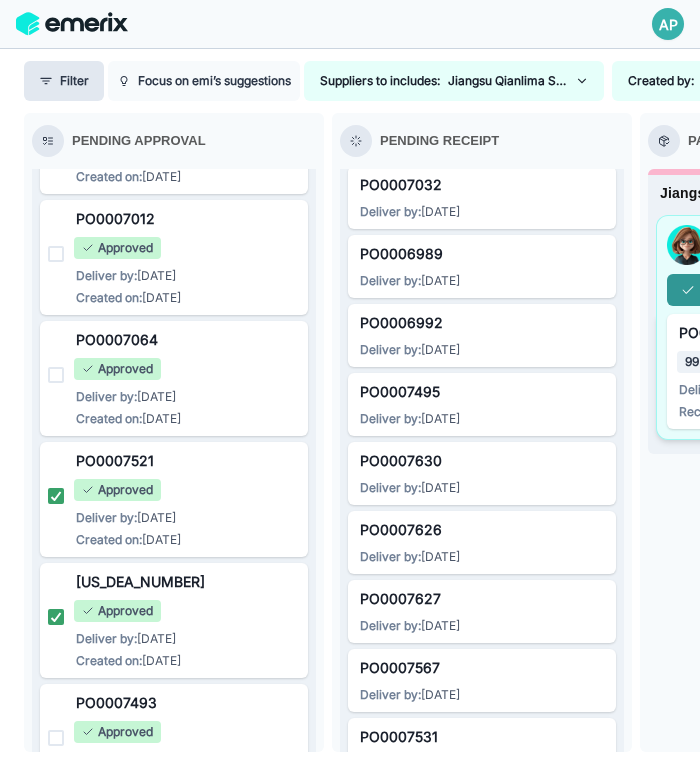 scroll, scrollTop: 918, scrollLeft: 0, axis: vertical 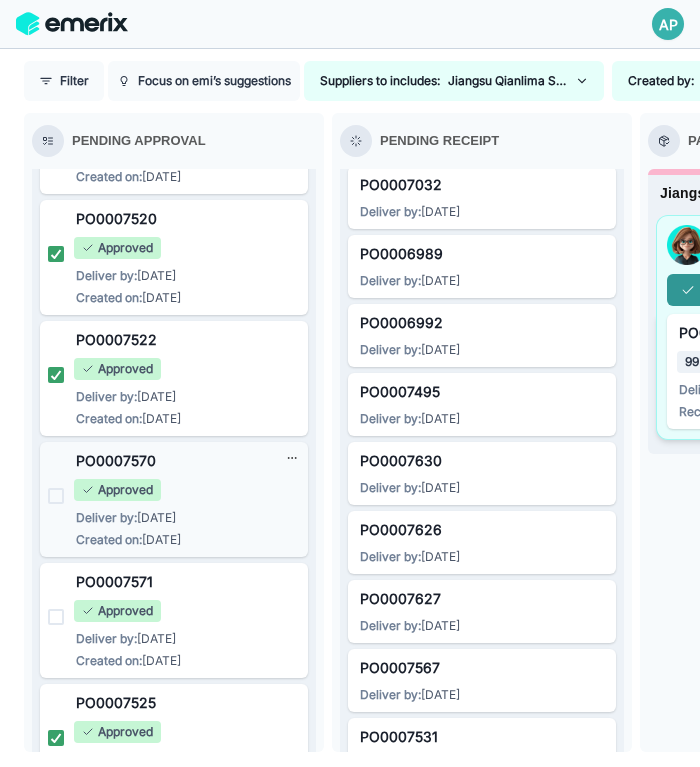 click at bounding box center [52, 500] 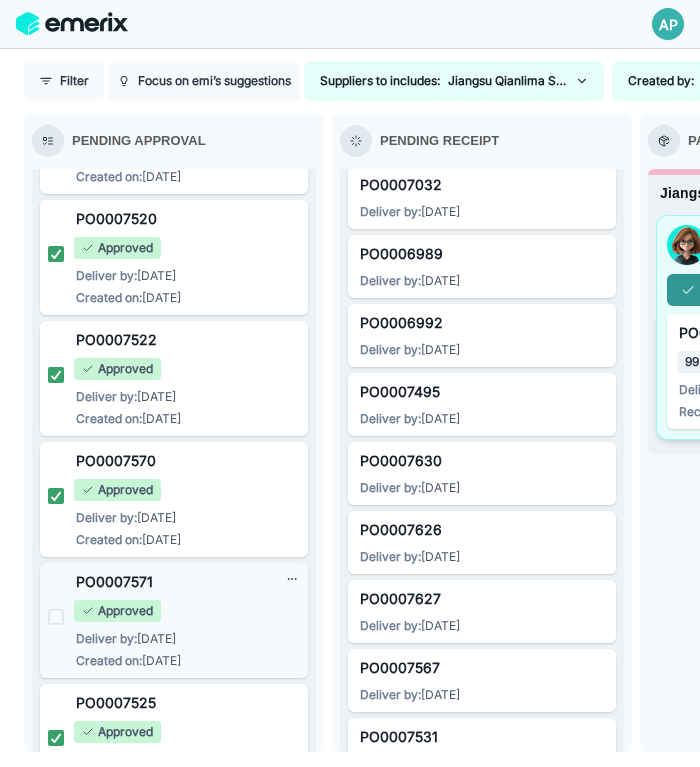 click at bounding box center (56, 617) 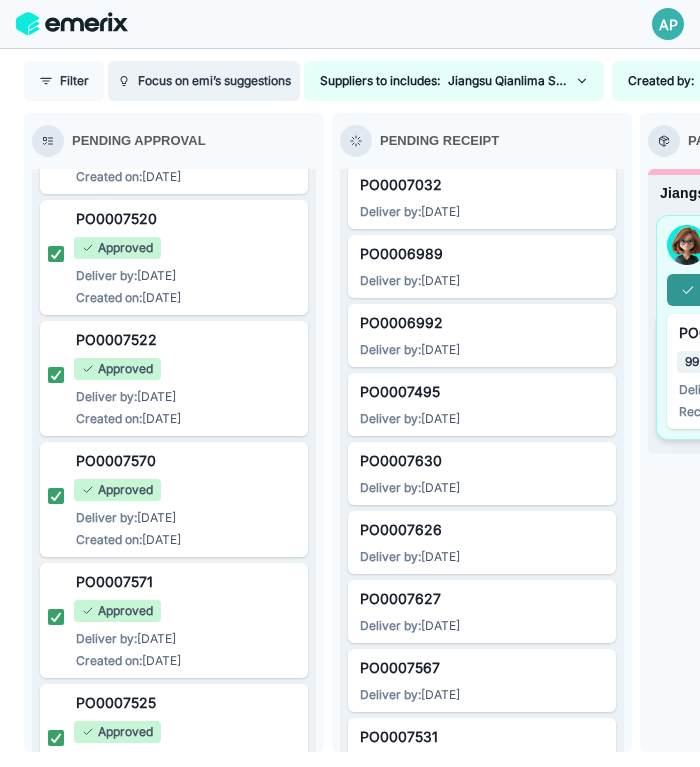 scroll, scrollTop: 2733, scrollLeft: 0, axis: vertical 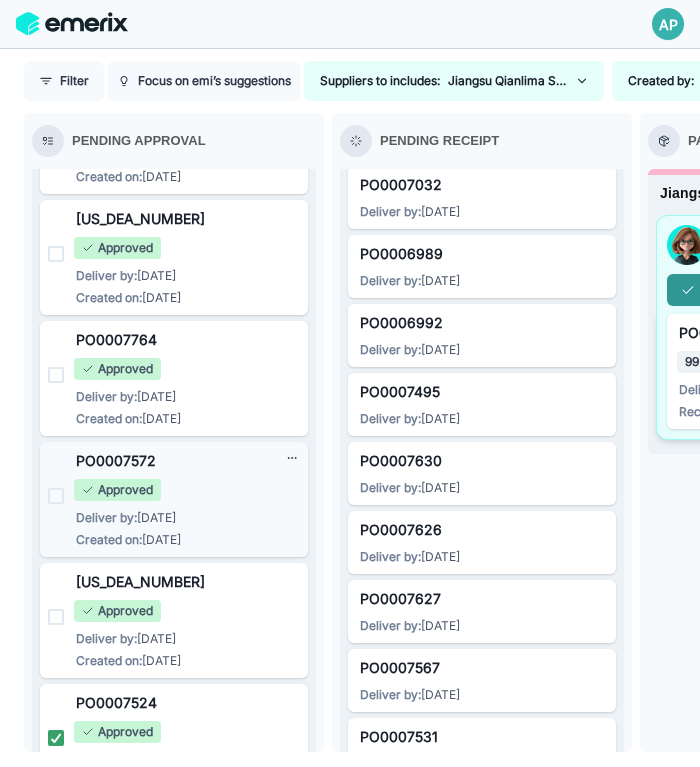 click at bounding box center [56, 496] 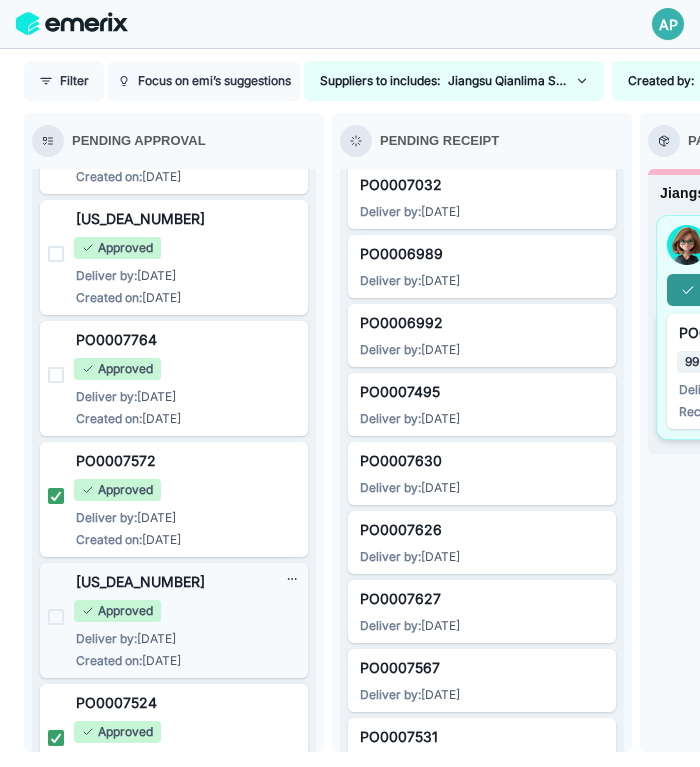 click at bounding box center [56, 617] 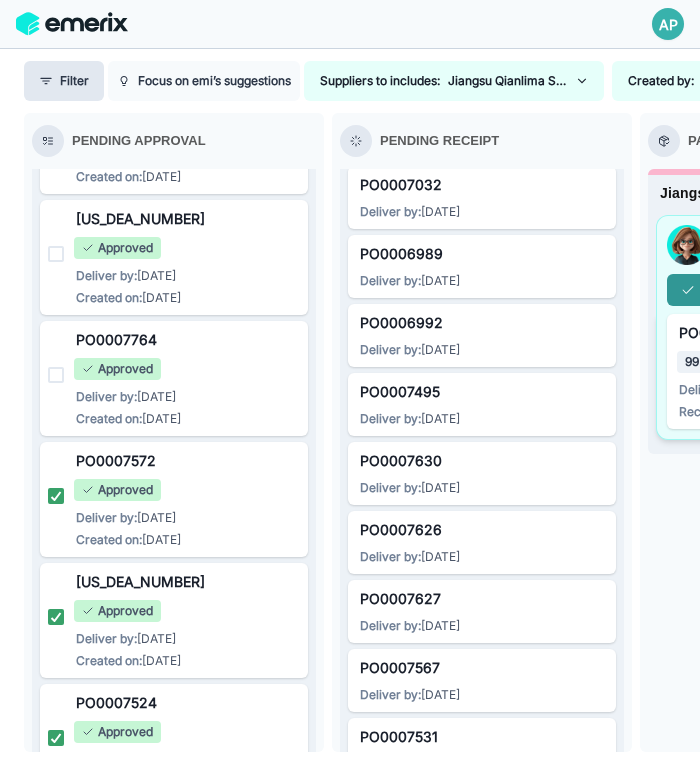scroll, scrollTop: 3943, scrollLeft: 0, axis: vertical 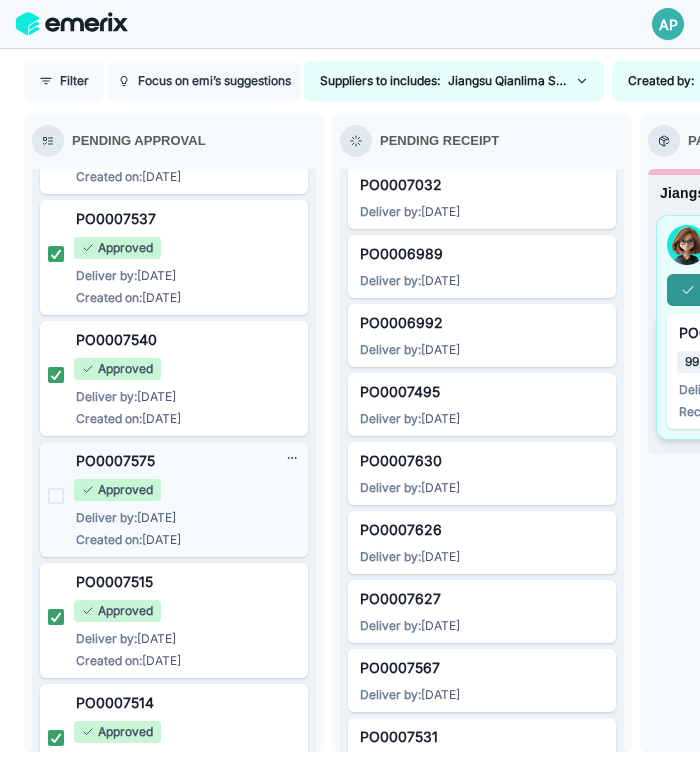 click at bounding box center [52, 500] 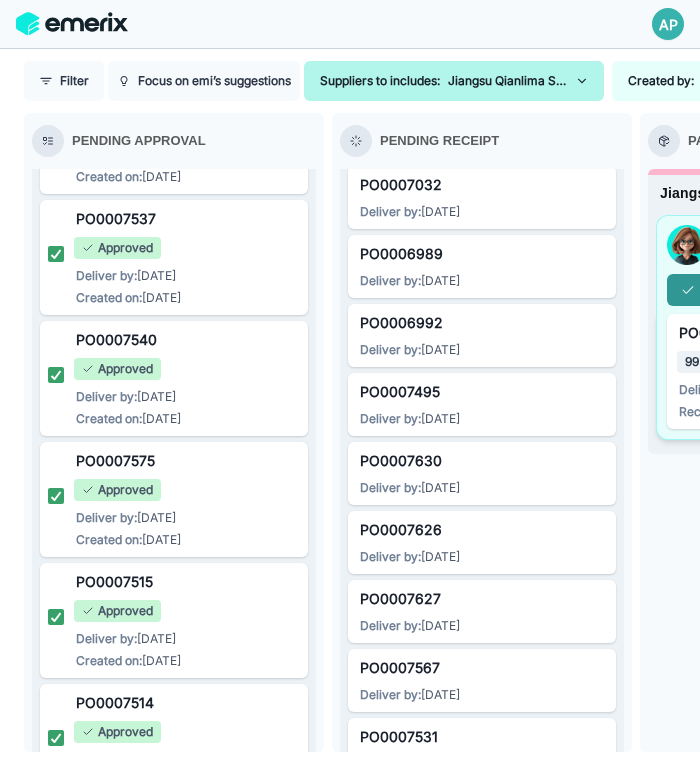 scroll, scrollTop: 3459, scrollLeft: 0, axis: vertical 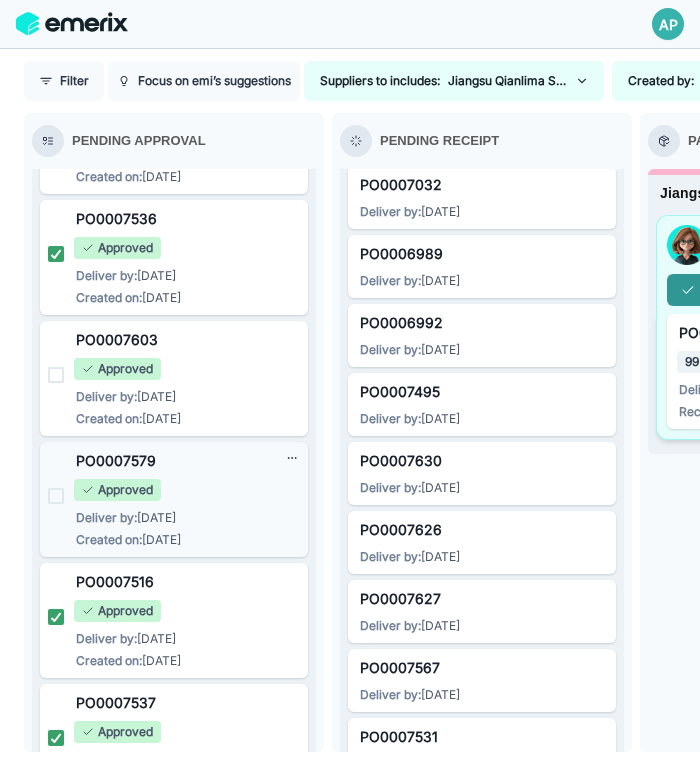 click at bounding box center [56, 496] 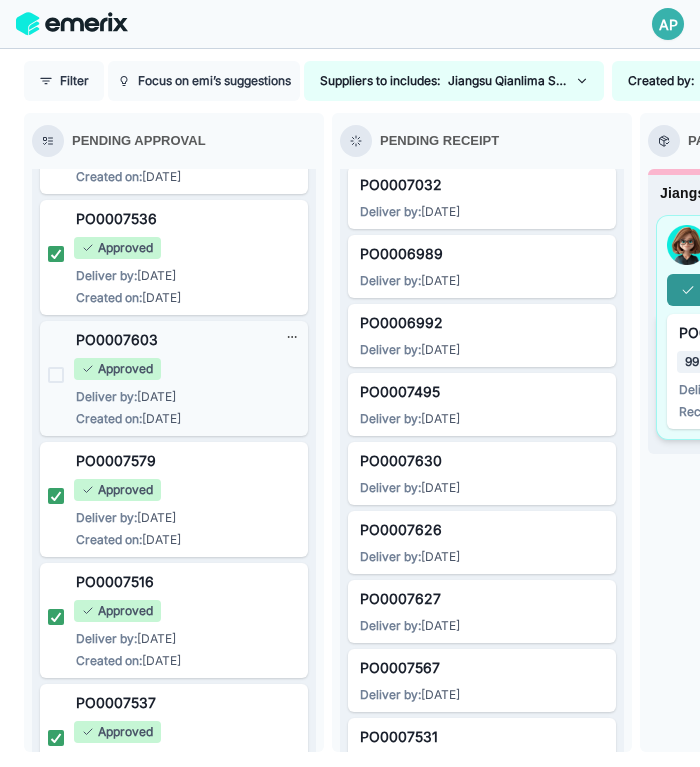 click at bounding box center [56, 375] 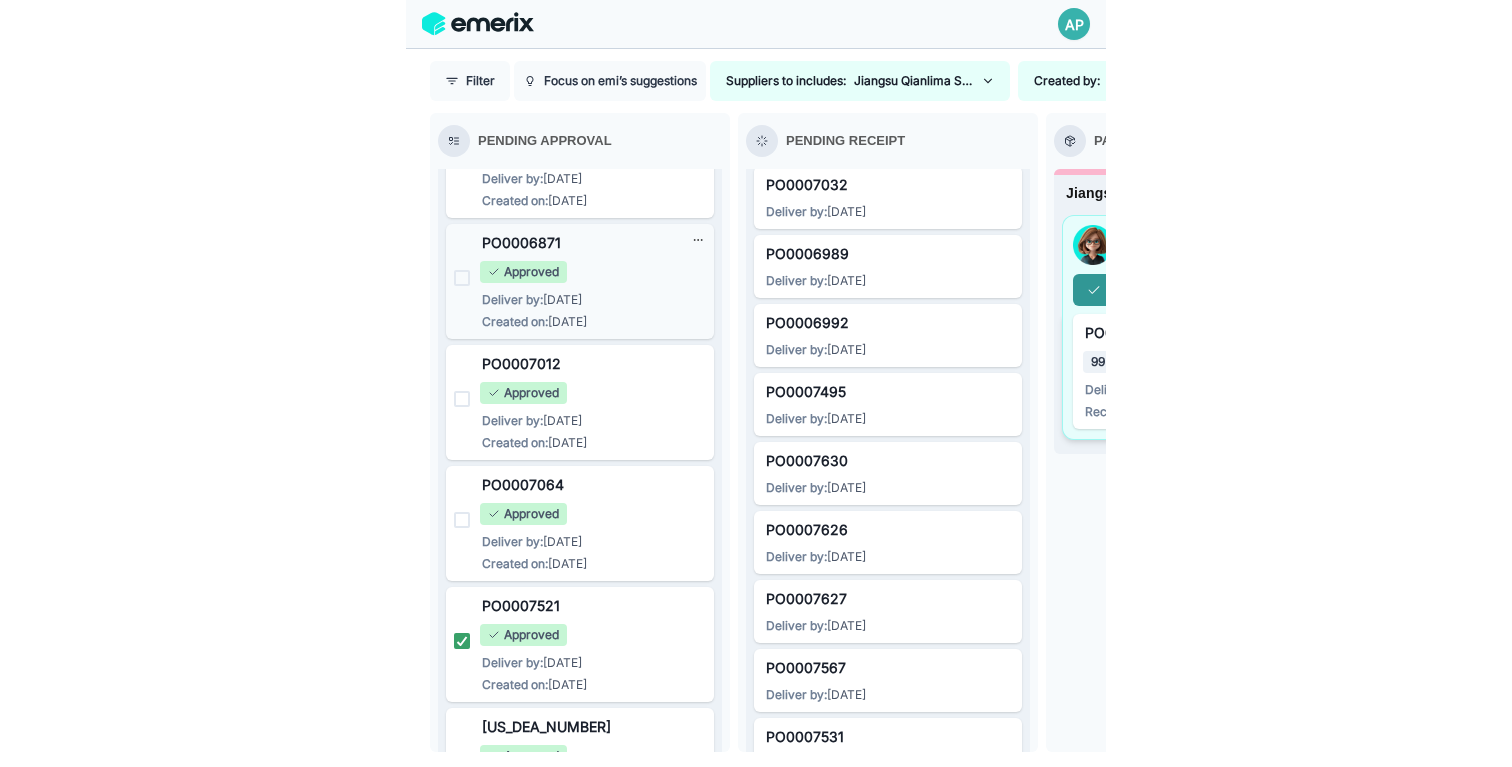scroll, scrollTop: 0, scrollLeft: 0, axis: both 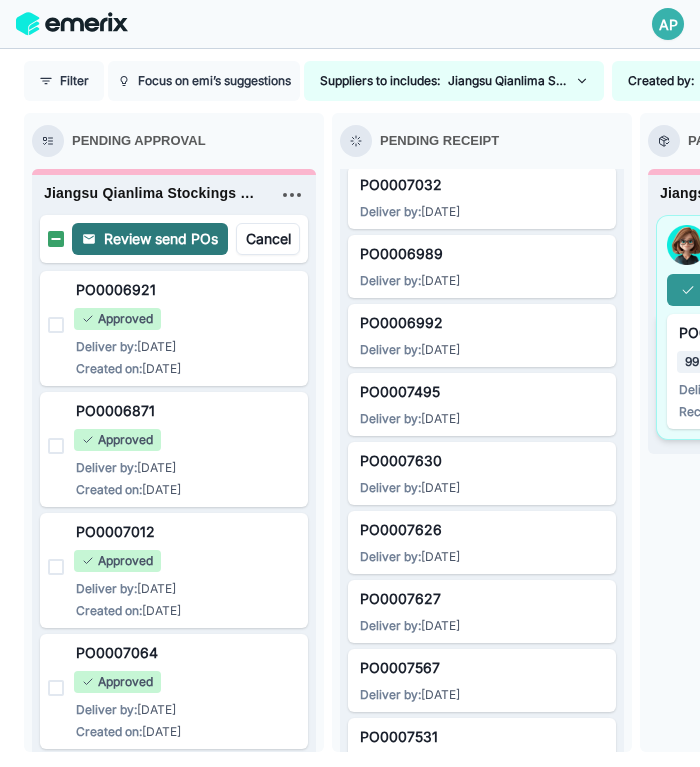 click on "Review send POs" at bounding box center (150, 239) 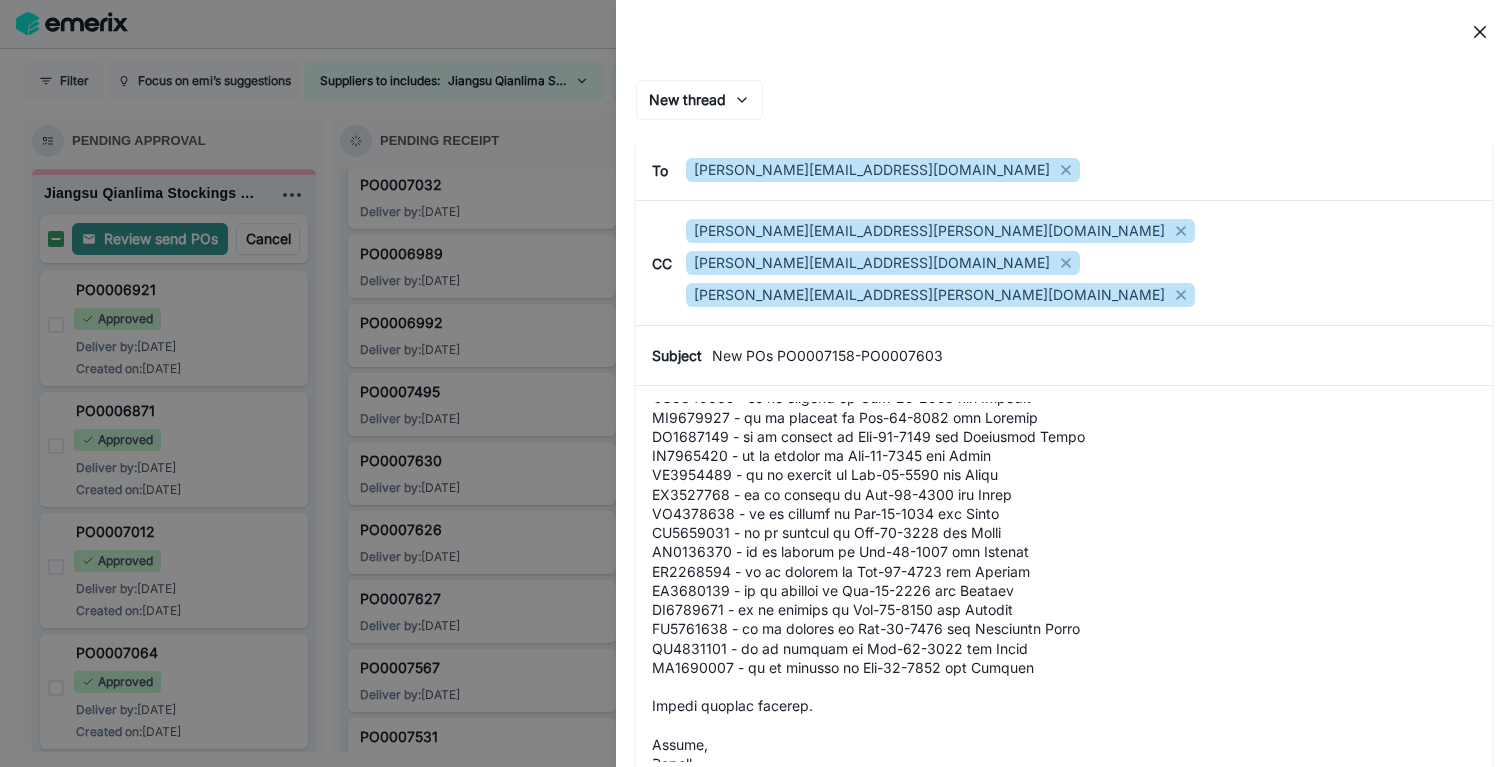 scroll, scrollTop: 907, scrollLeft: 0, axis: vertical 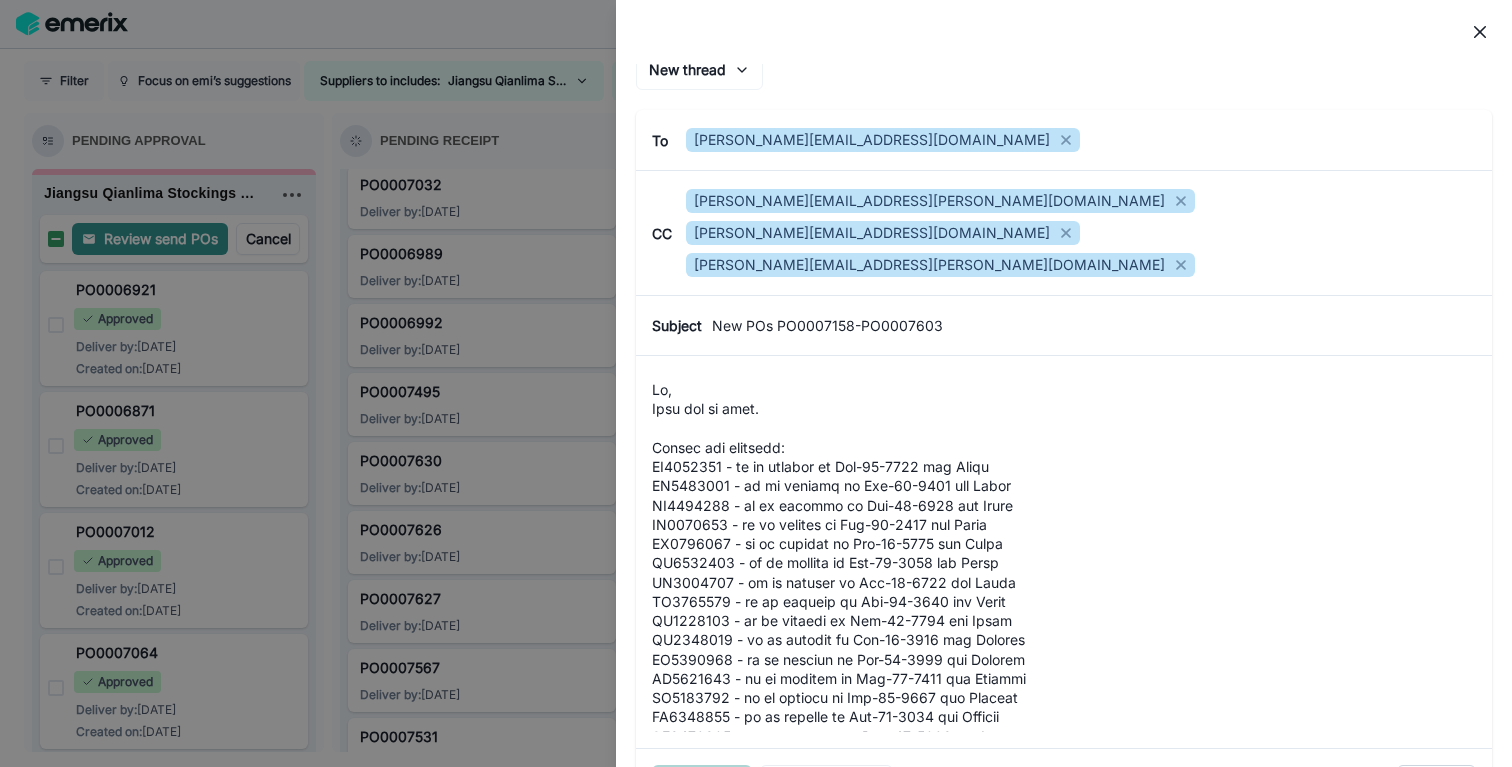 drag, startPoint x: 1042, startPoint y: 559, endPoint x: 640, endPoint y: 376, distance: 441.69333 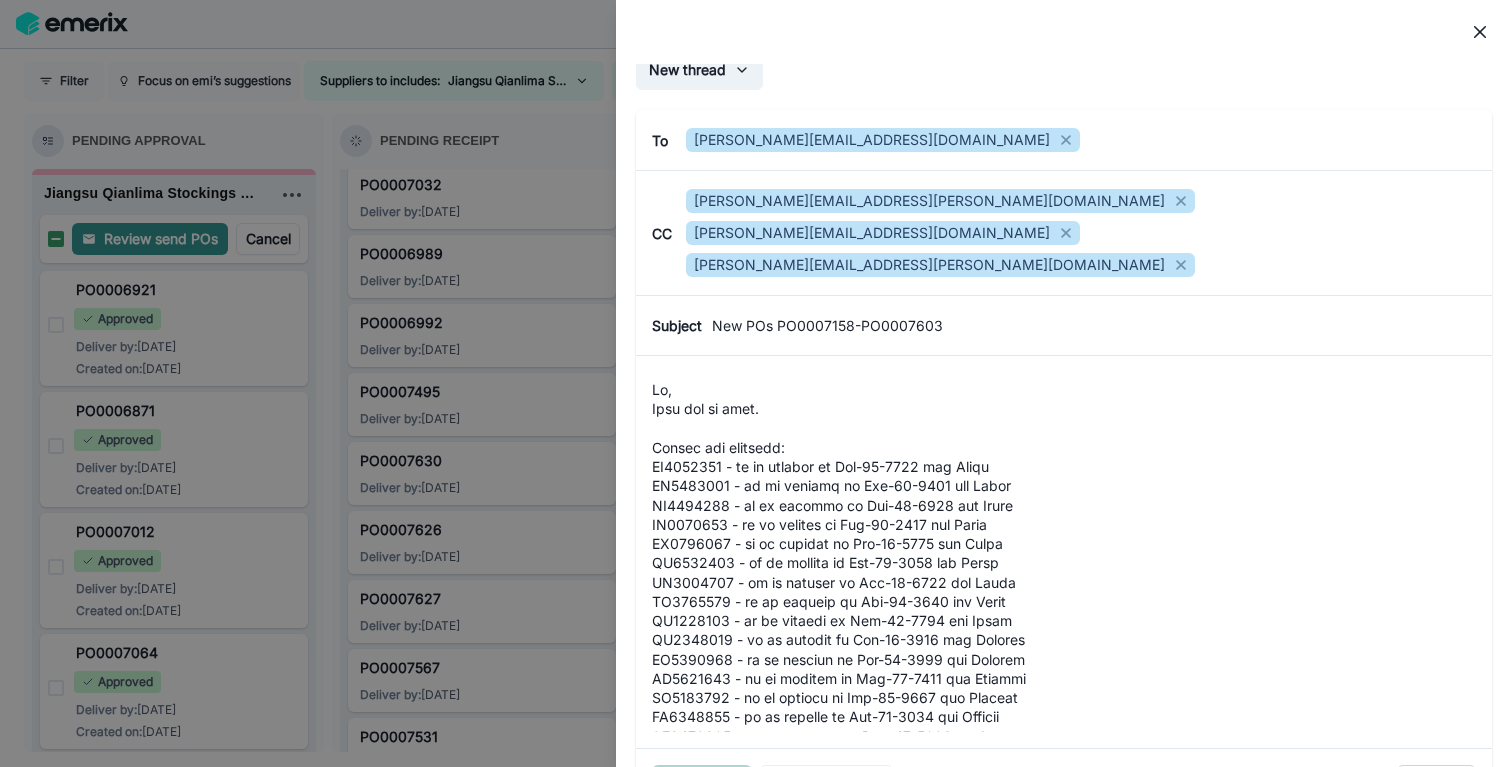 click 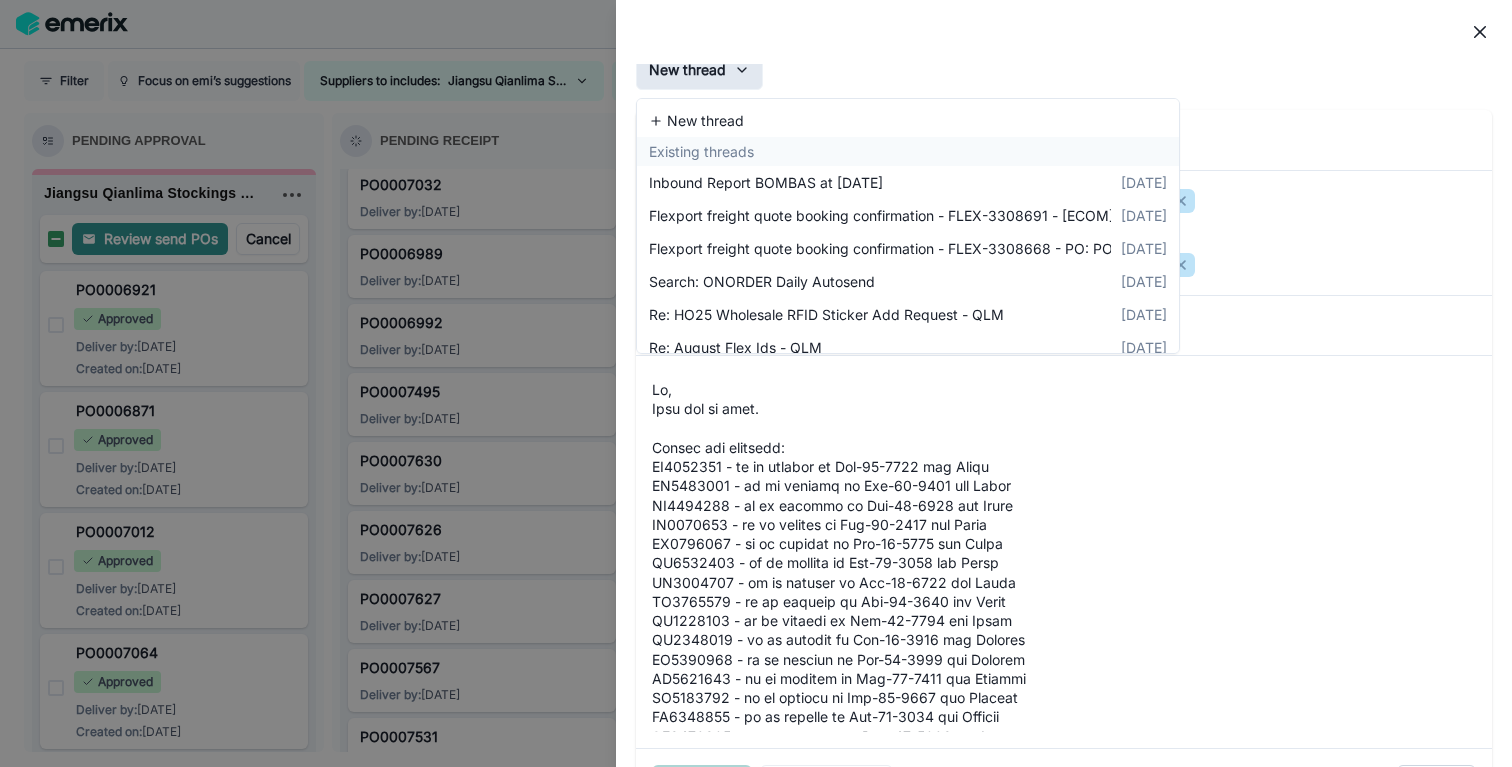 scroll, scrollTop: 0, scrollLeft: 0, axis: both 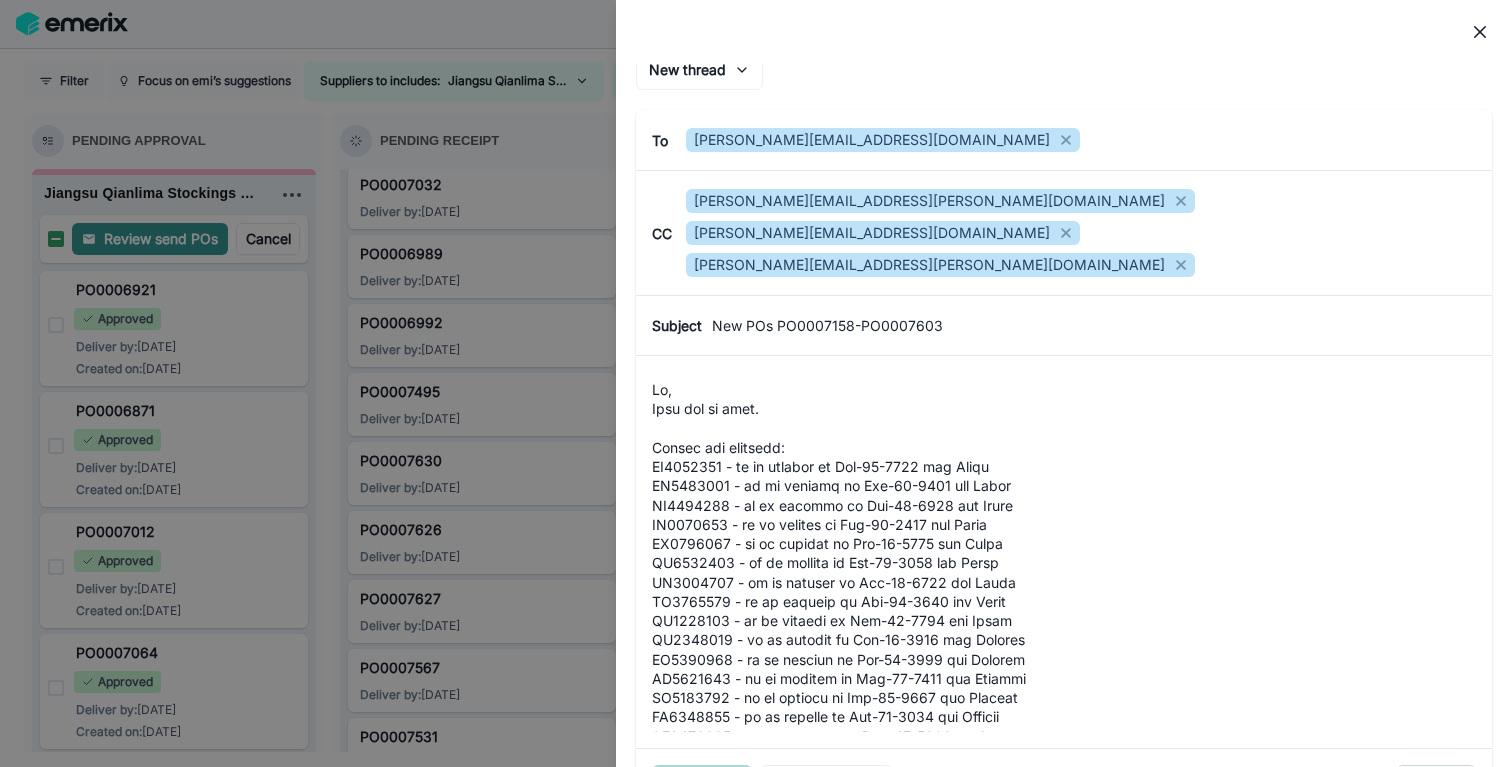 click at bounding box center (1064, 32) 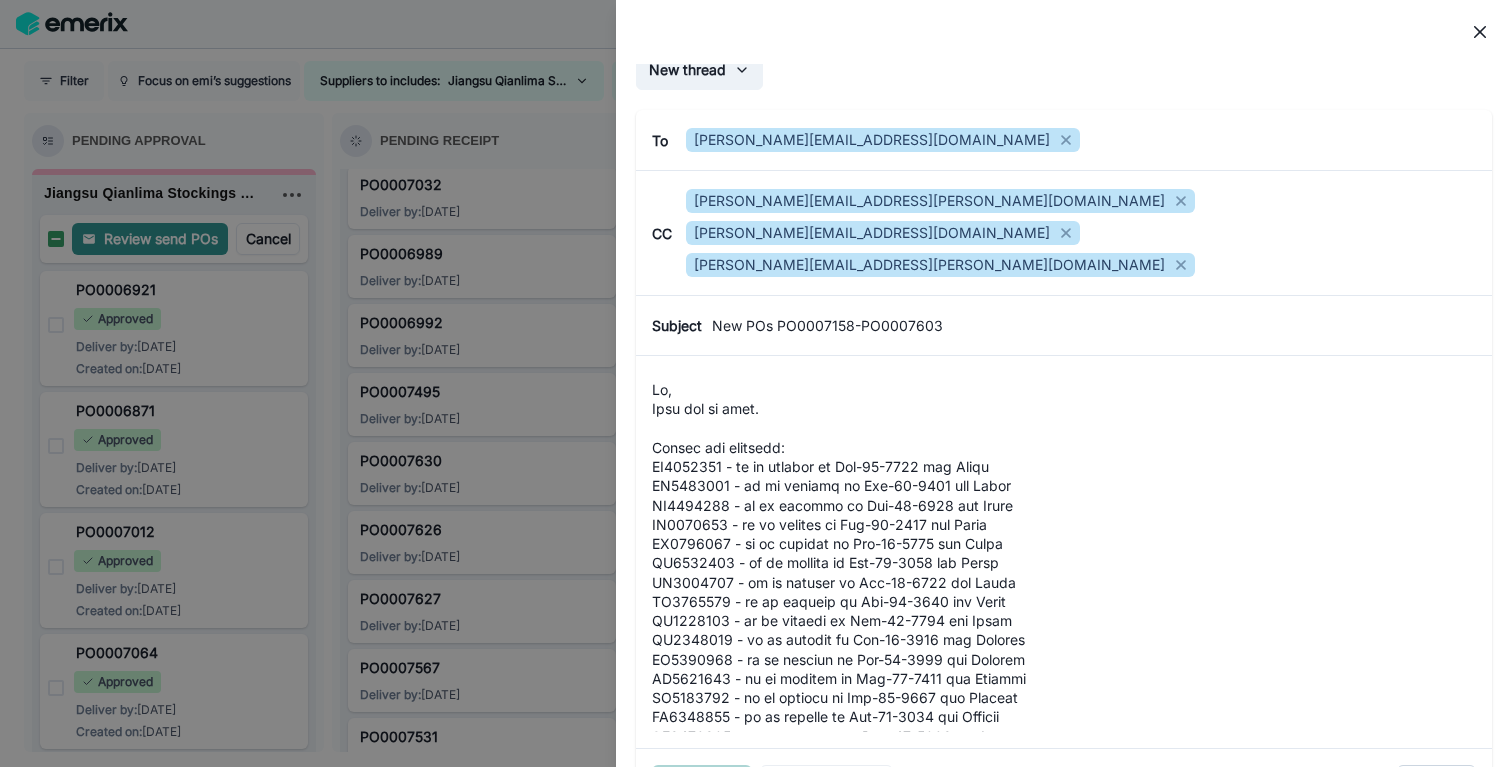 click on "New thread" at bounding box center [699, 70] 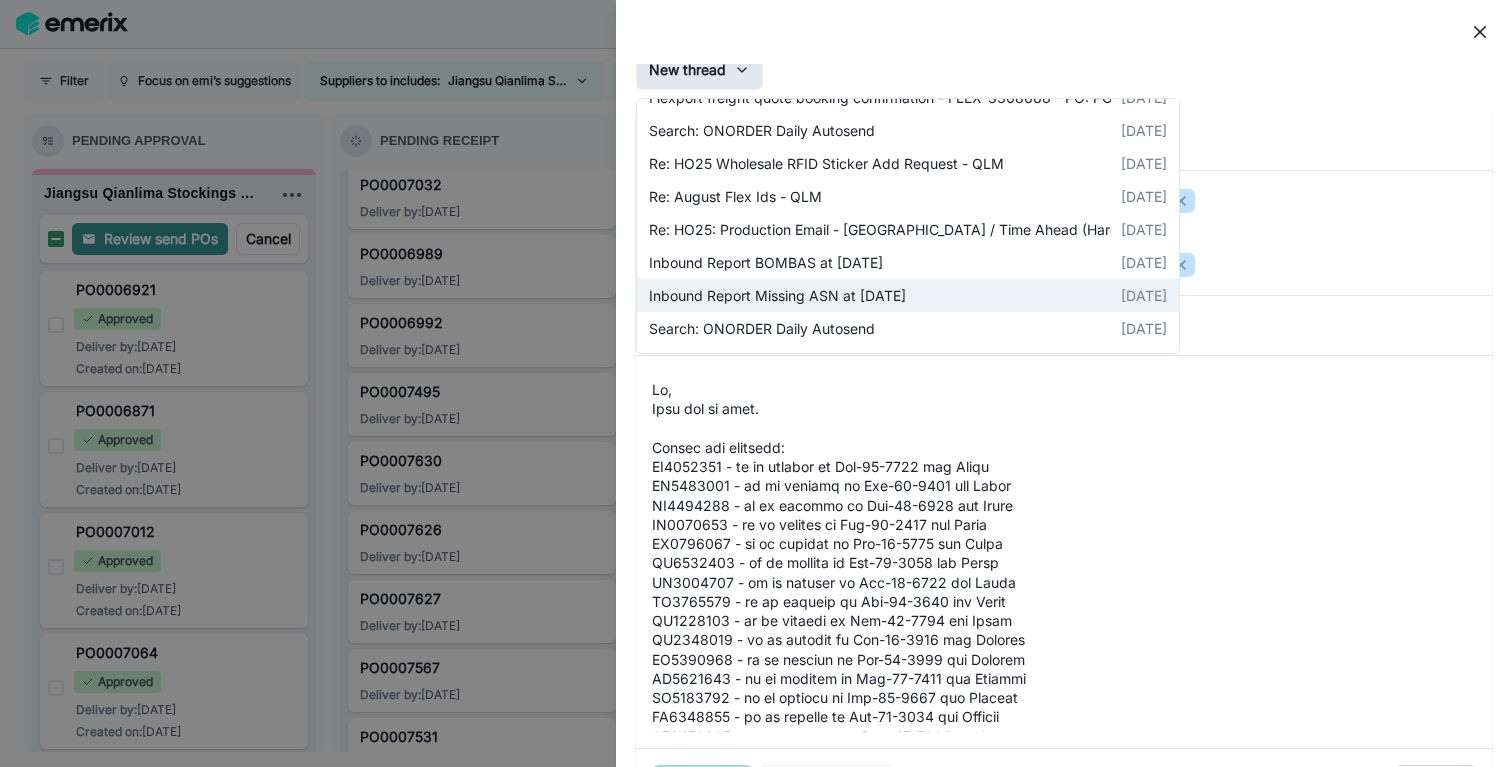 scroll, scrollTop: 0, scrollLeft: 0, axis: both 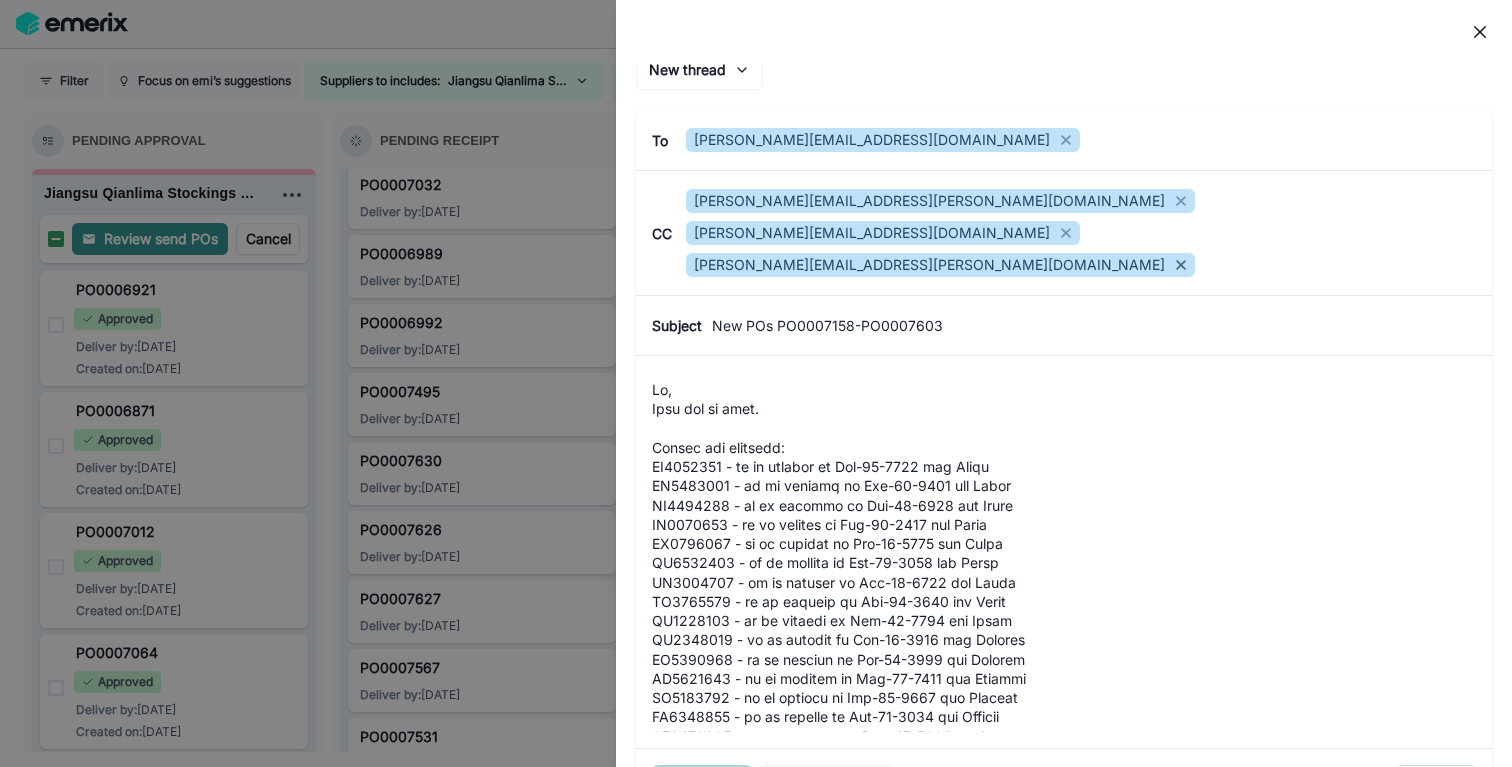 click 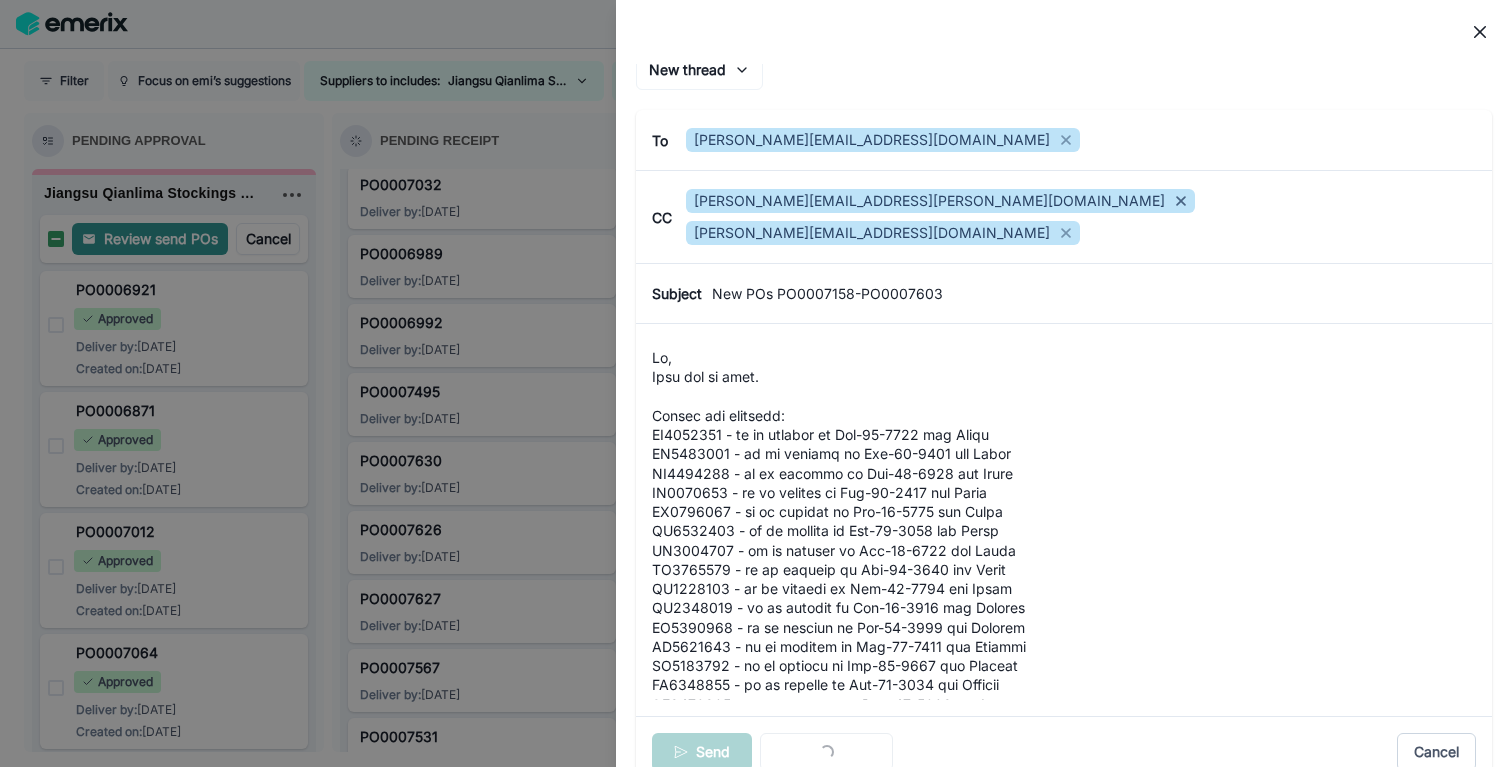 click 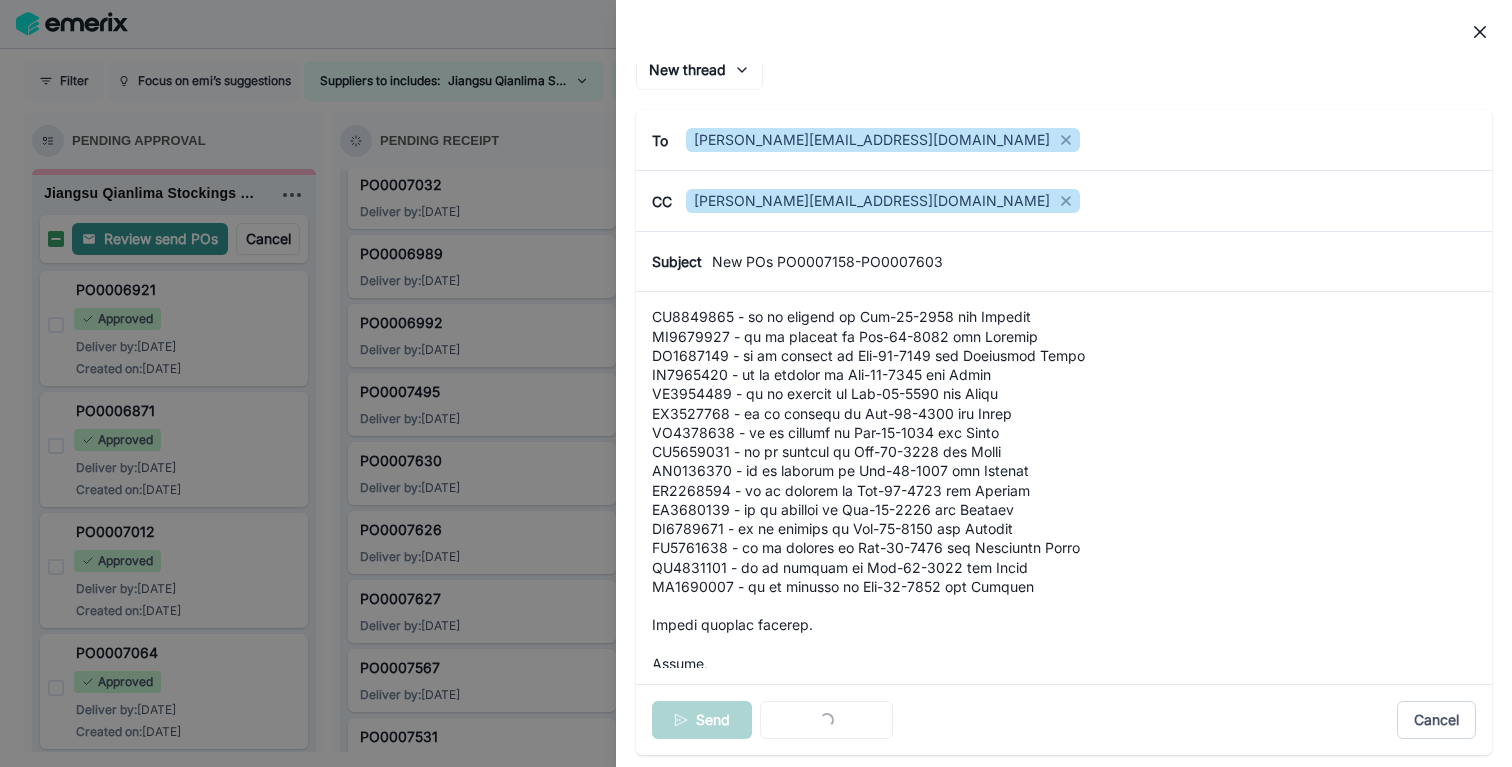 scroll, scrollTop: 907, scrollLeft: 0, axis: vertical 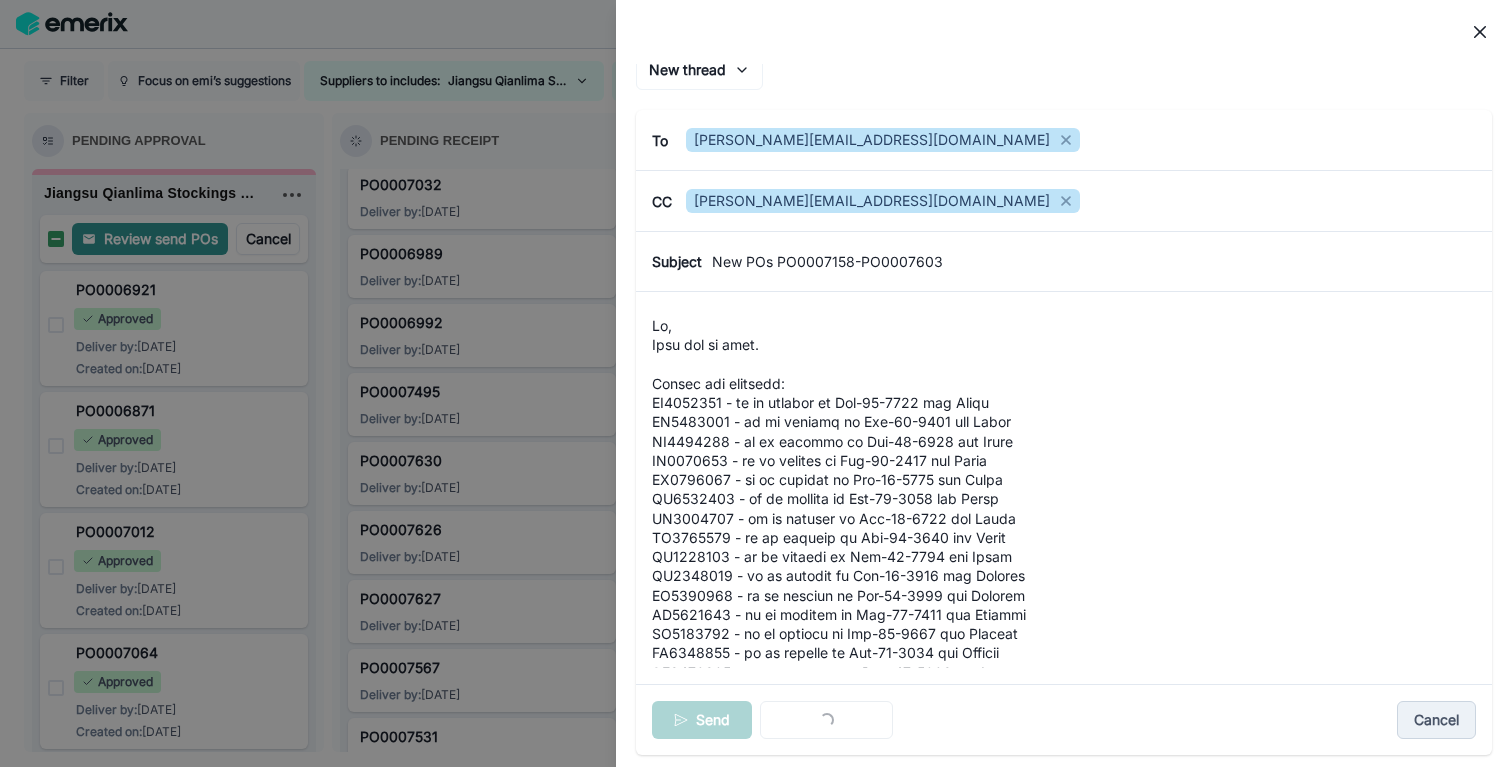 click on "Cancel" at bounding box center (1436, 720) 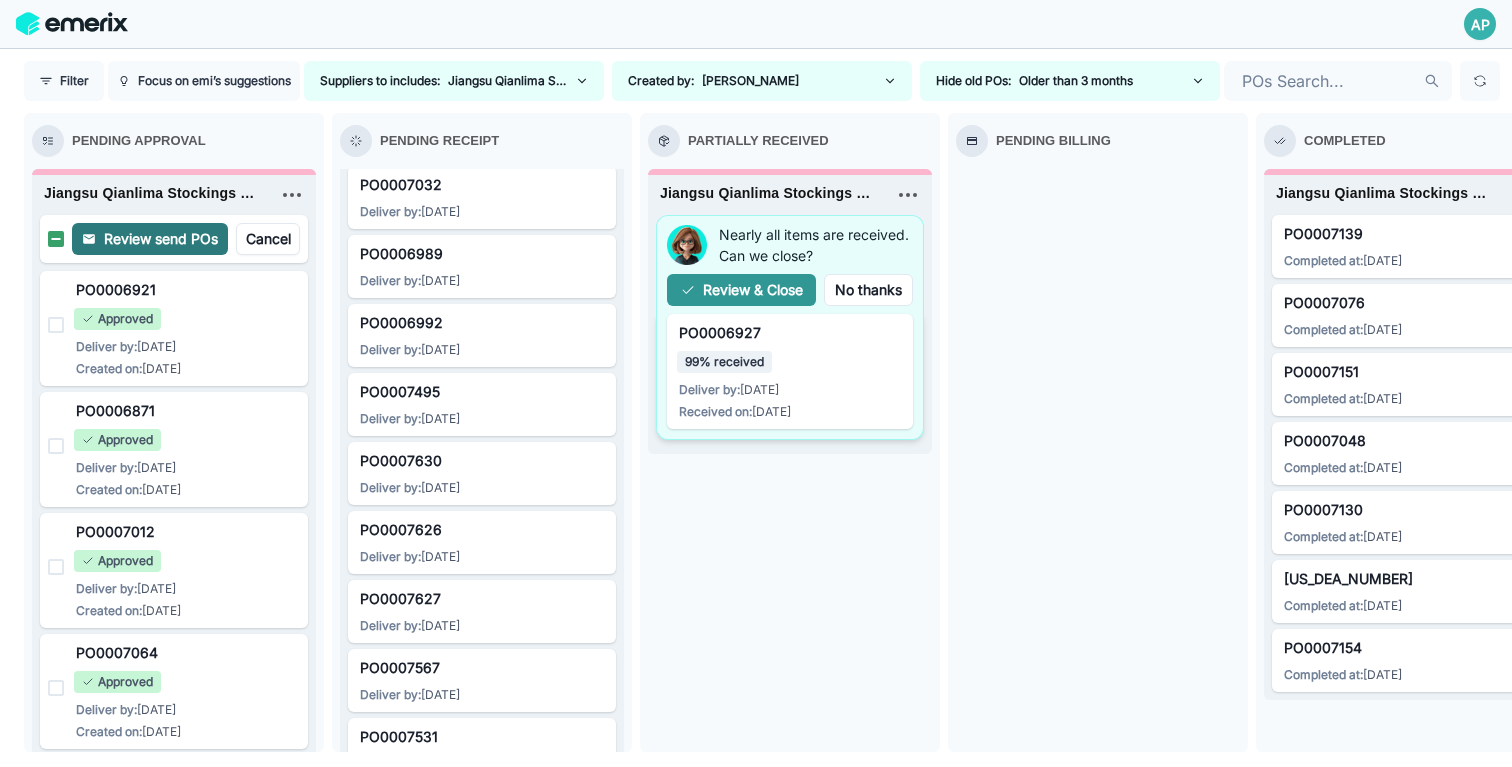 click on "Review send POs" at bounding box center [150, 239] 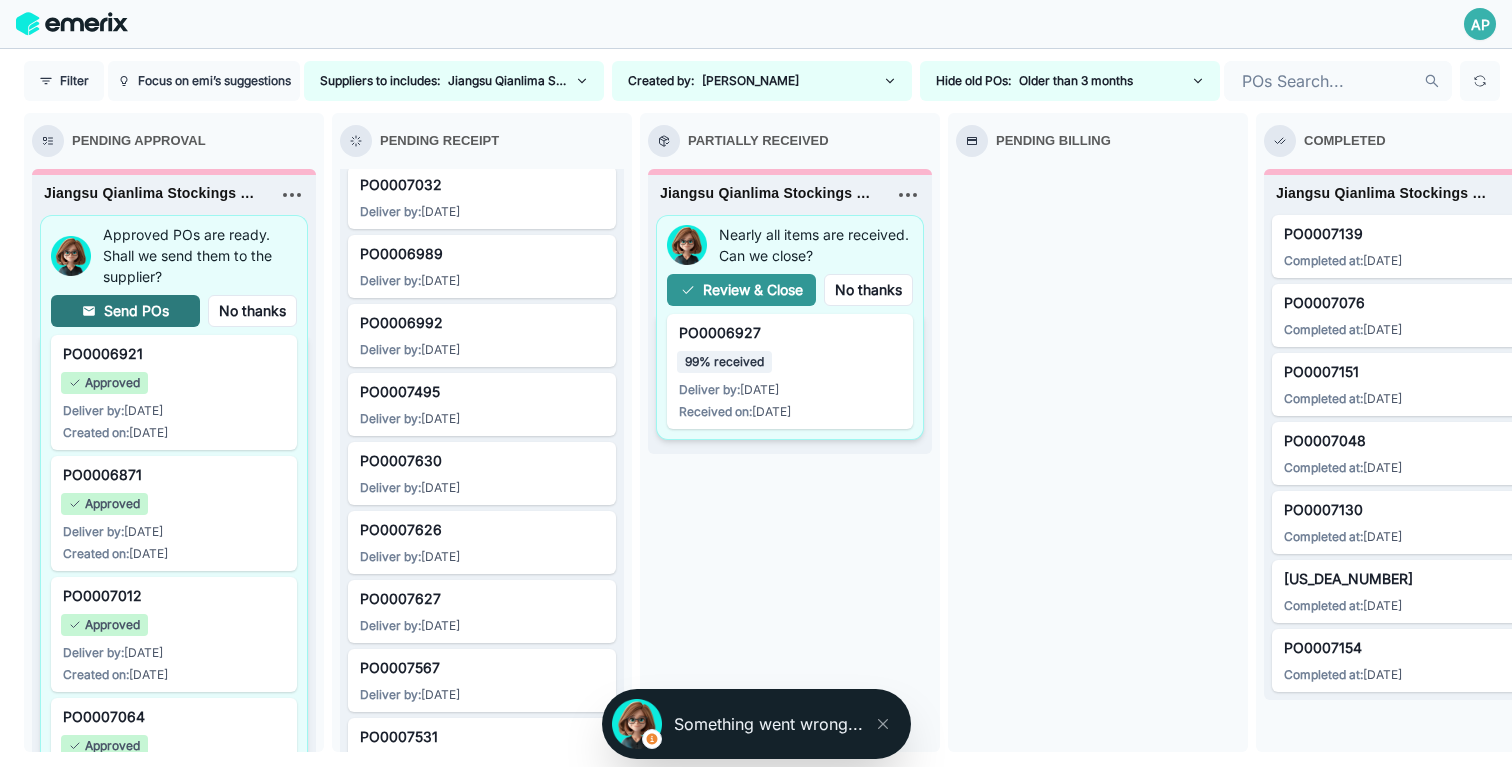 click on "Send POs" at bounding box center [125, 311] 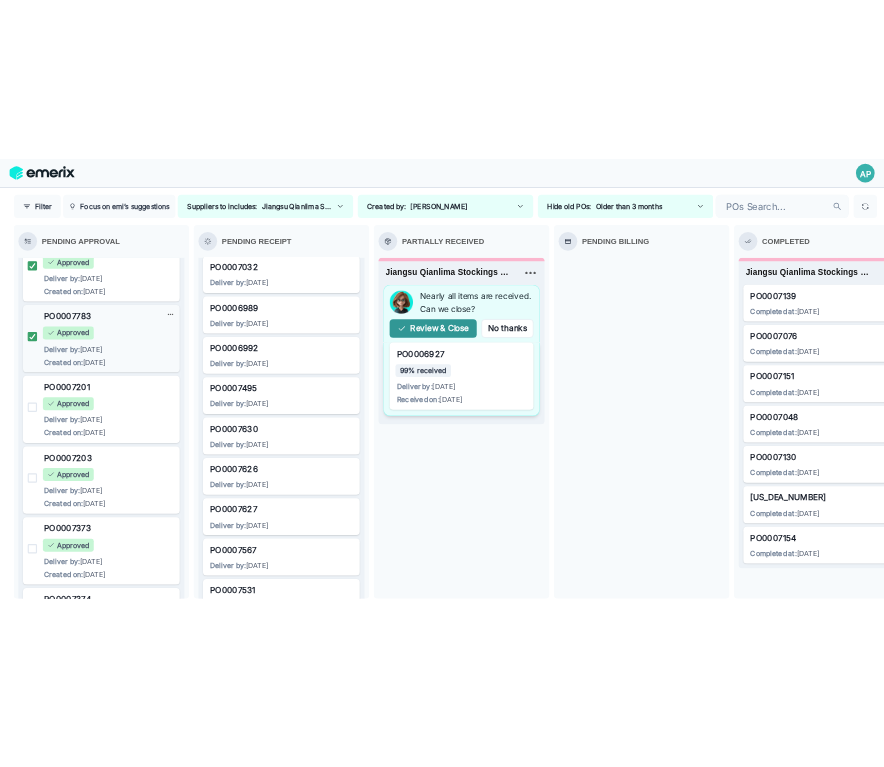 scroll, scrollTop: 7454, scrollLeft: 0, axis: vertical 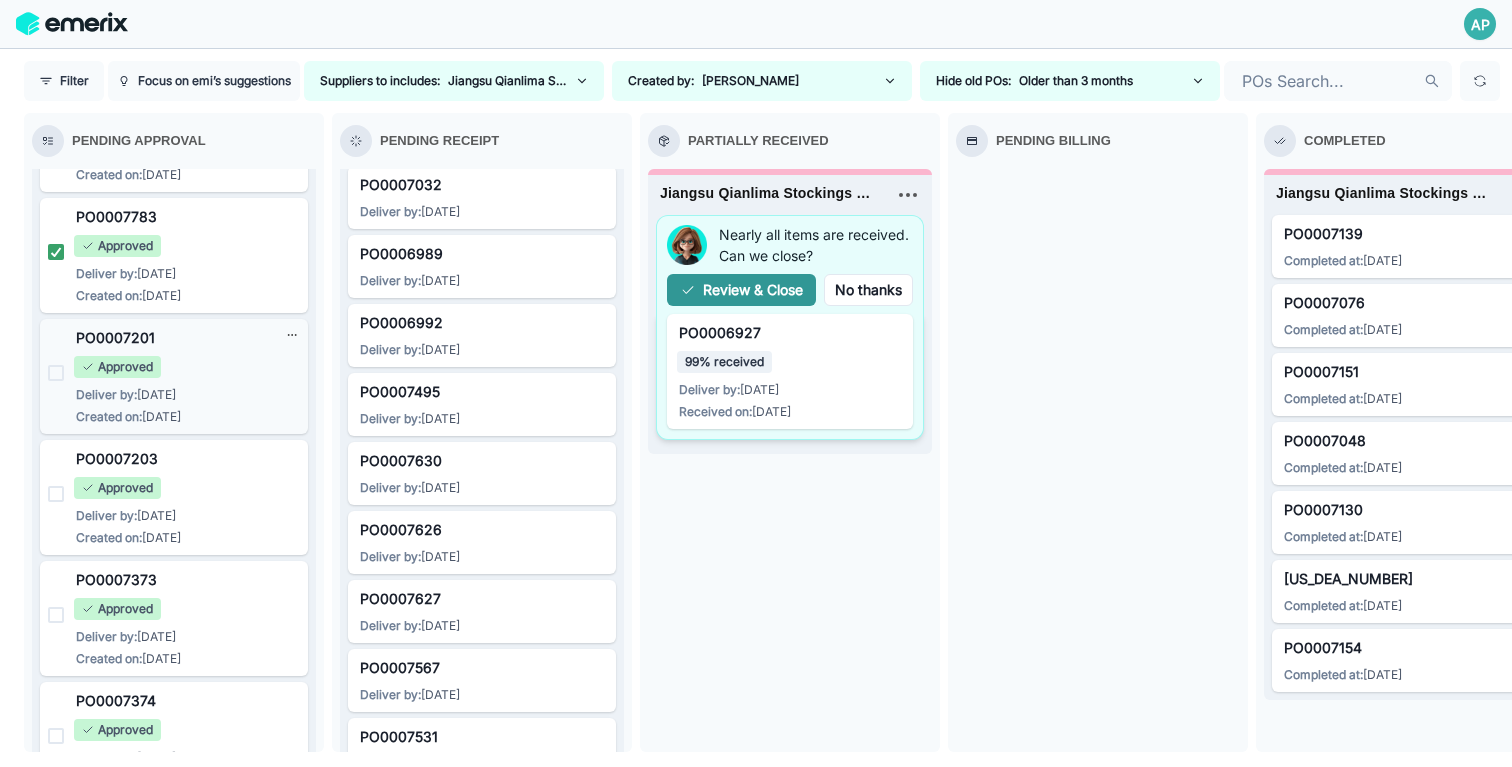 click at bounding box center [56, 373] 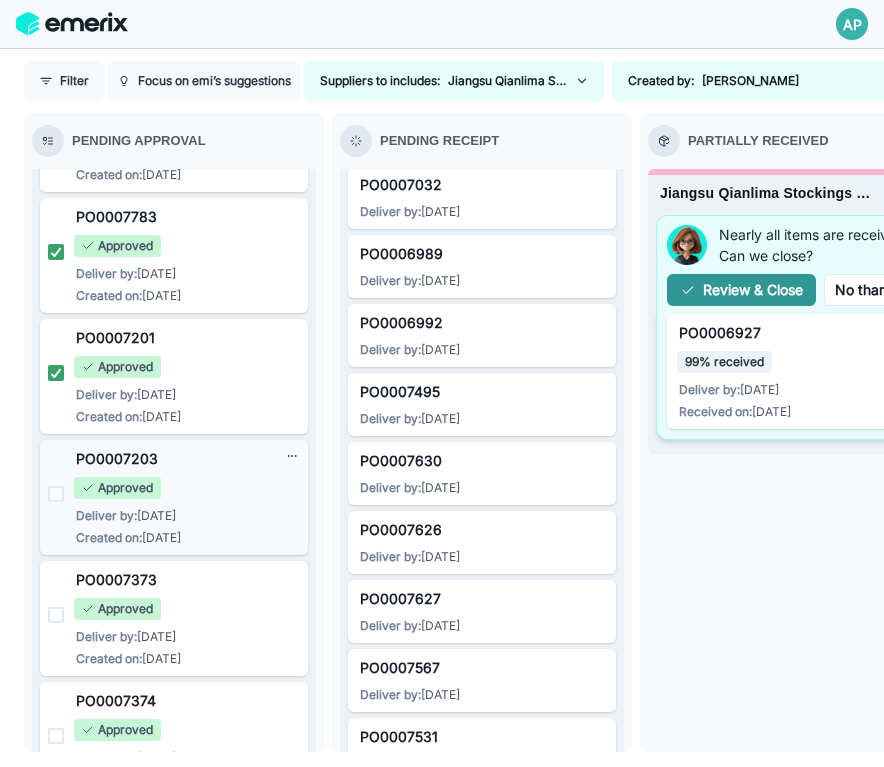 scroll, scrollTop: 7504, scrollLeft: 0, axis: vertical 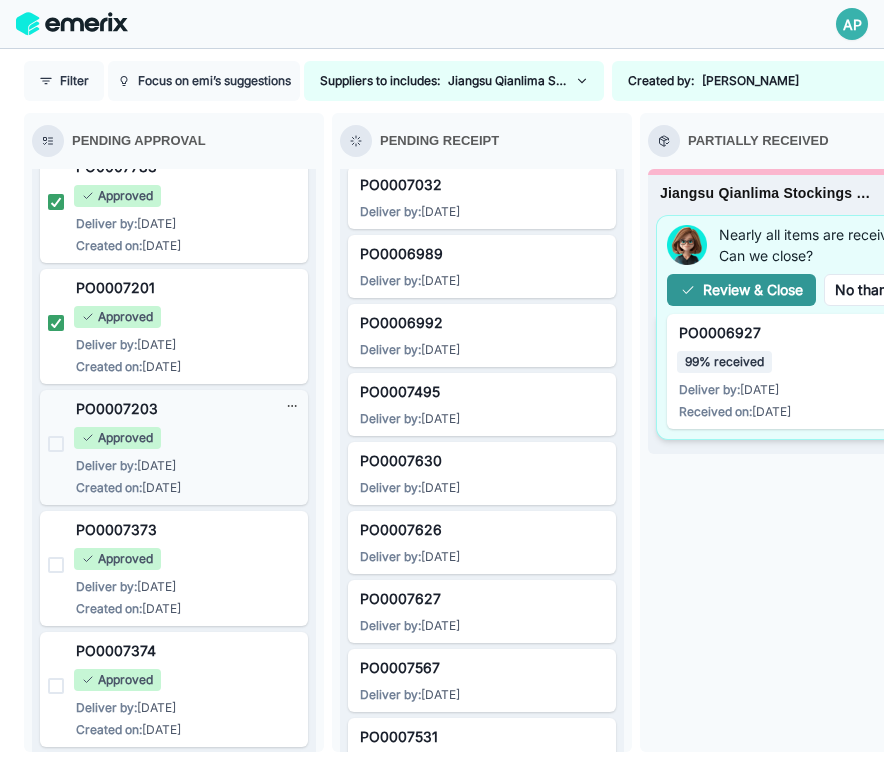 click at bounding box center [56, 444] 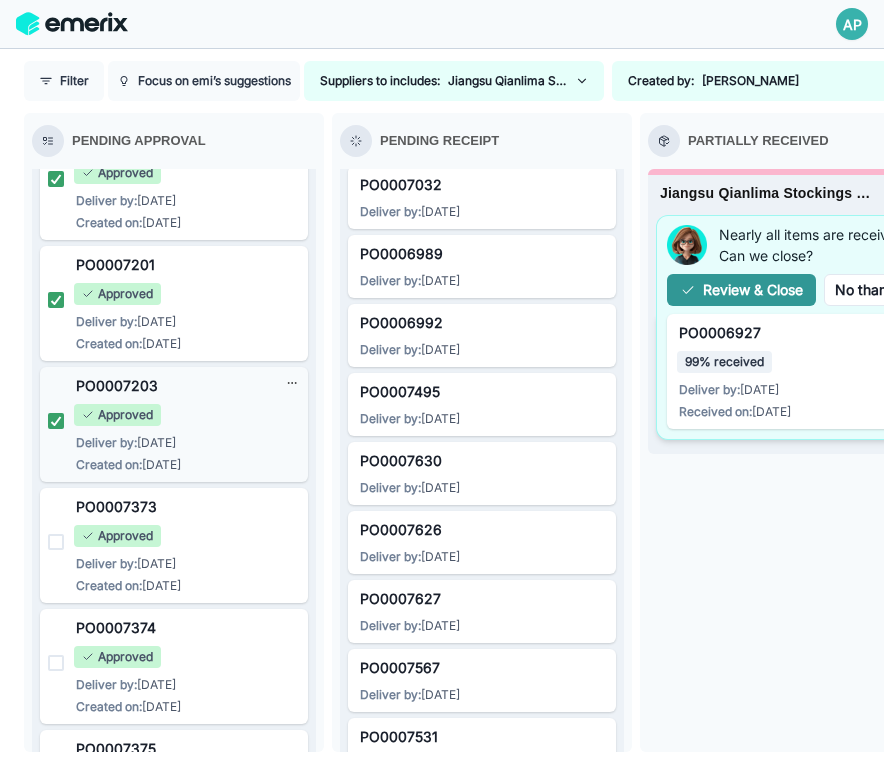 scroll, scrollTop: 7538, scrollLeft: 0, axis: vertical 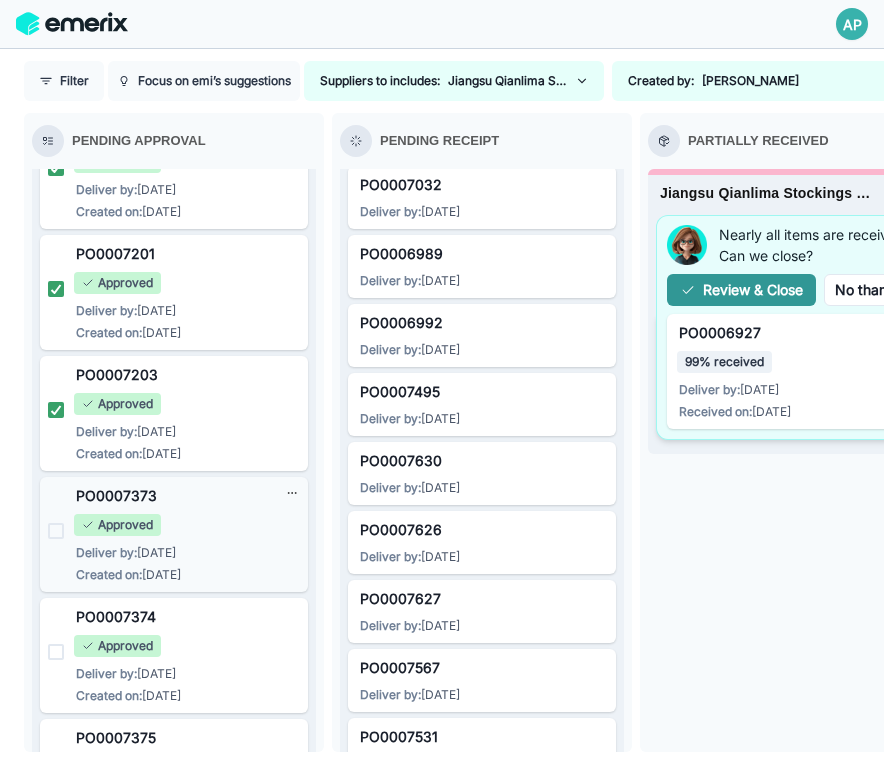 click at bounding box center [56, 531] 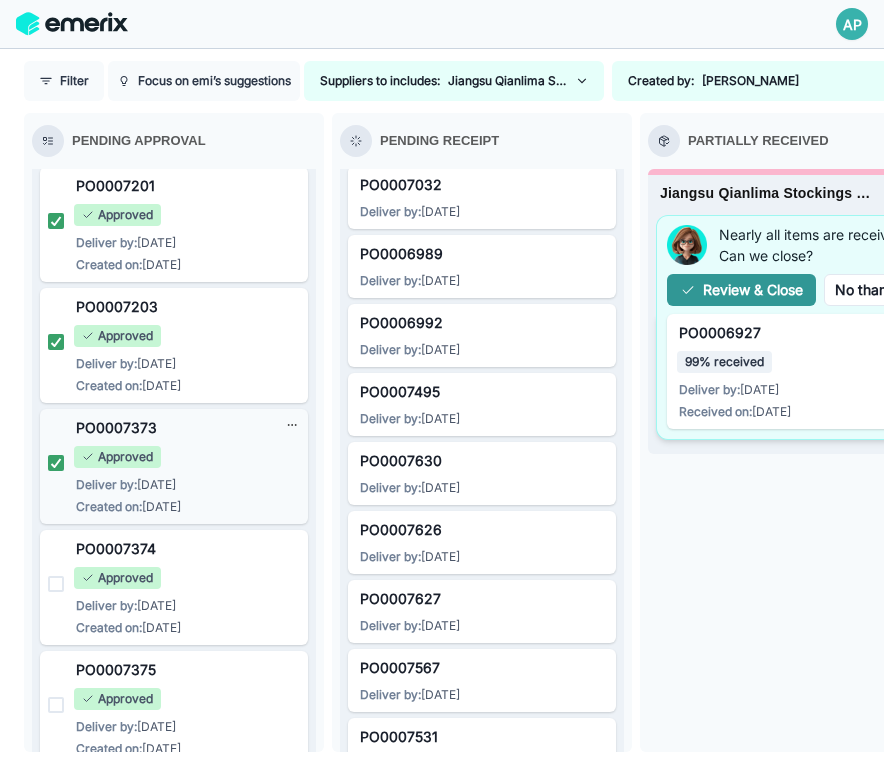 scroll, scrollTop: 7620, scrollLeft: 0, axis: vertical 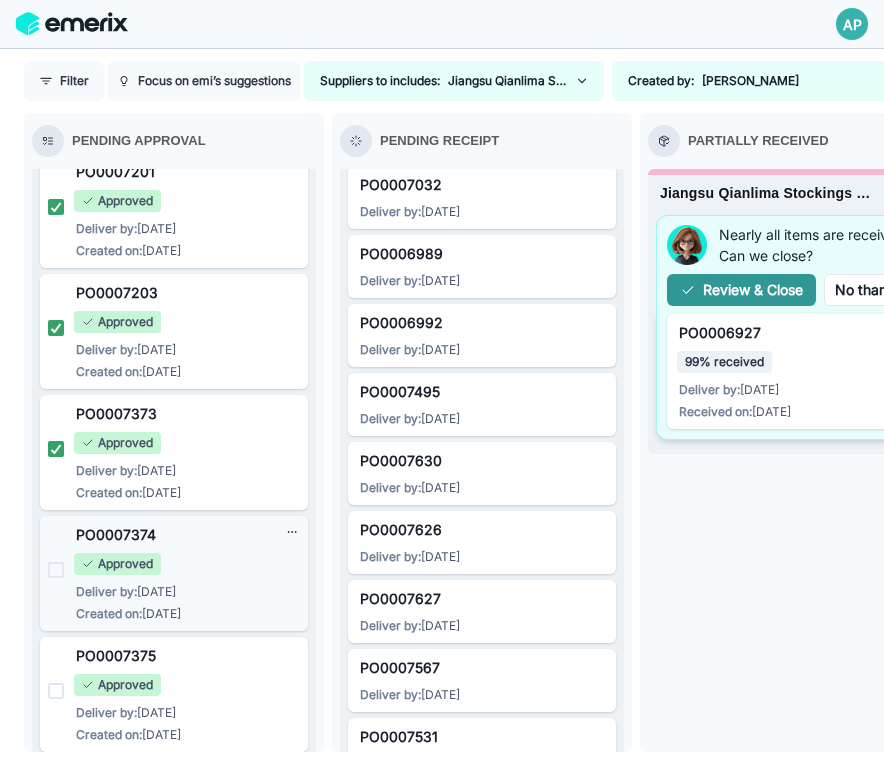 click at bounding box center (56, 570) 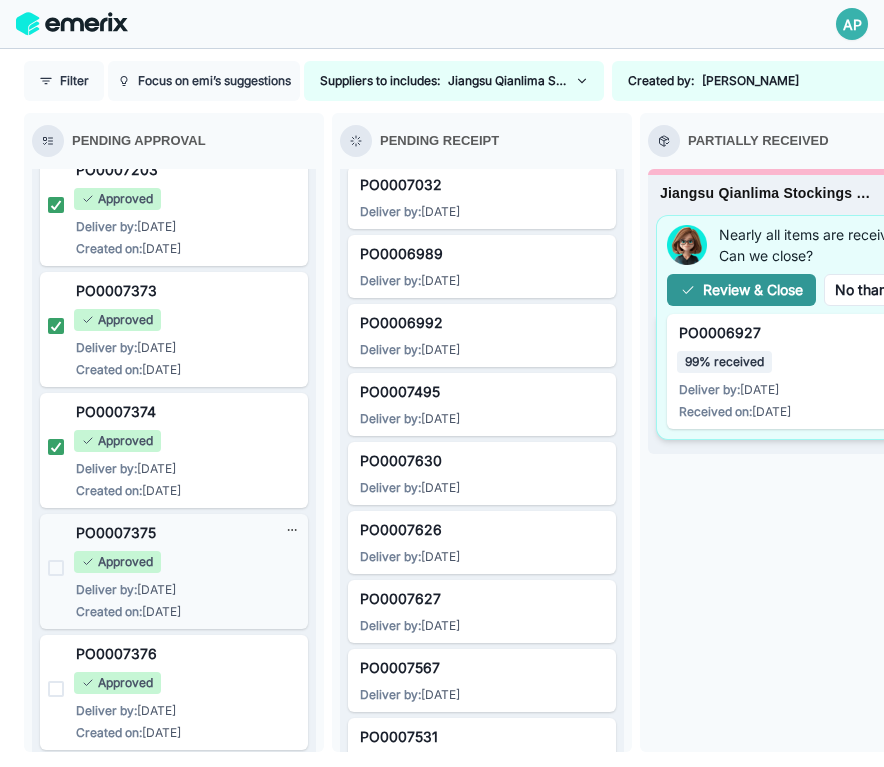 scroll, scrollTop: 7768, scrollLeft: 0, axis: vertical 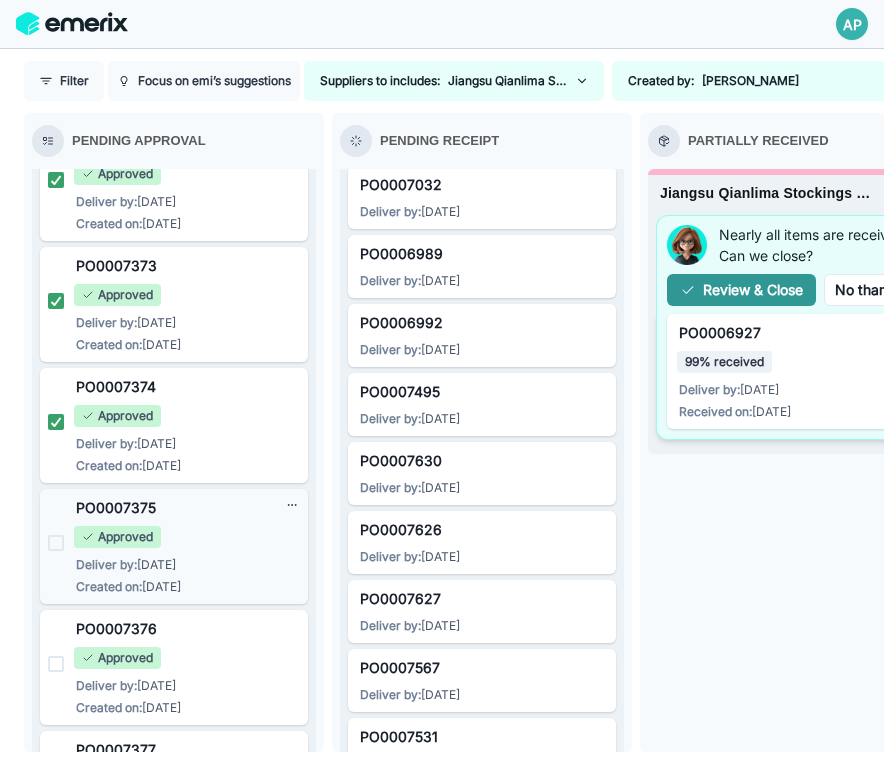 click at bounding box center (56, 543) 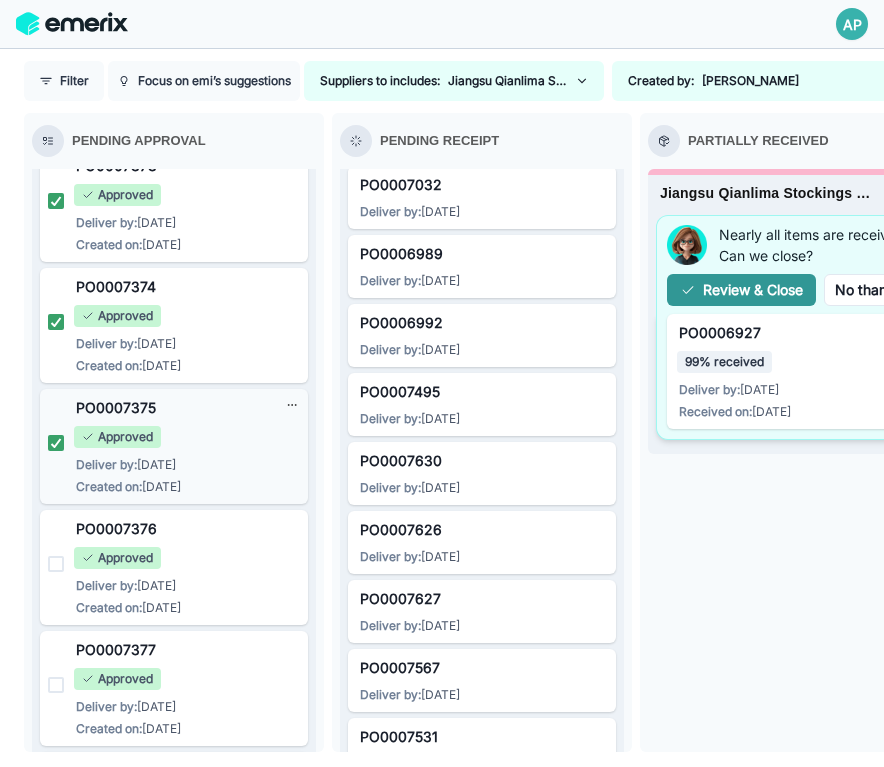 scroll, scrollTop: 7918, scrollLeft: 0, axis: vertical 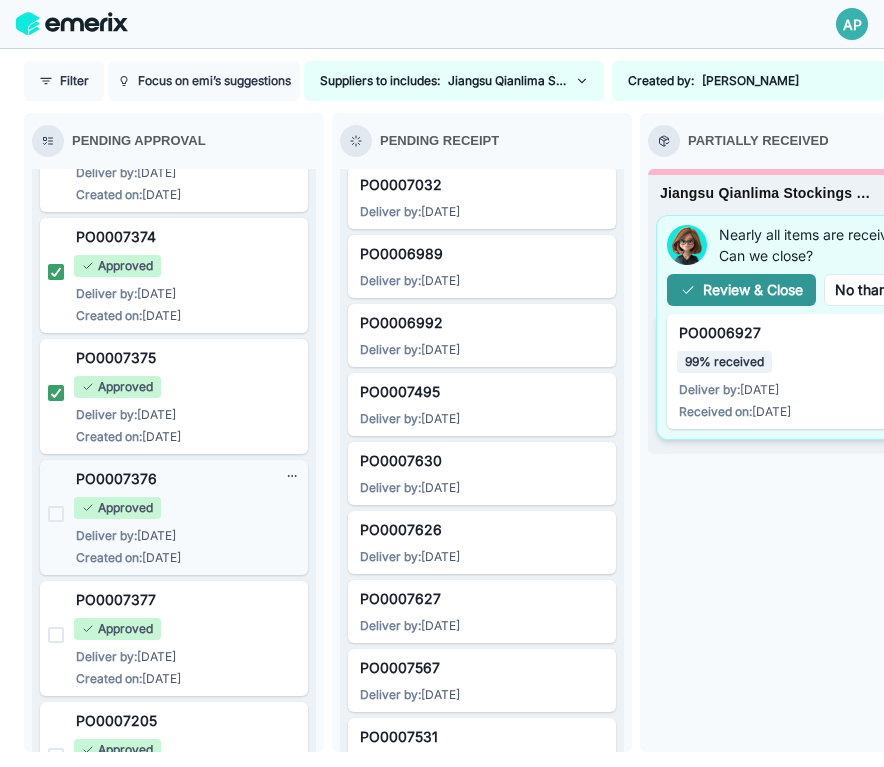 click at bounding box center (56, 514) 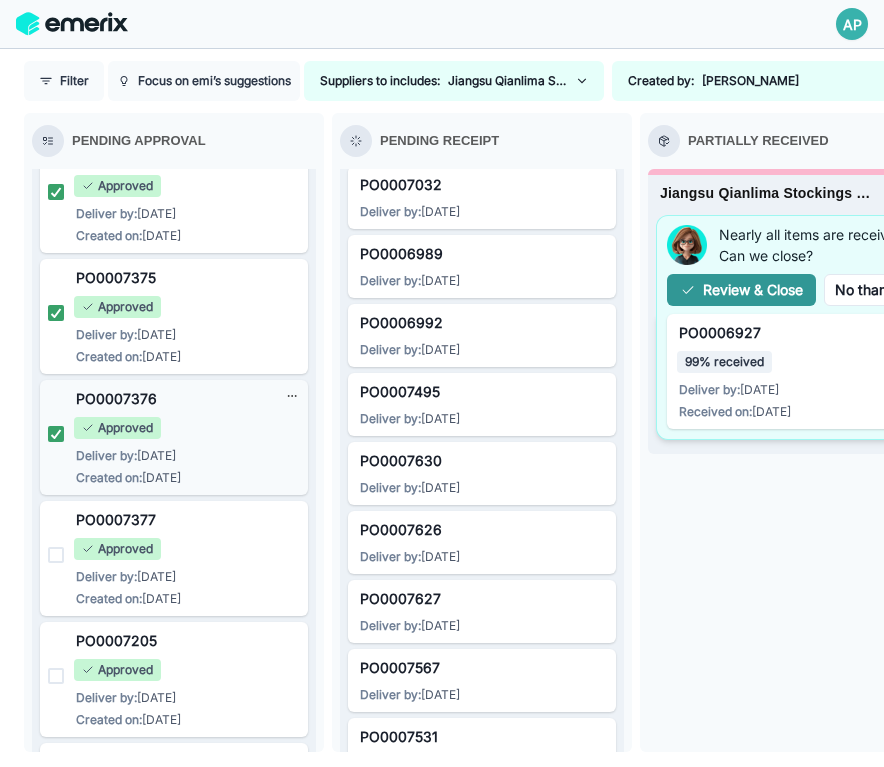 scroll, scrollTop: 8028, scrollLeft: 0, axis: vertical 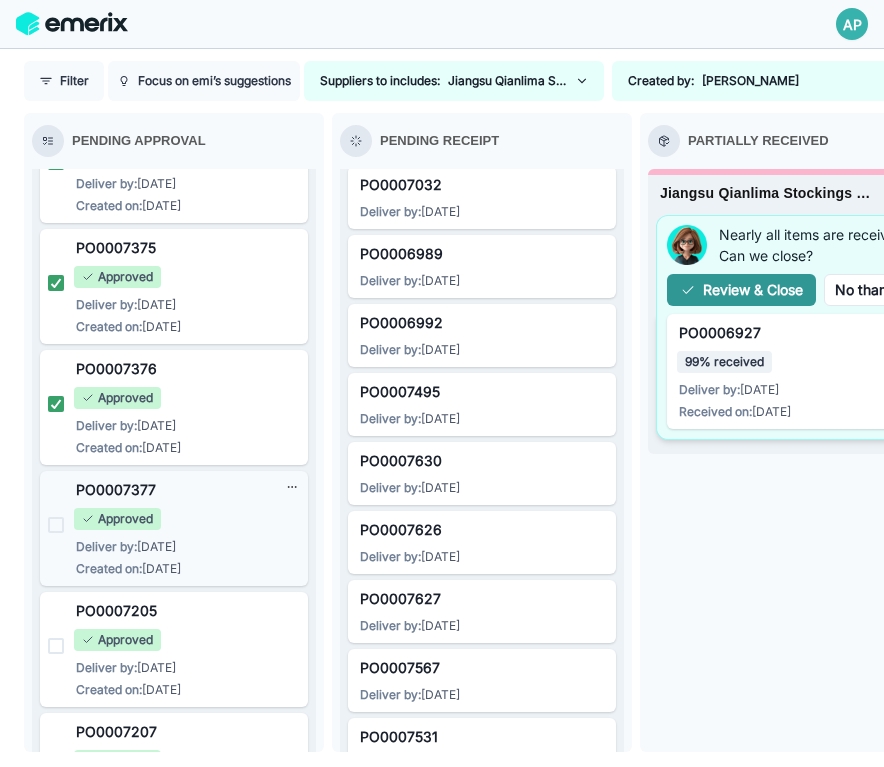 click at bounding box center (56, 525) 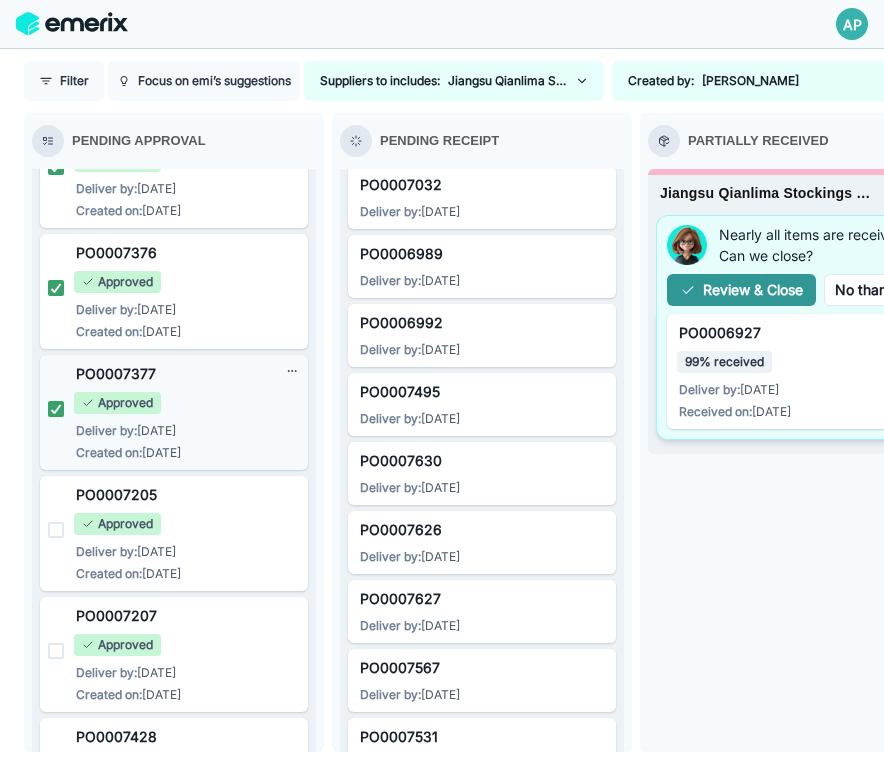 scroll, scrollTop: 8176, scrollLeft: 0, axis: vertical 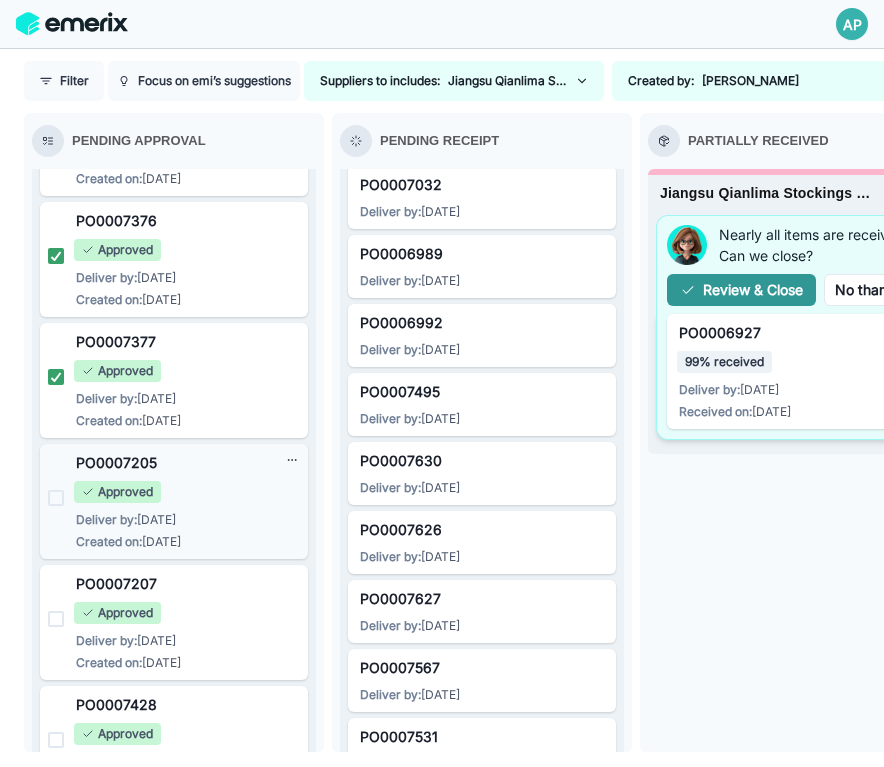 click at bounding box center (56, 498) 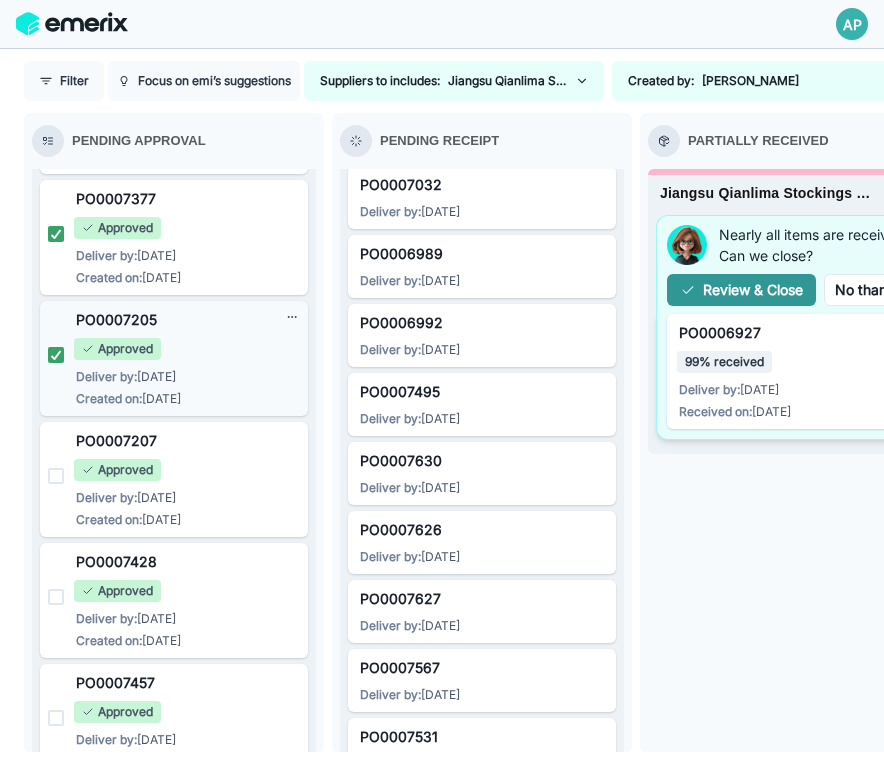 scroll, scrollTop: 8339, scrollLeft: 0, axis: vertical 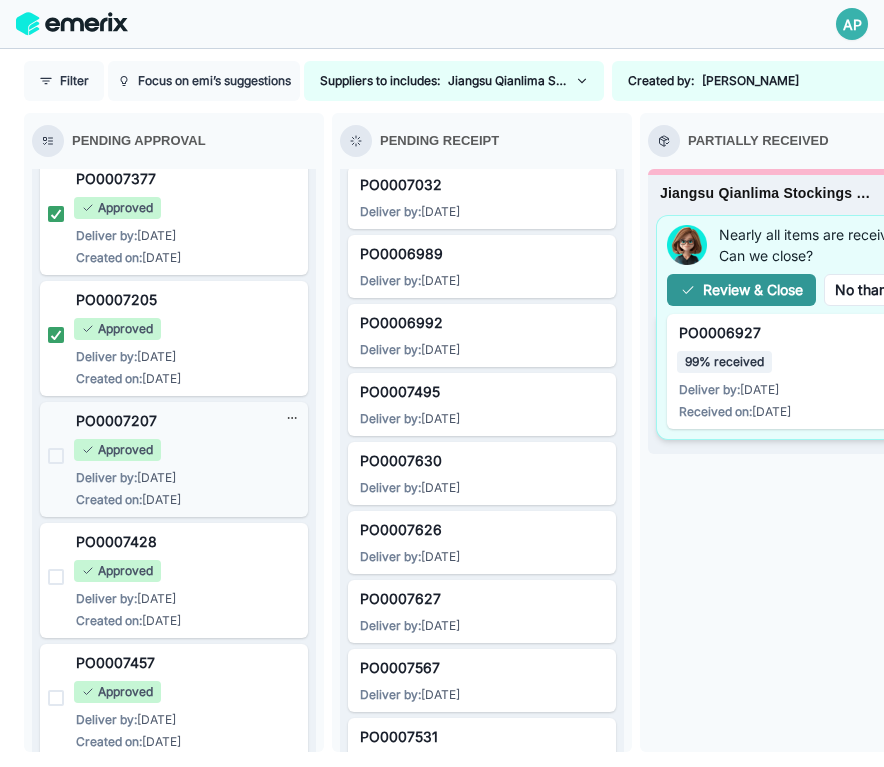 click at bounding box center [56, 456] 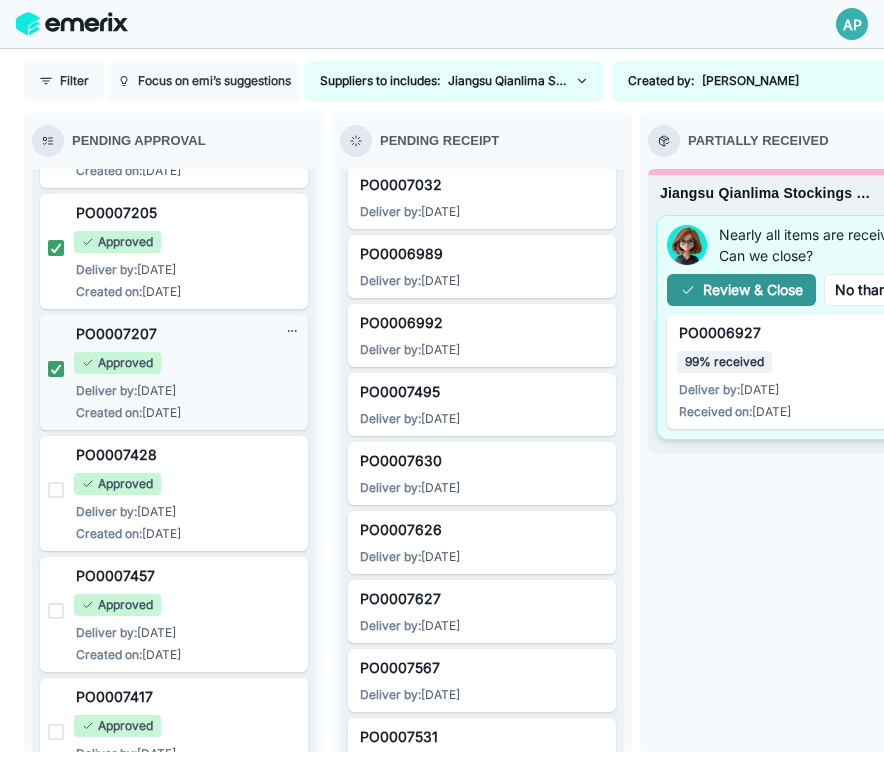scroll, scrollTop: 8452, scrollLeft: 0, axis: vertical 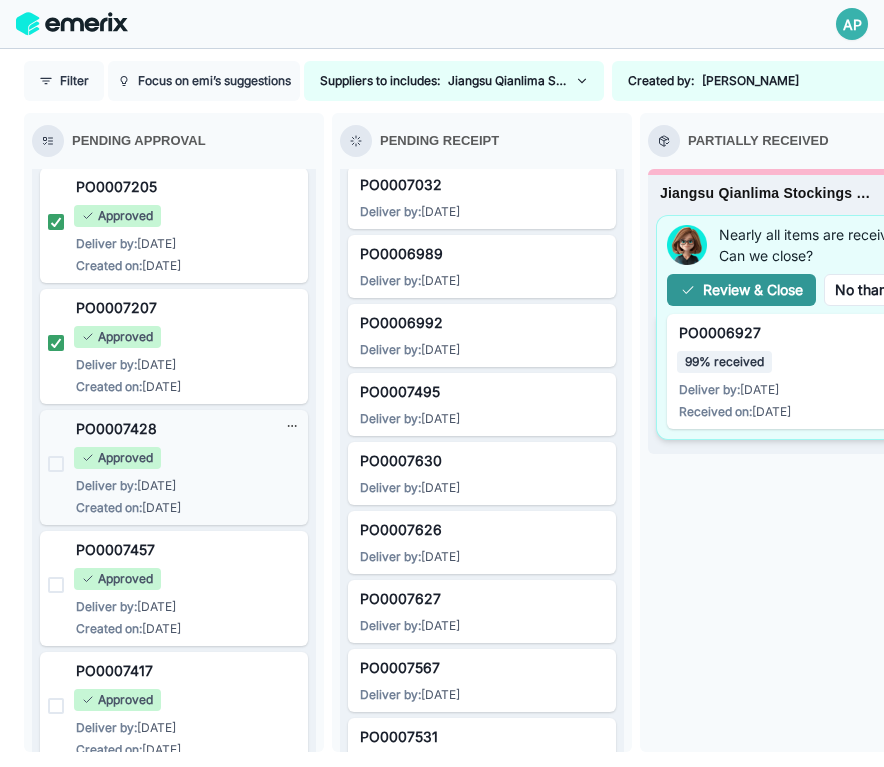 click at bounding box center (56, 464) 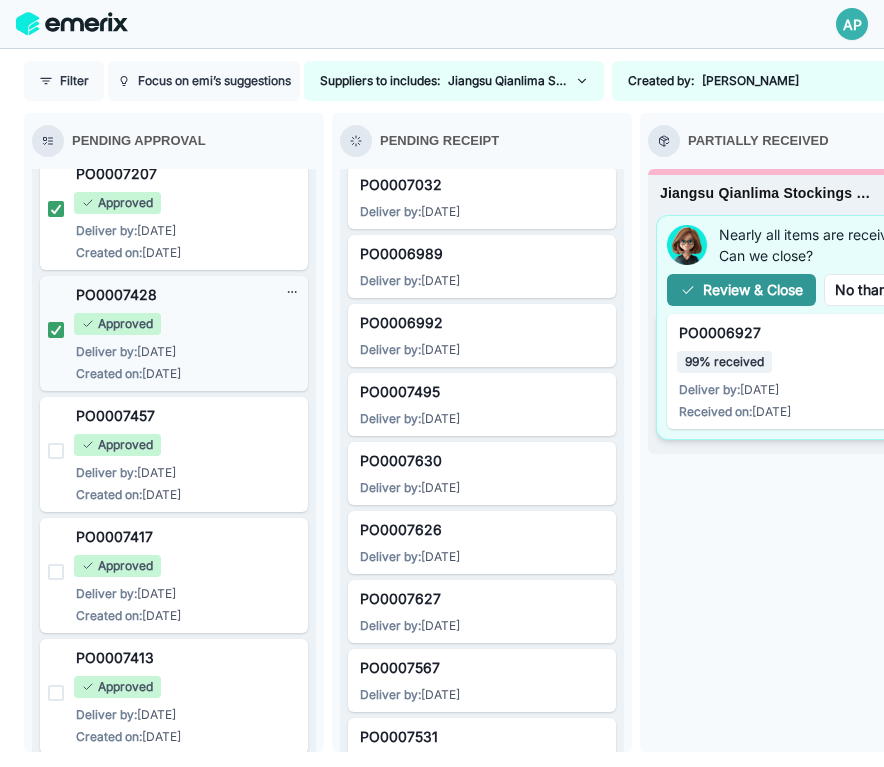 scroll, scrollTop: 8594, scrollLeft: 0, axis: vertical 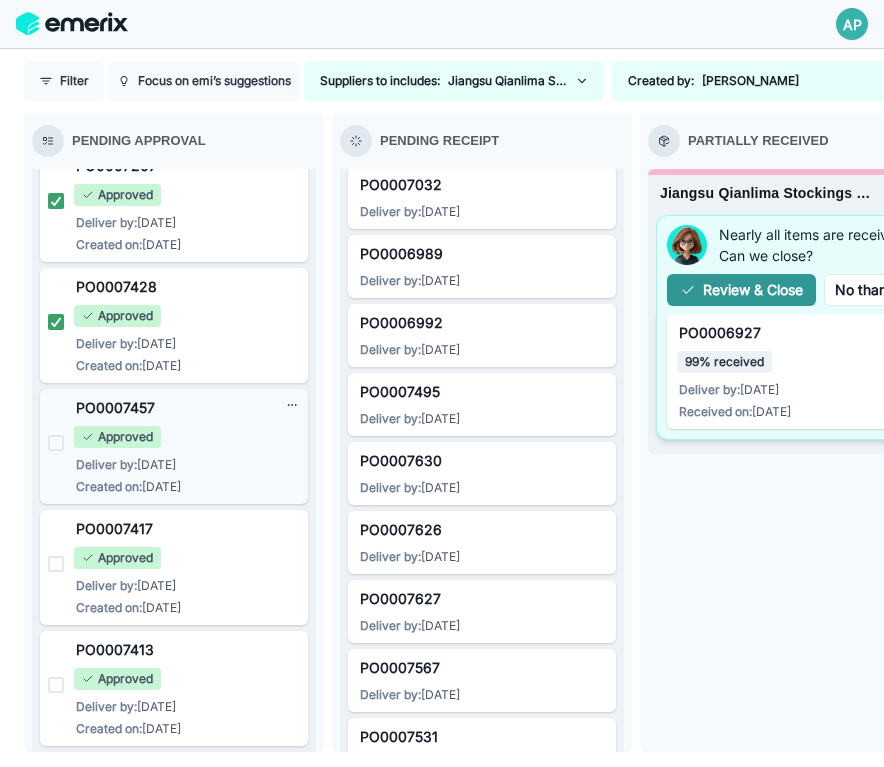 click at bounding box center (56, 443) 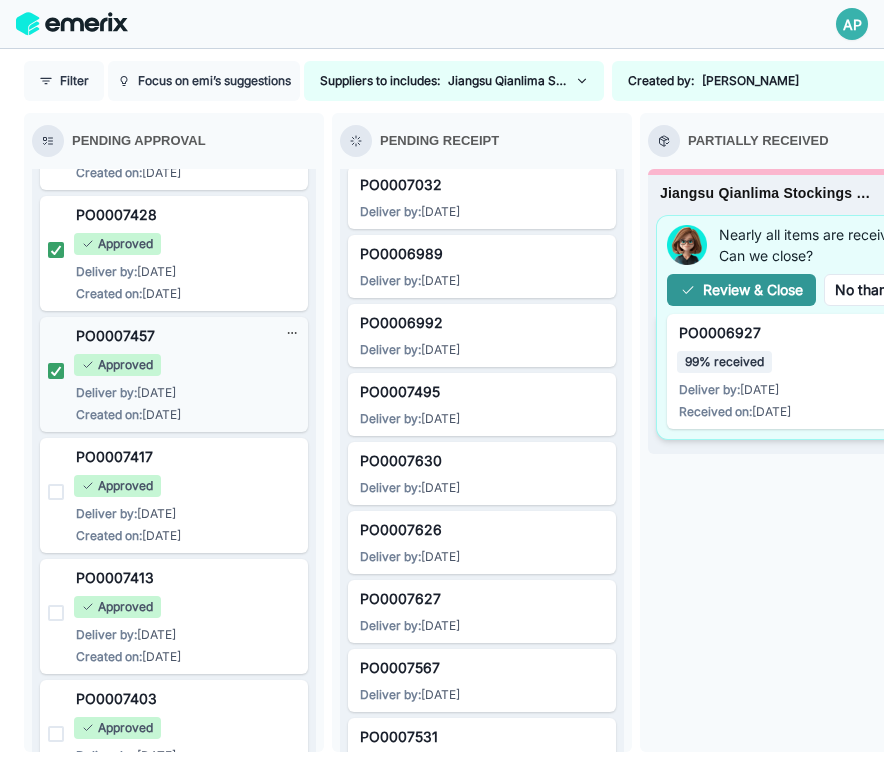 scroll, scrollTop: 8687, scrollLeft: 0, axis: vertical 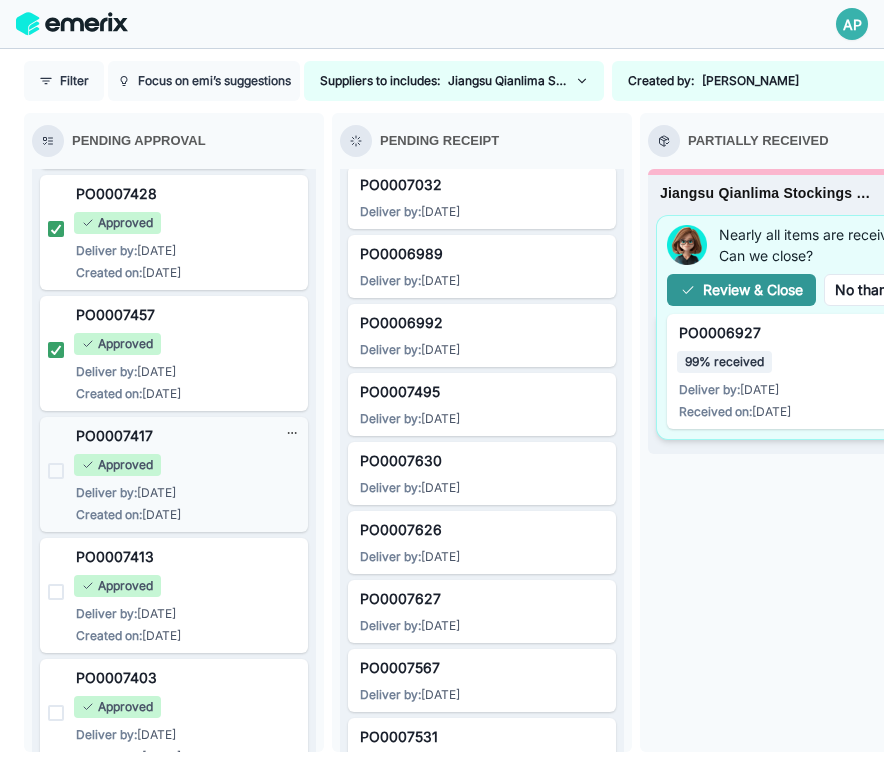 click at bounding box center [56, 471] 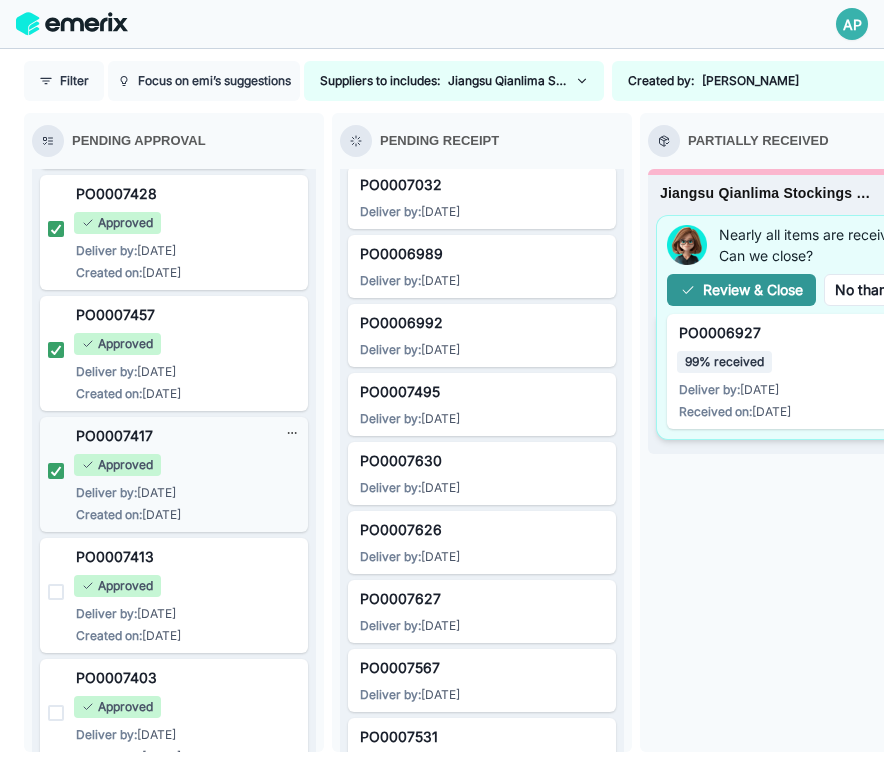 scroll, scrollTop: 8817, scrollLeft: 0, axis: vertical 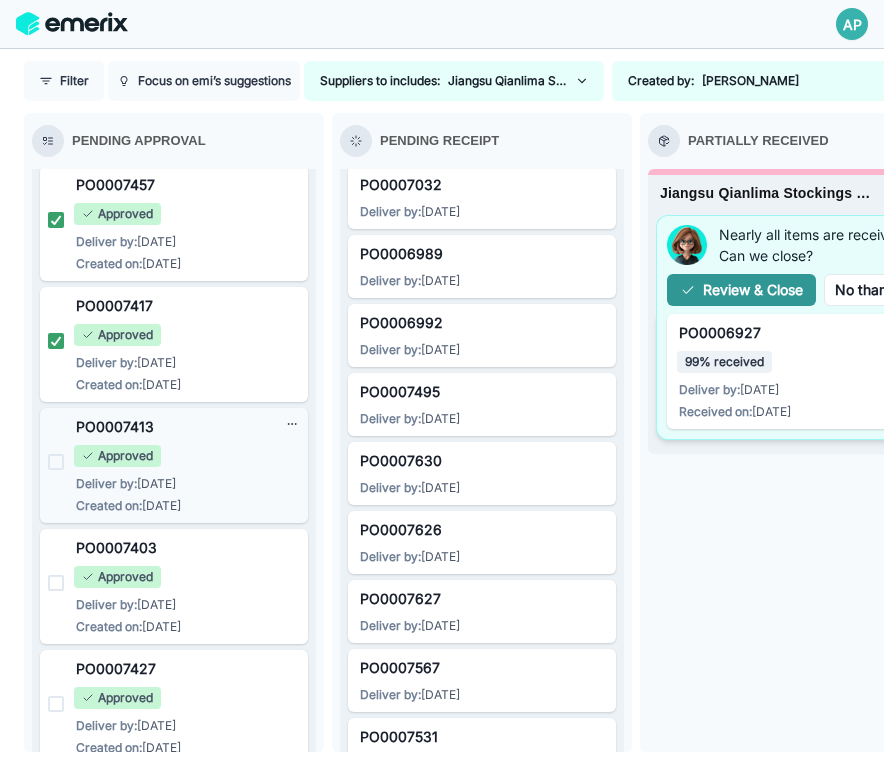 click at bounding box center [56, 462] 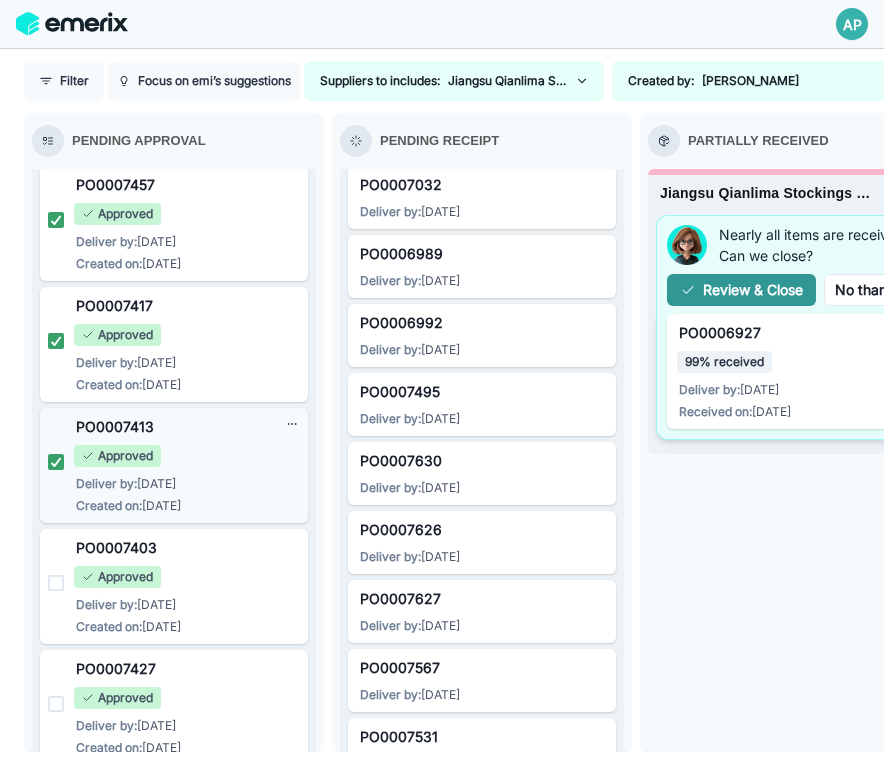 scroll, scrollTop: 8850, scrollLeft: 0, axis: vertical 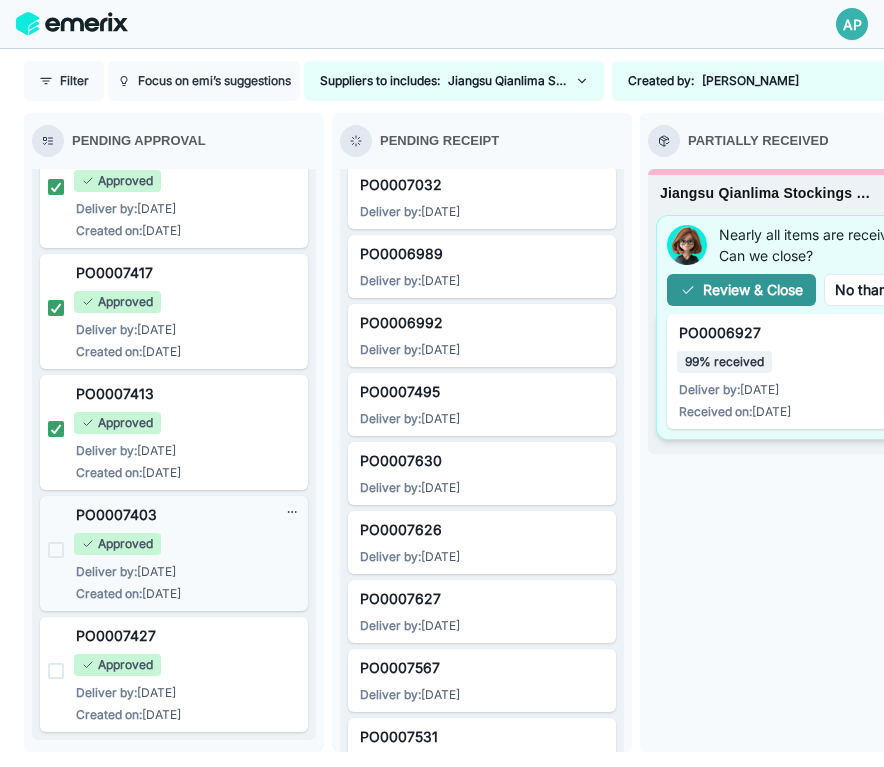 click at bounding box center (56, 550) 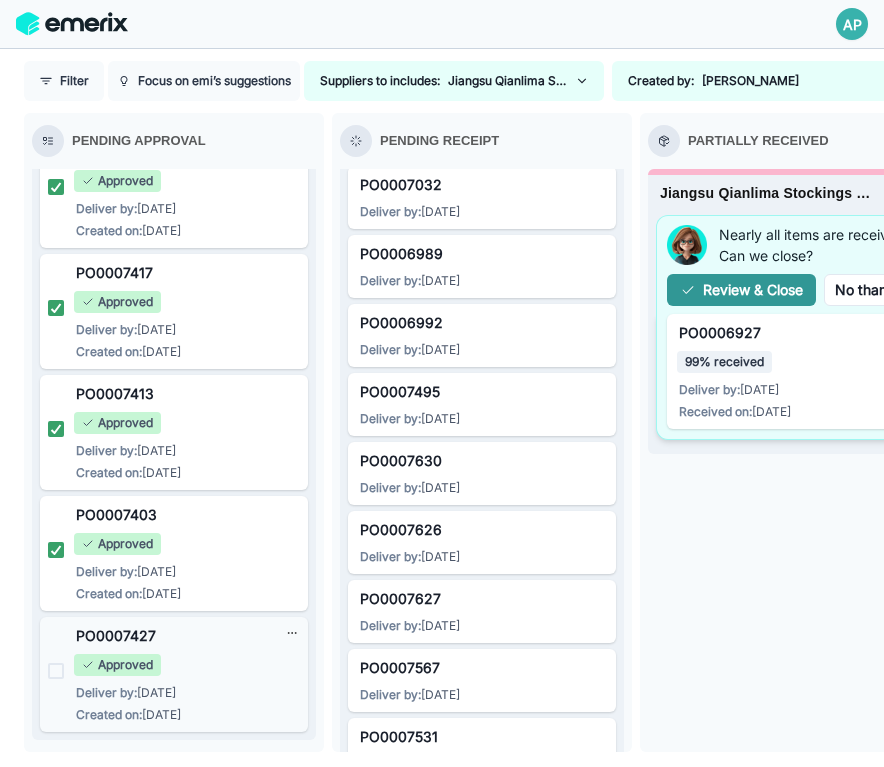 click at bounding box center [56, 671] 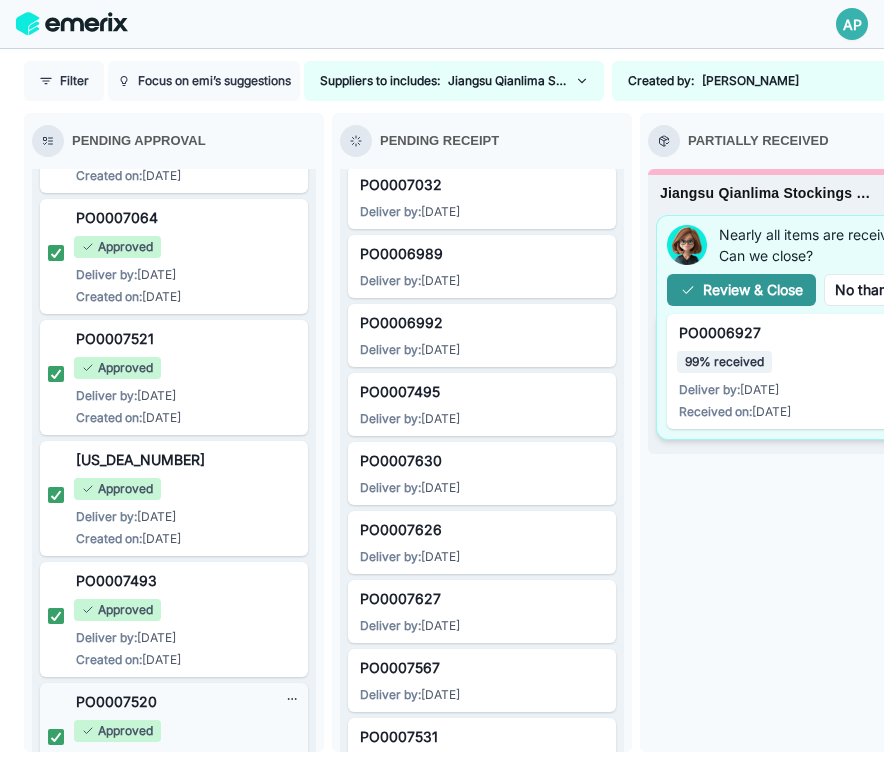scroll, scrollTop: 0, scrollLeft: 0, axis: both 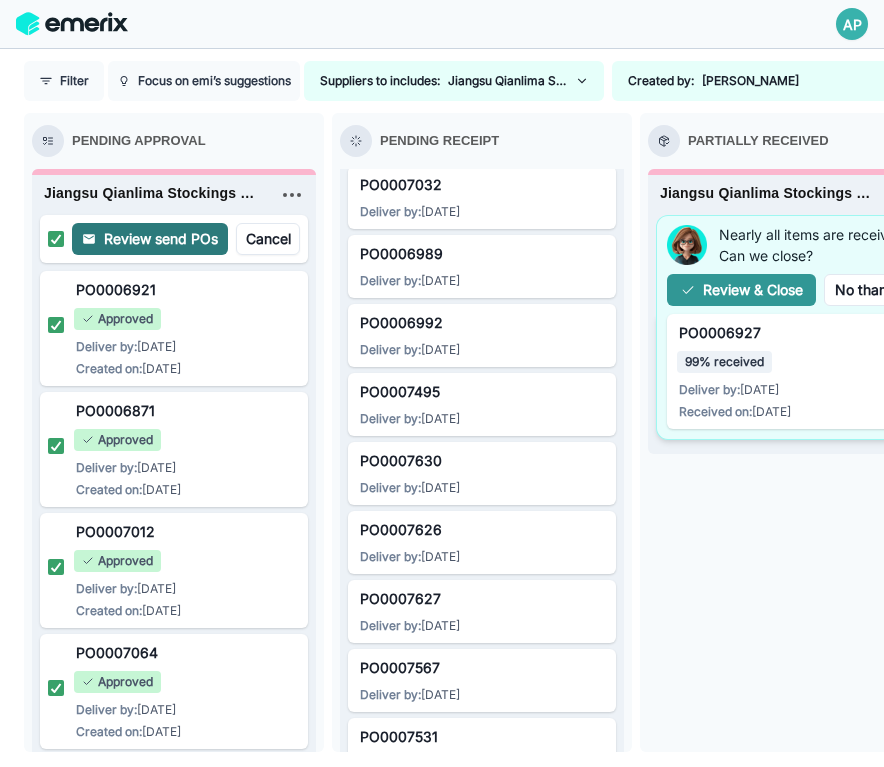 click on "Review send POs" at bounding box center (150, 239) 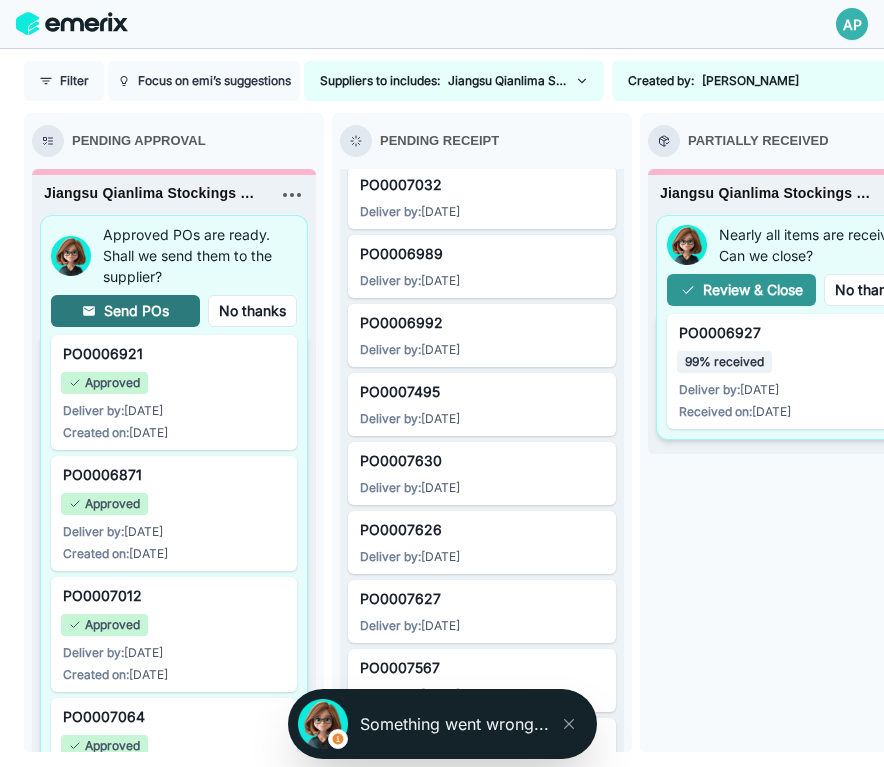 click on "Send POs" at bounding box center [125, 311] 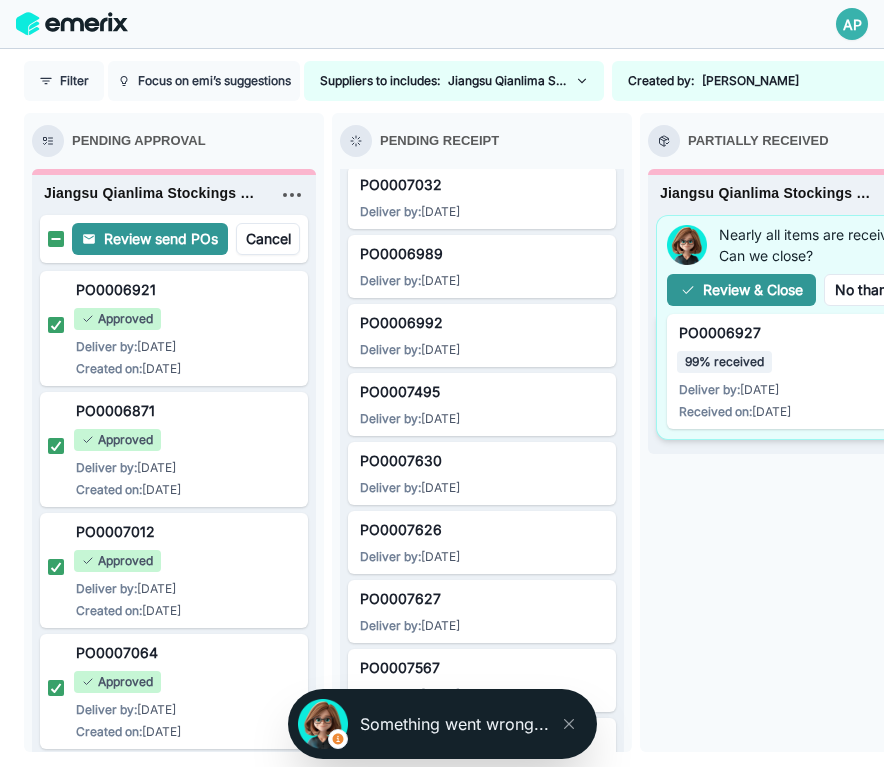 click 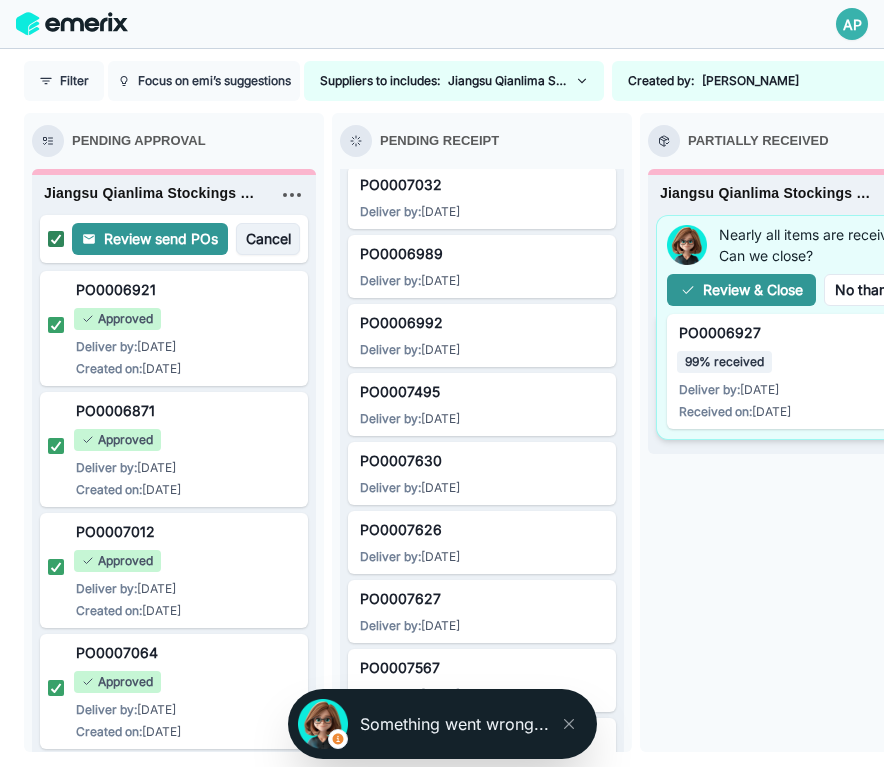 click on "Cancel" at bounding box center [268, 239] 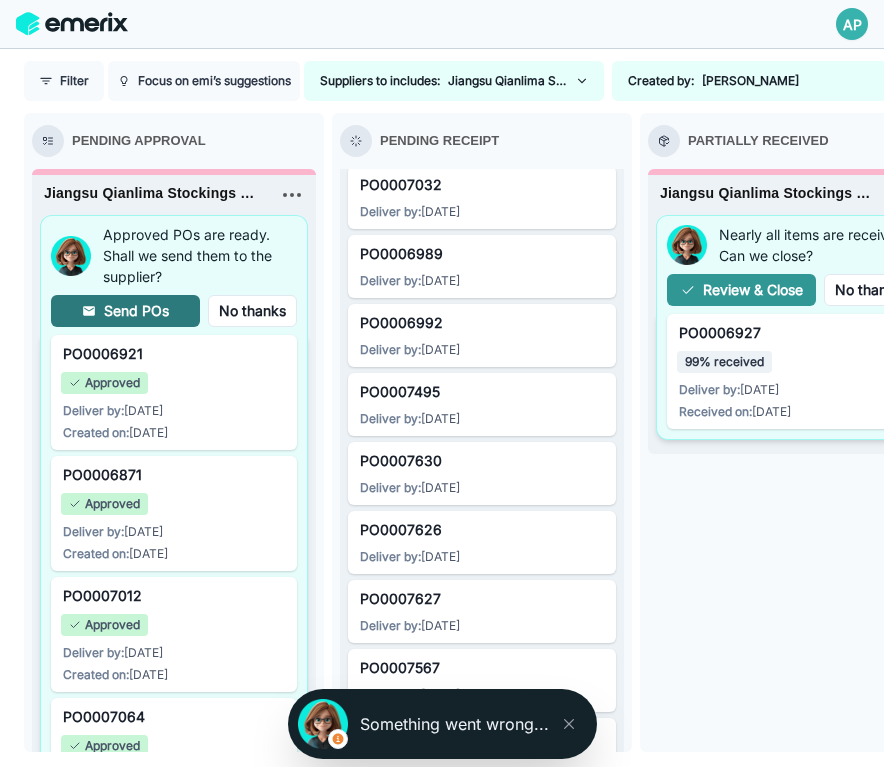 click on "Send POs" at bounding box center (125, 311) 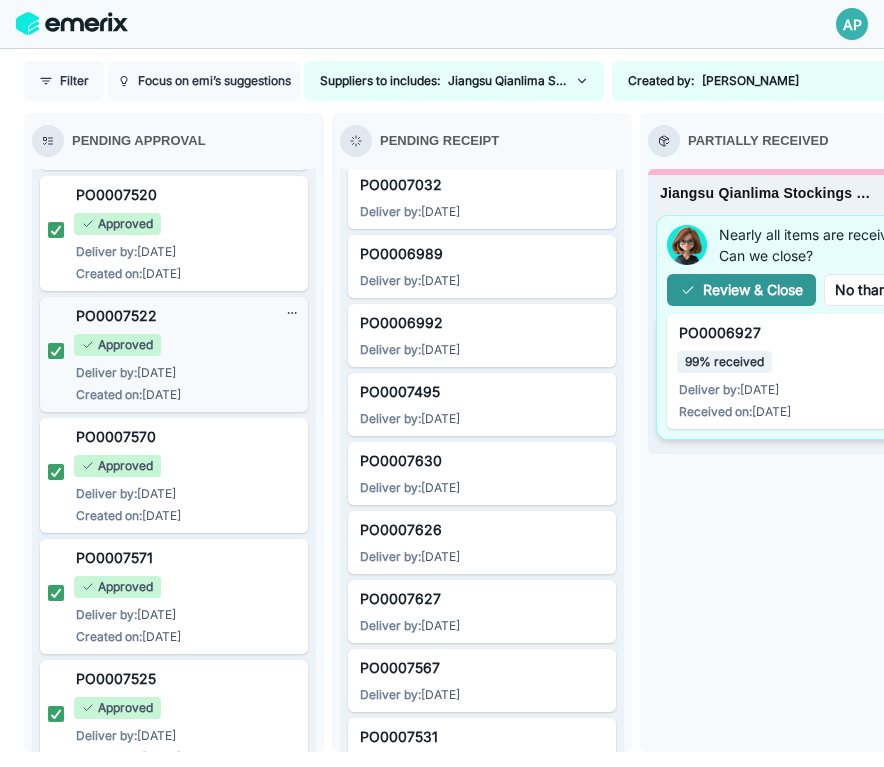 scroll, scrollTop: 0, scrollLeft: 0, axis: both 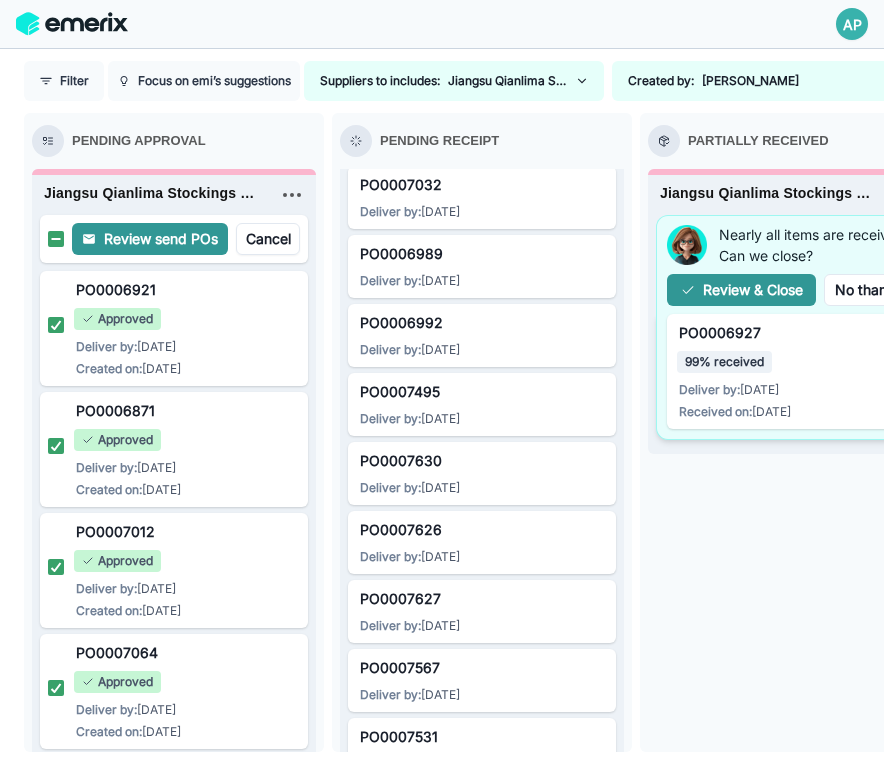 click 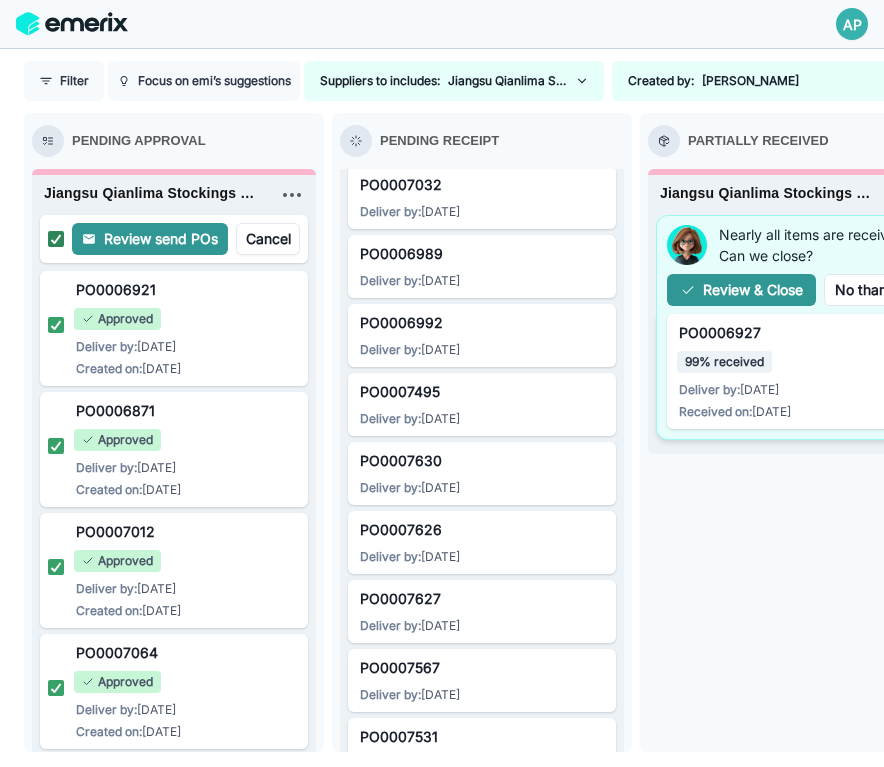 click 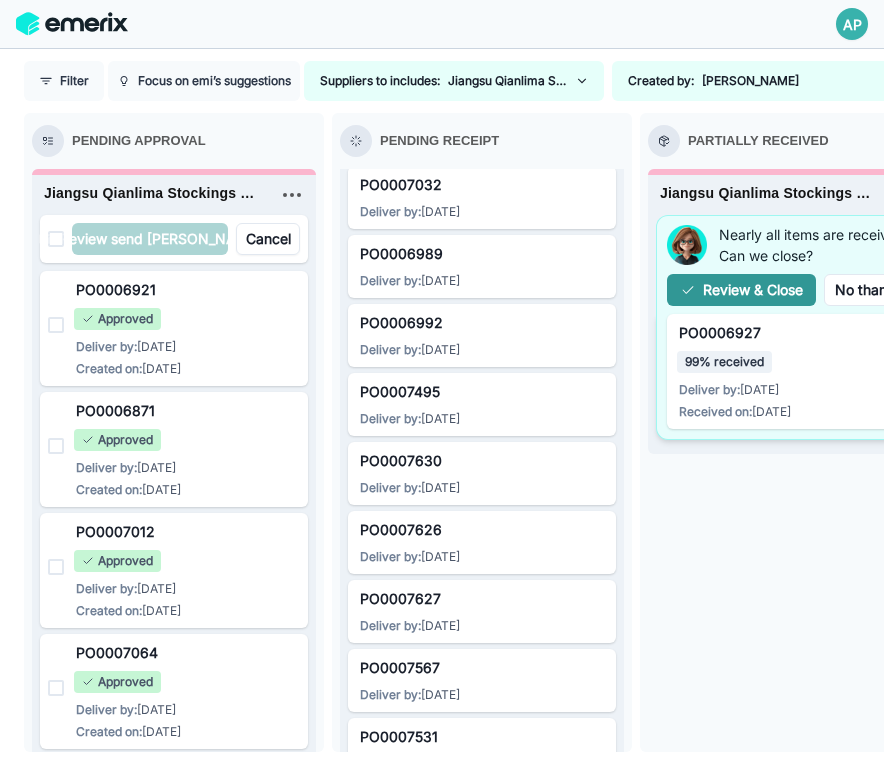click at bounding box center [56, 239] 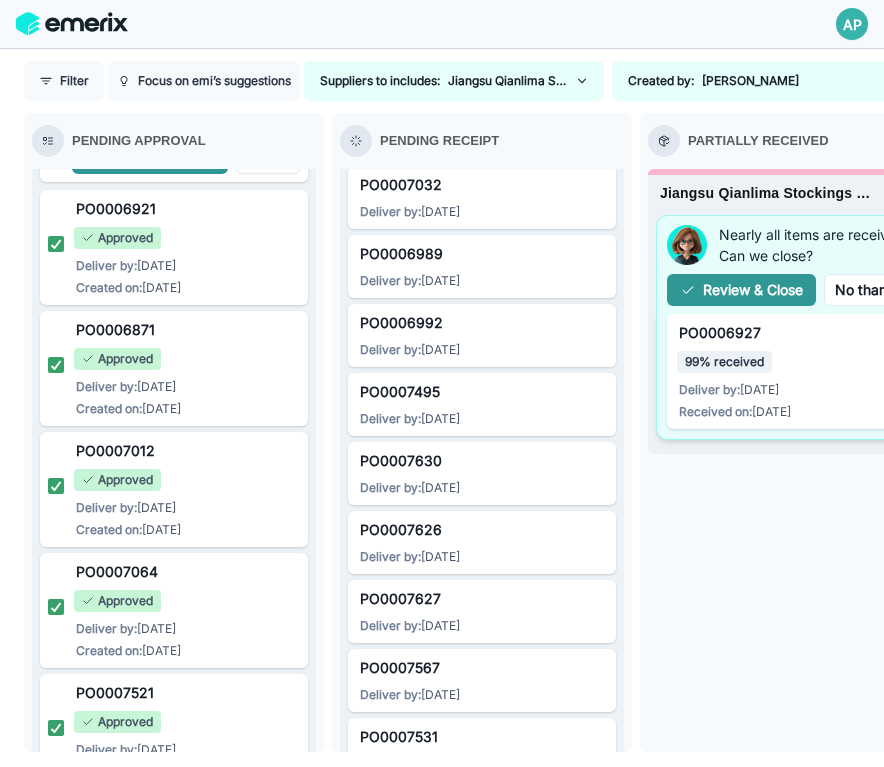 scroll, scrollTop: 0, scrollLeft: 0, axis: both 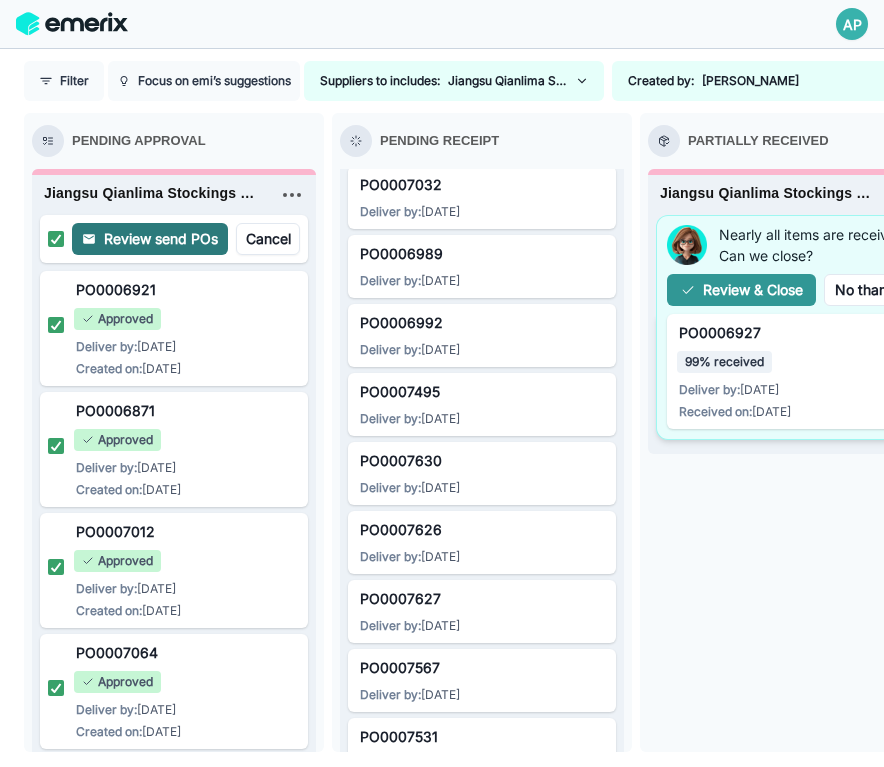click on "Review send POs" at bounding box center (150, 239) 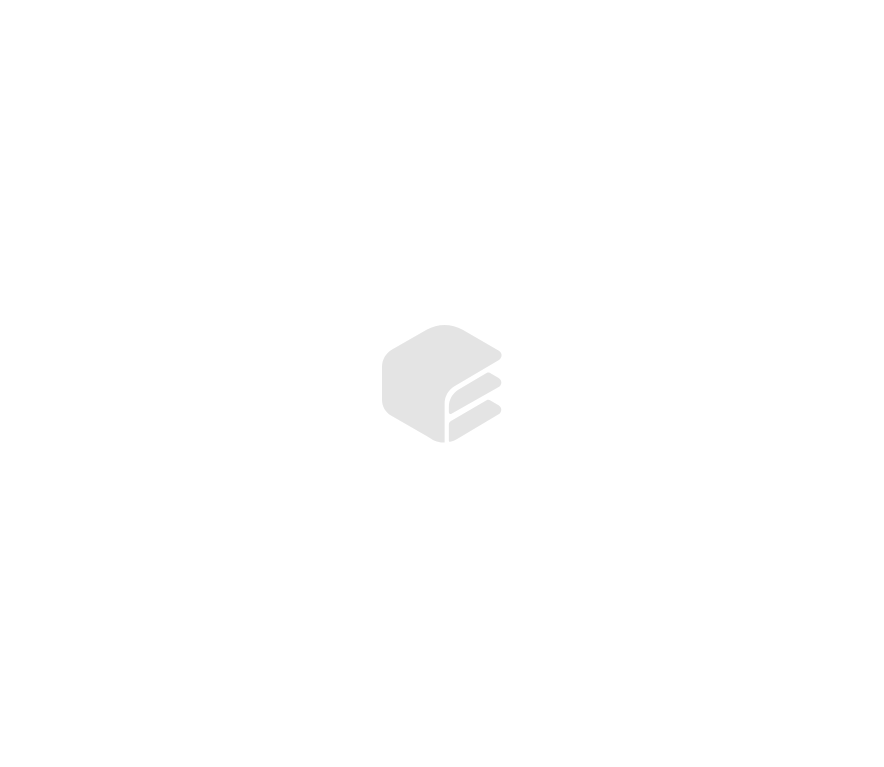 scroll, scrollTop: 0, scrollLeft: 0, axis: both 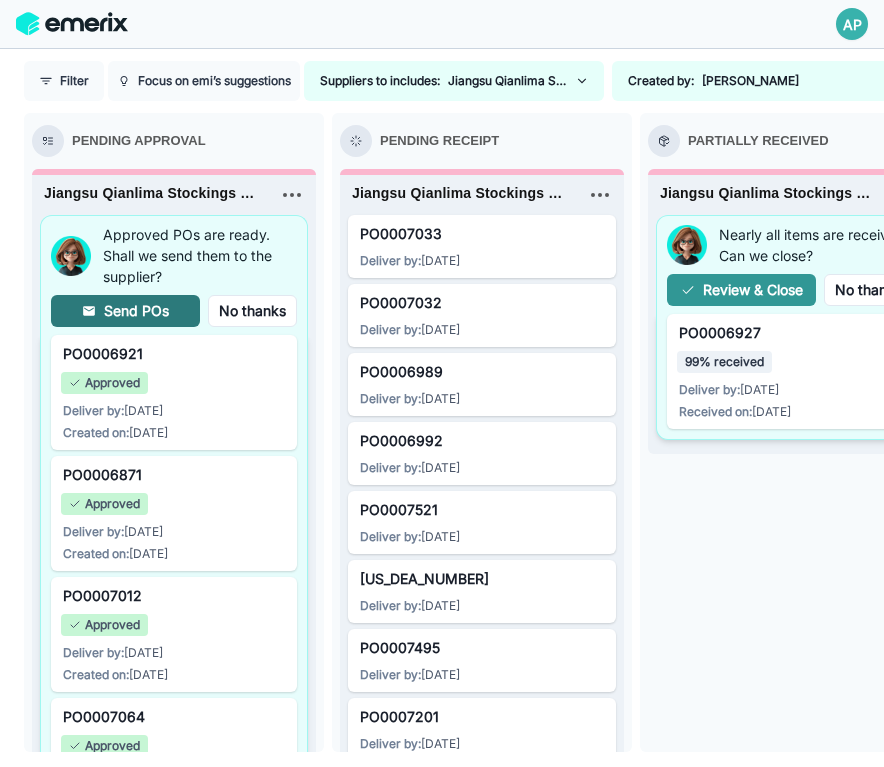 click on "Send POs" at bounding box center [125, 311] 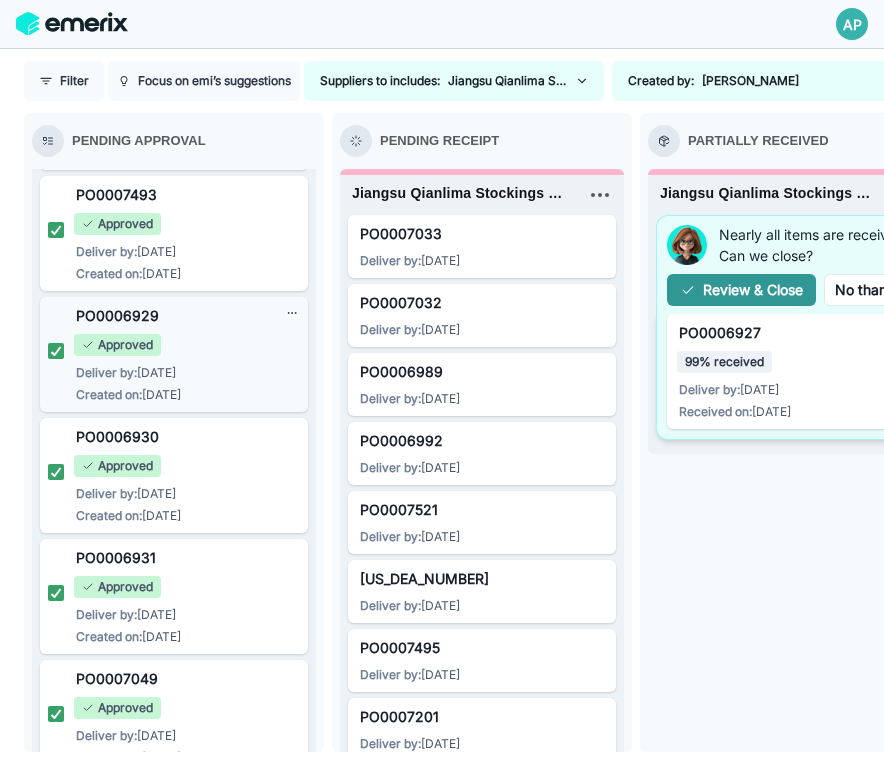 scroll, scrollTop: 580, scrollLeft: 0, axis: vertical 